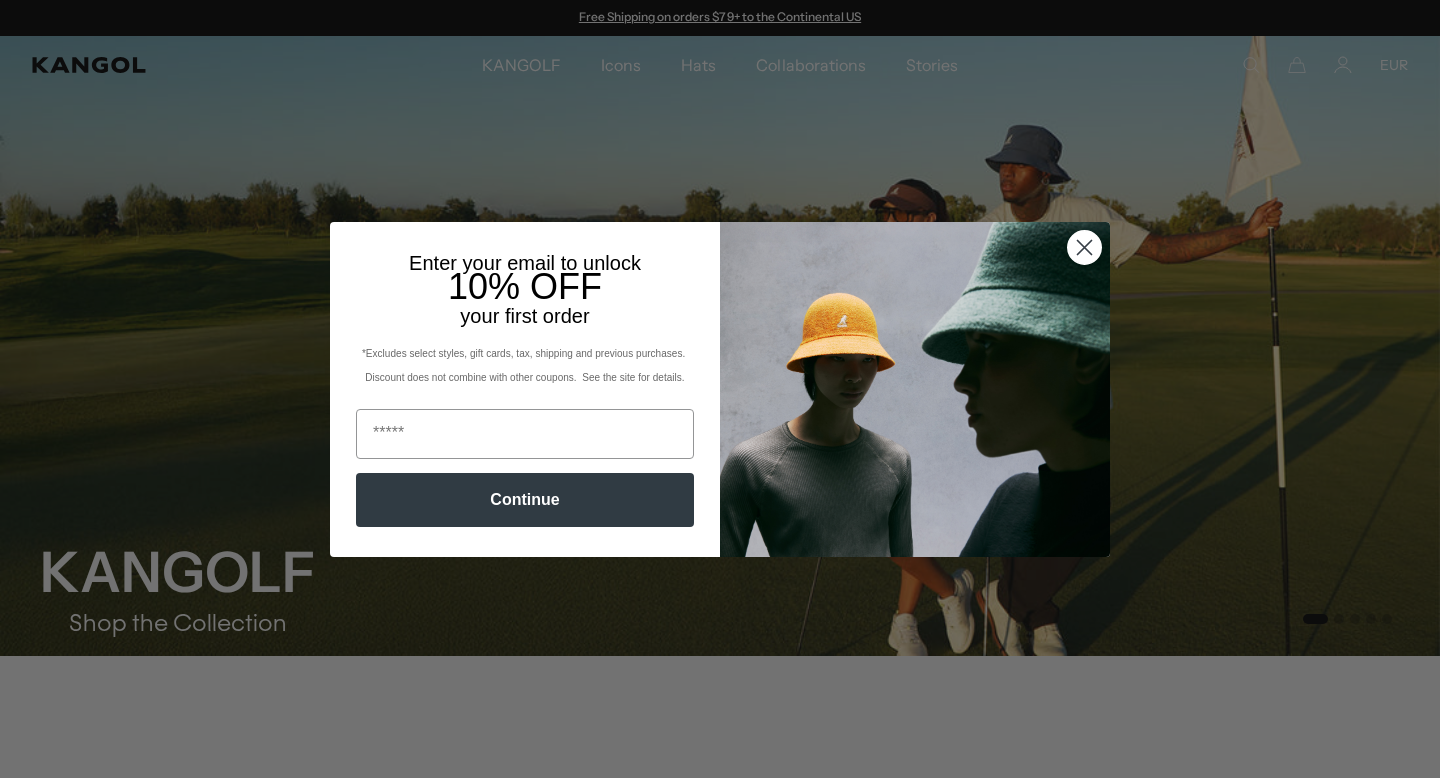 scroll, scrollTop: 0, scrollLeft: 0, axis: both 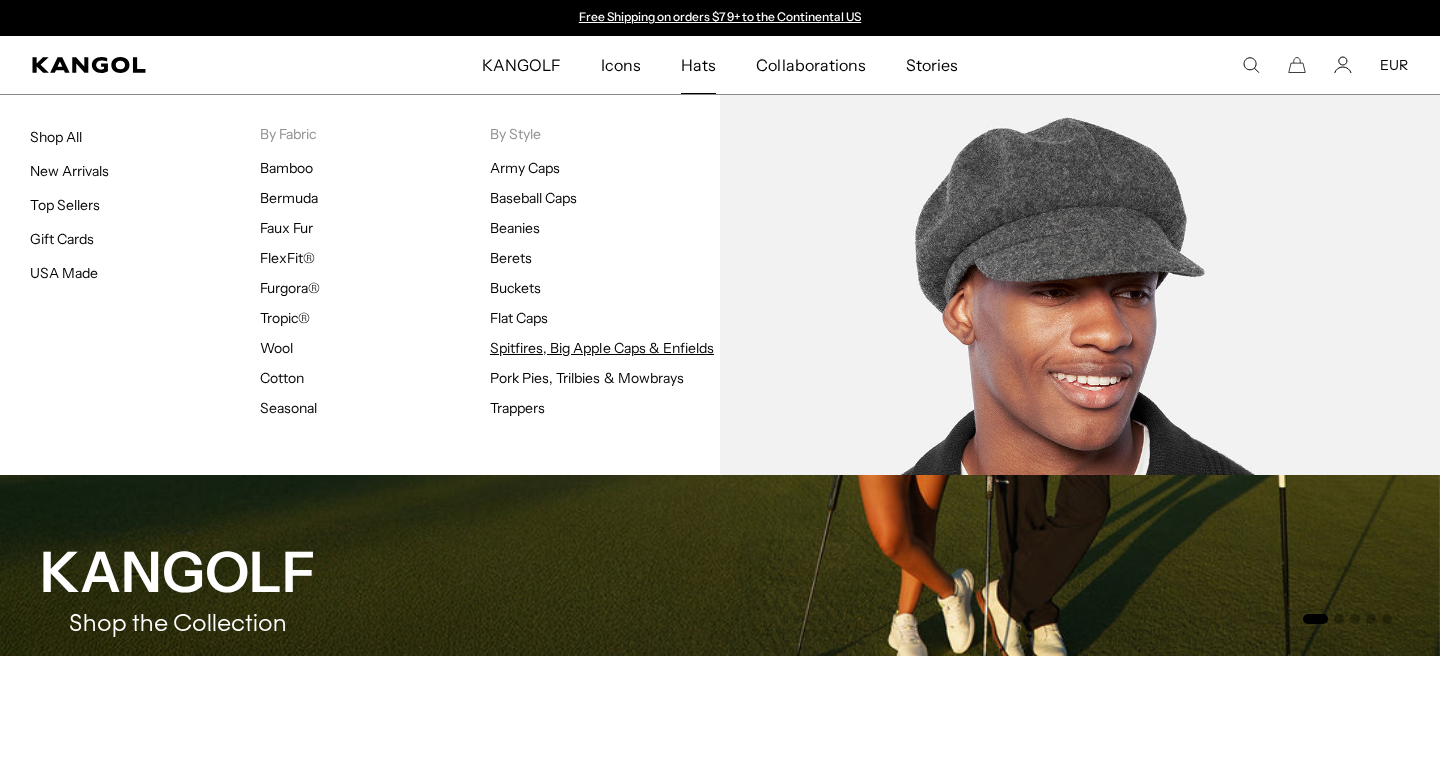 click on "Spitfires, Big Apple Caps & Enfields" at bounding box center [602, 348] 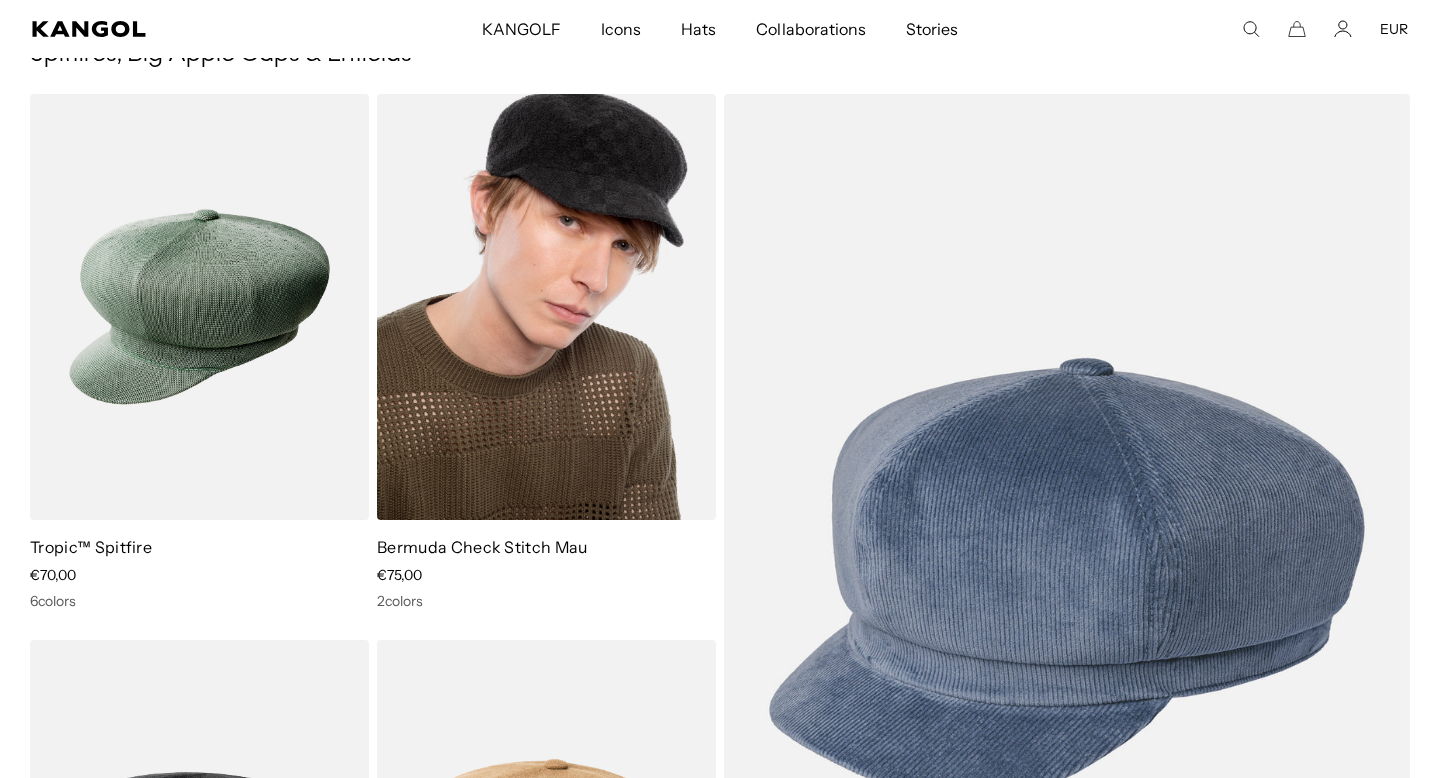 scroll, scrollTop: 128, scrollLeft: 0, axis: vertical 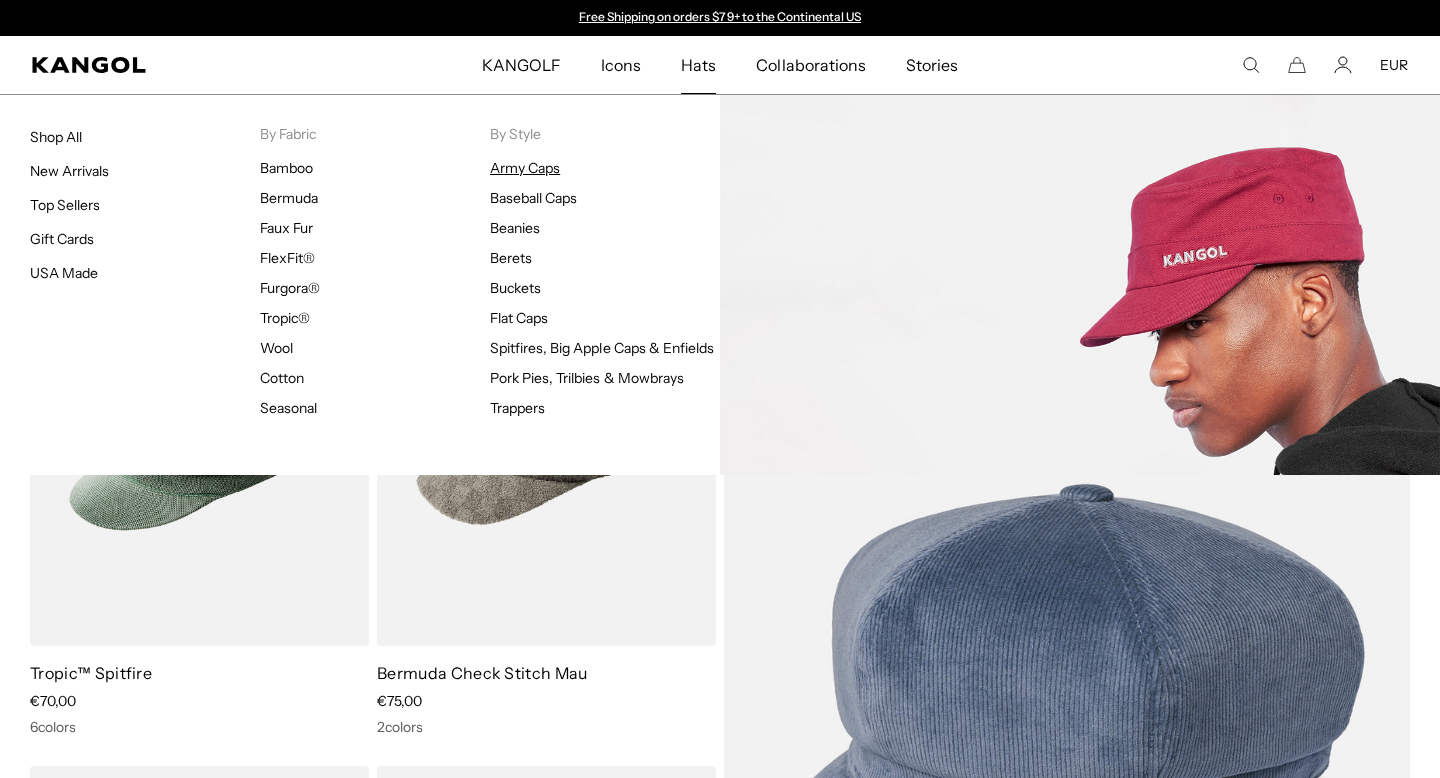 click on "Army Caps" at bounding box center (525, 168) 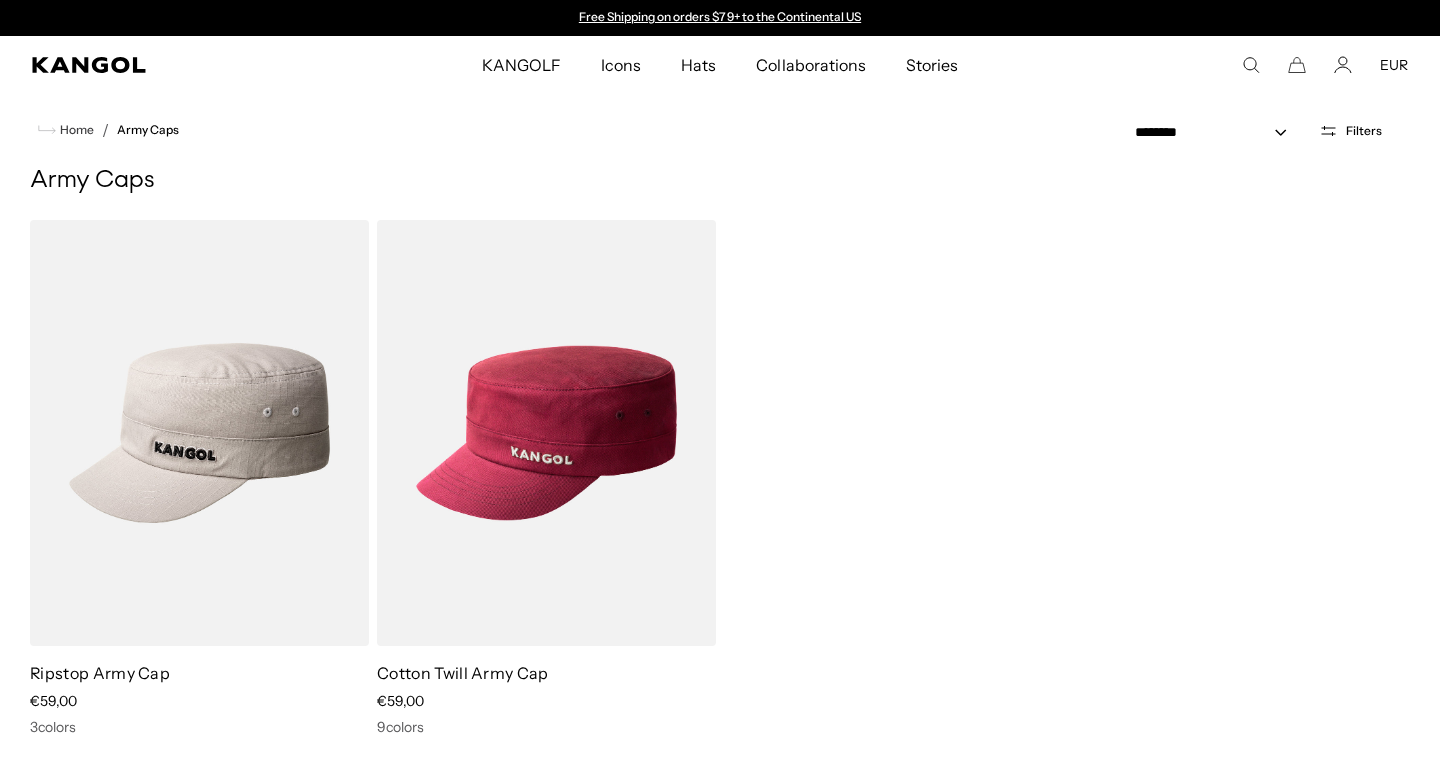 scroll, scrollTop: 0, scrollLeft: 0, axis: both 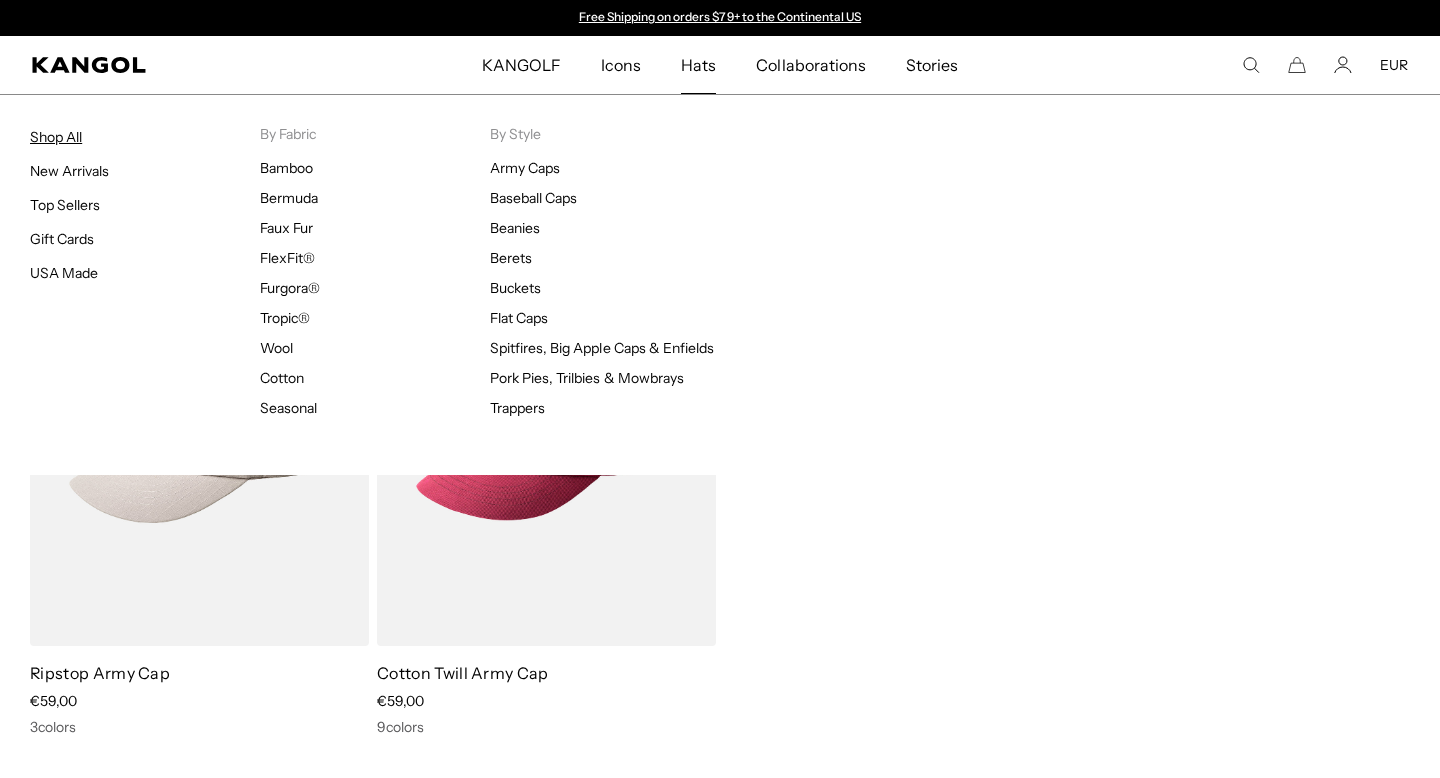 click on "Shop All" at bounding box center [56, 137] 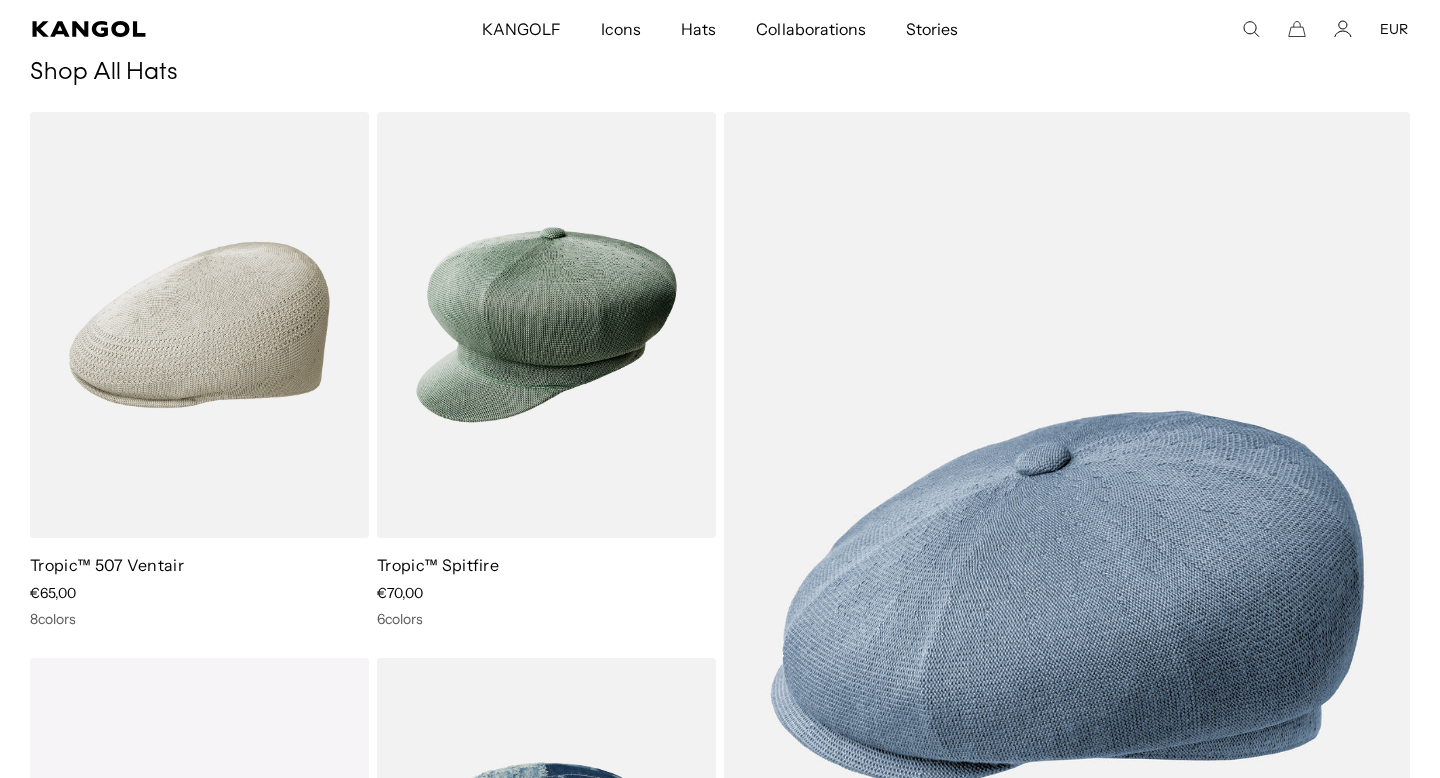 scroll, scrollTop: 110, scrollLeft: 0, axis: vertical 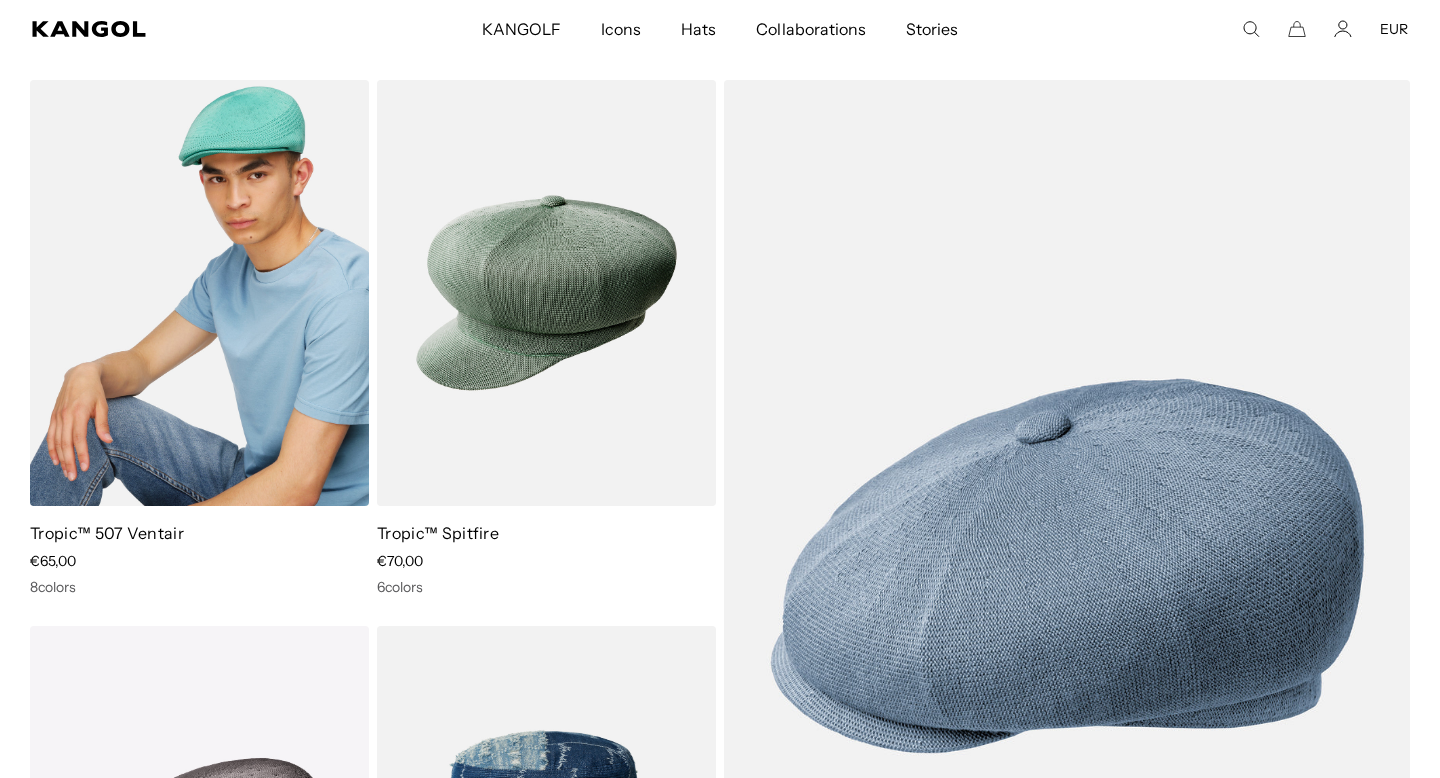 click at bounding box center (199, 293) 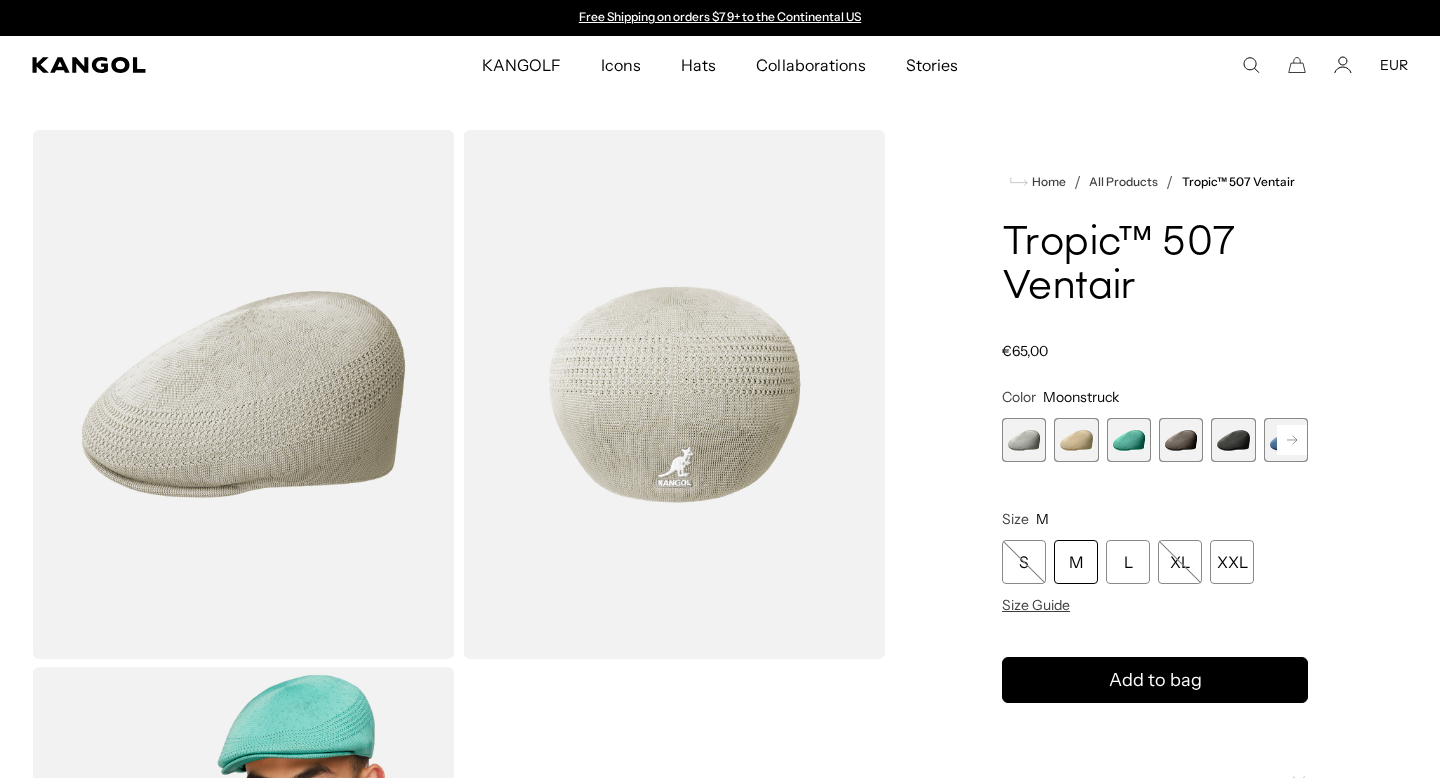 scroll, scrollTop: 0, scrollLeft: 0, axis: both 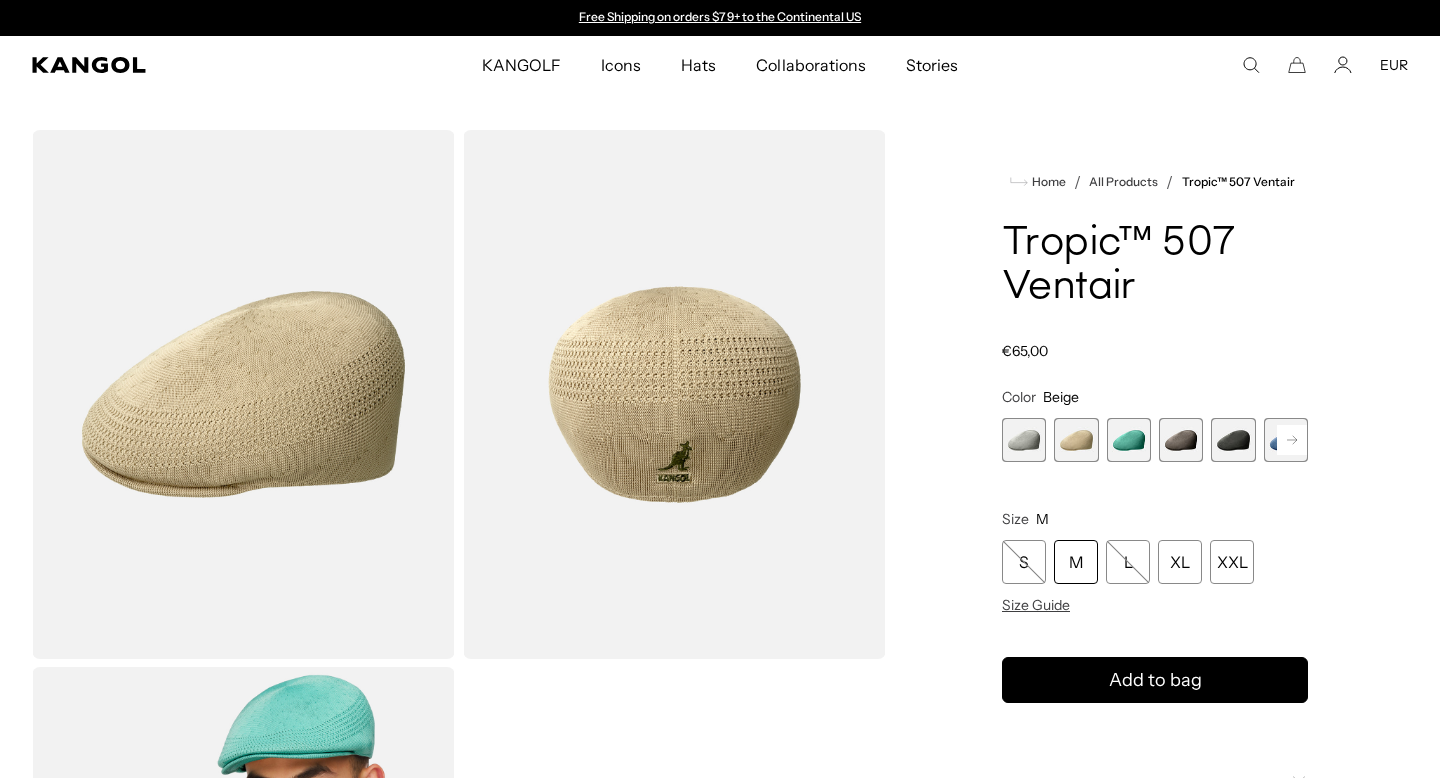 click at bounding box center [1024, 440] 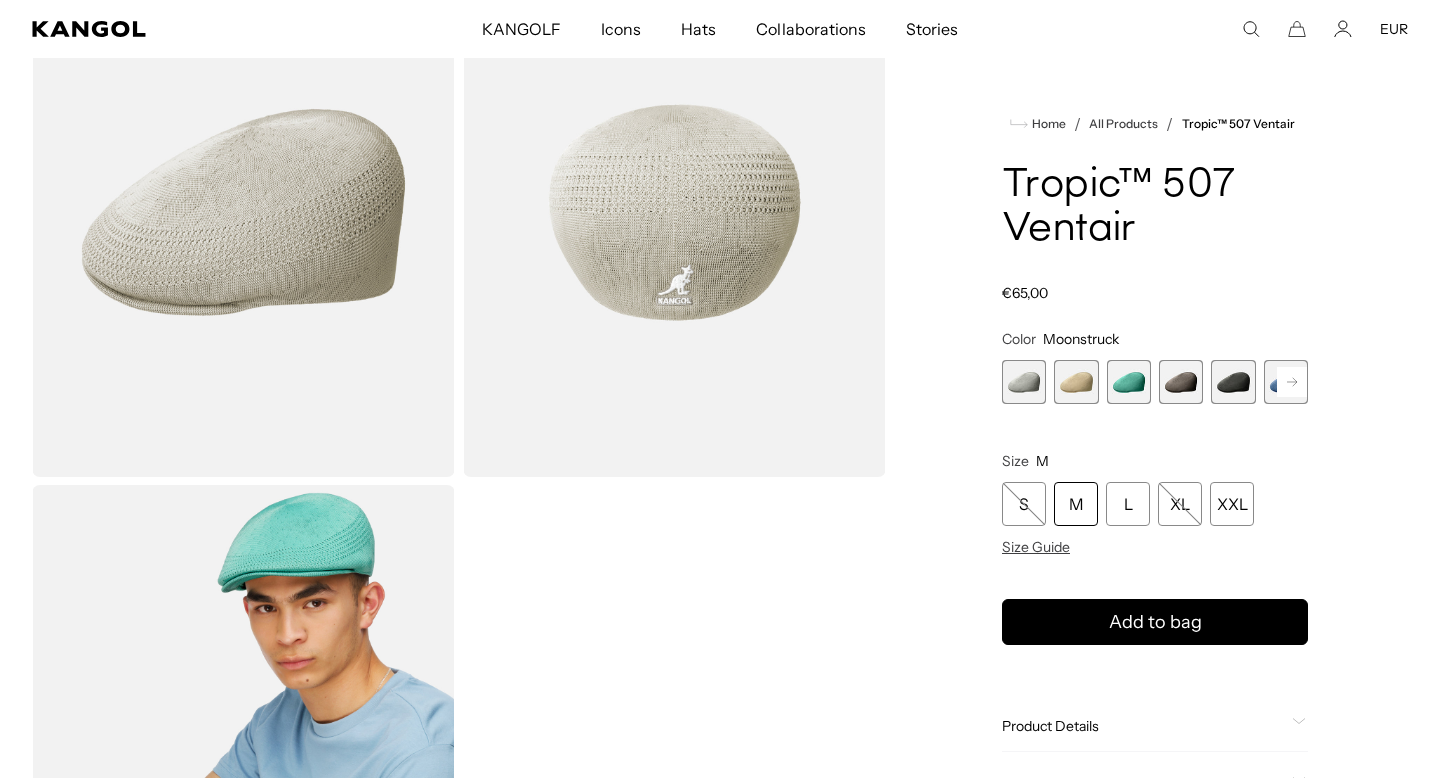scroll, scrollTop: 443, scrollLeft: 0, axis: vertical 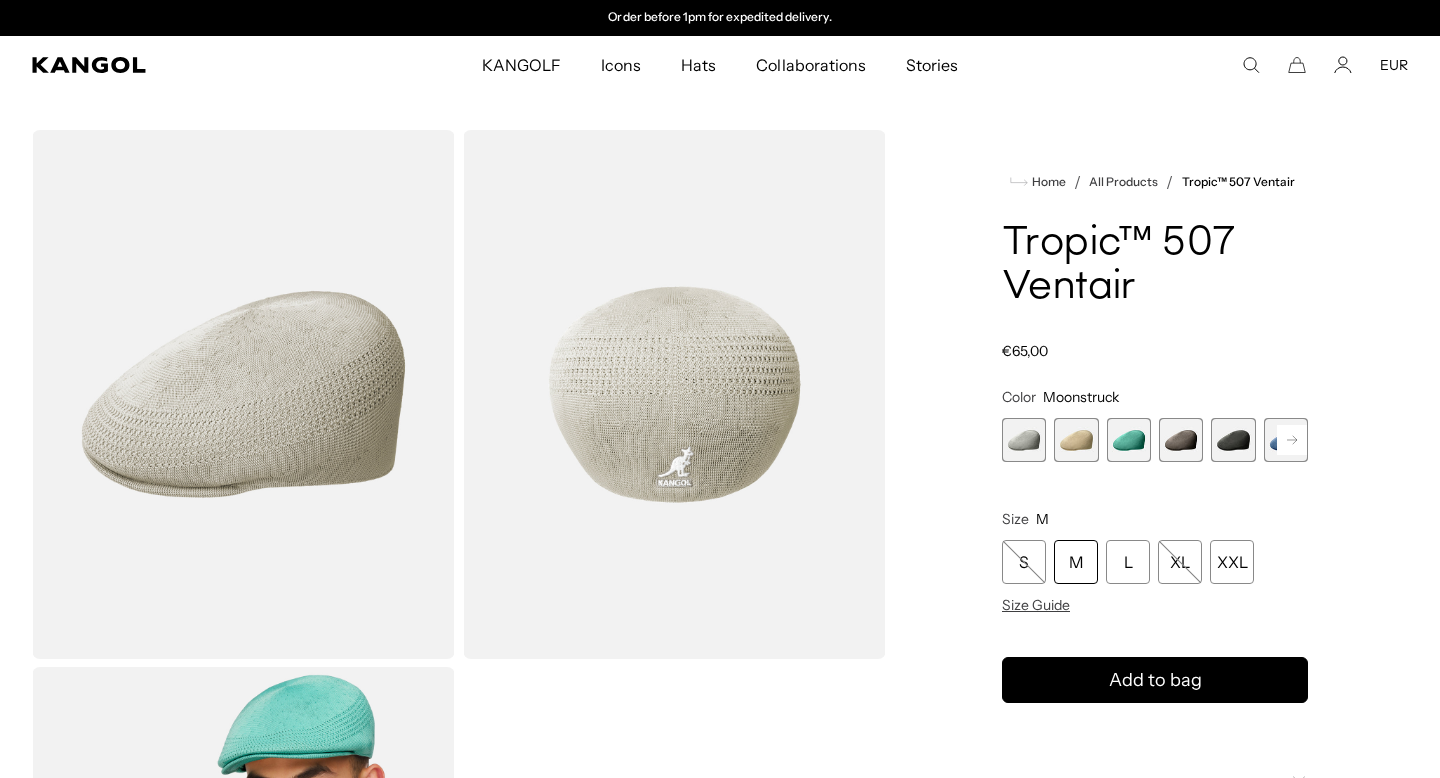click at bounding box center [243, 394] 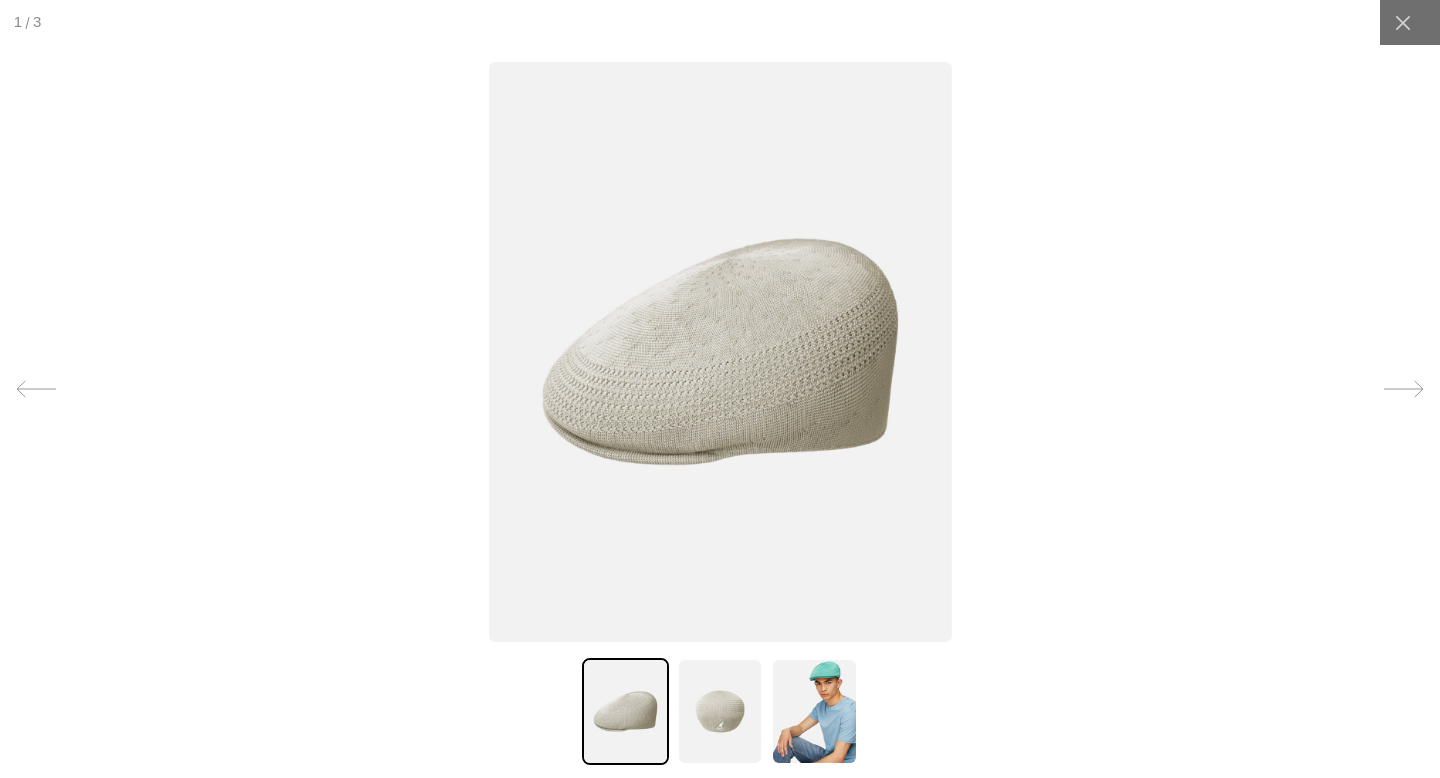 click at bounding box center (720, 711) 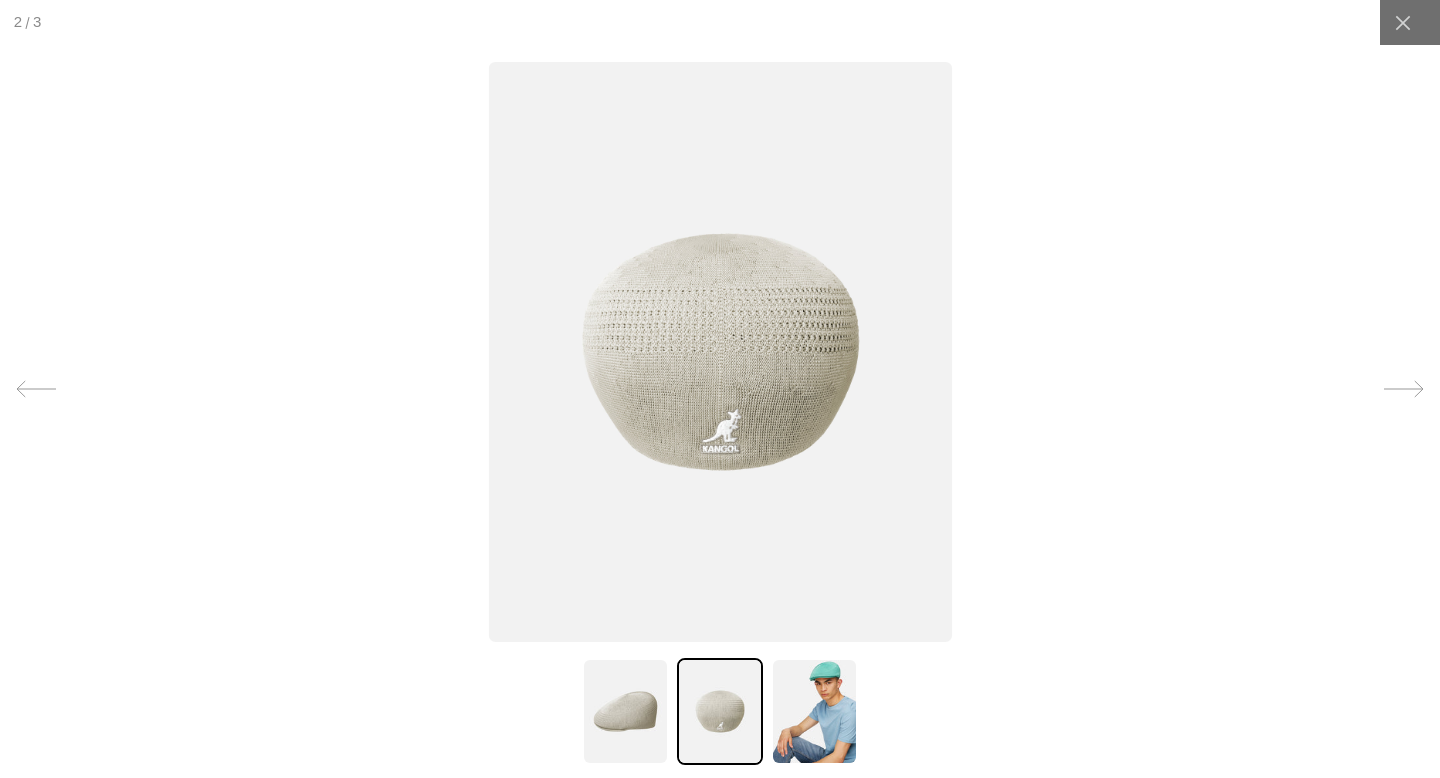 scroll, scrollTop: 0, scrollLeft: 0, axis: both 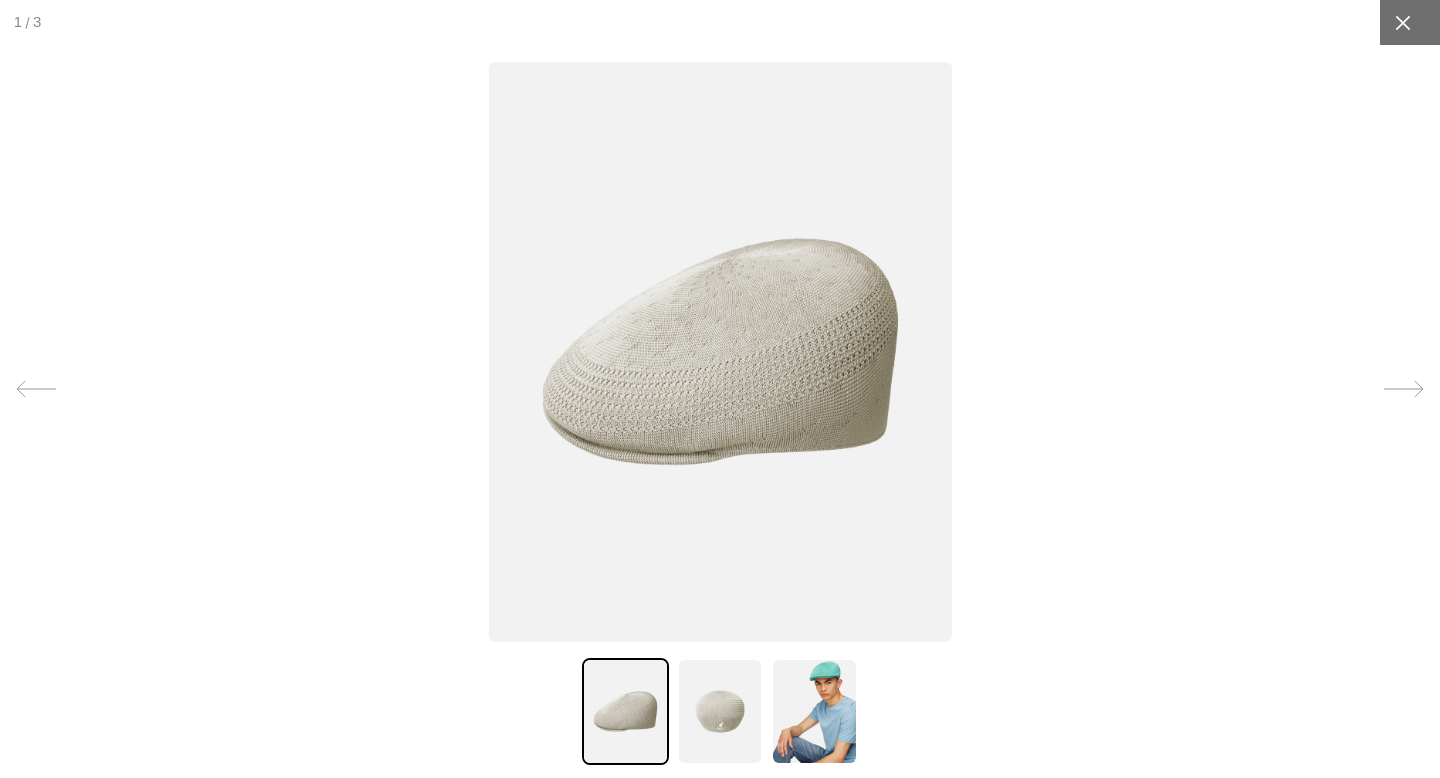 click at bounding box center (1402, 22) 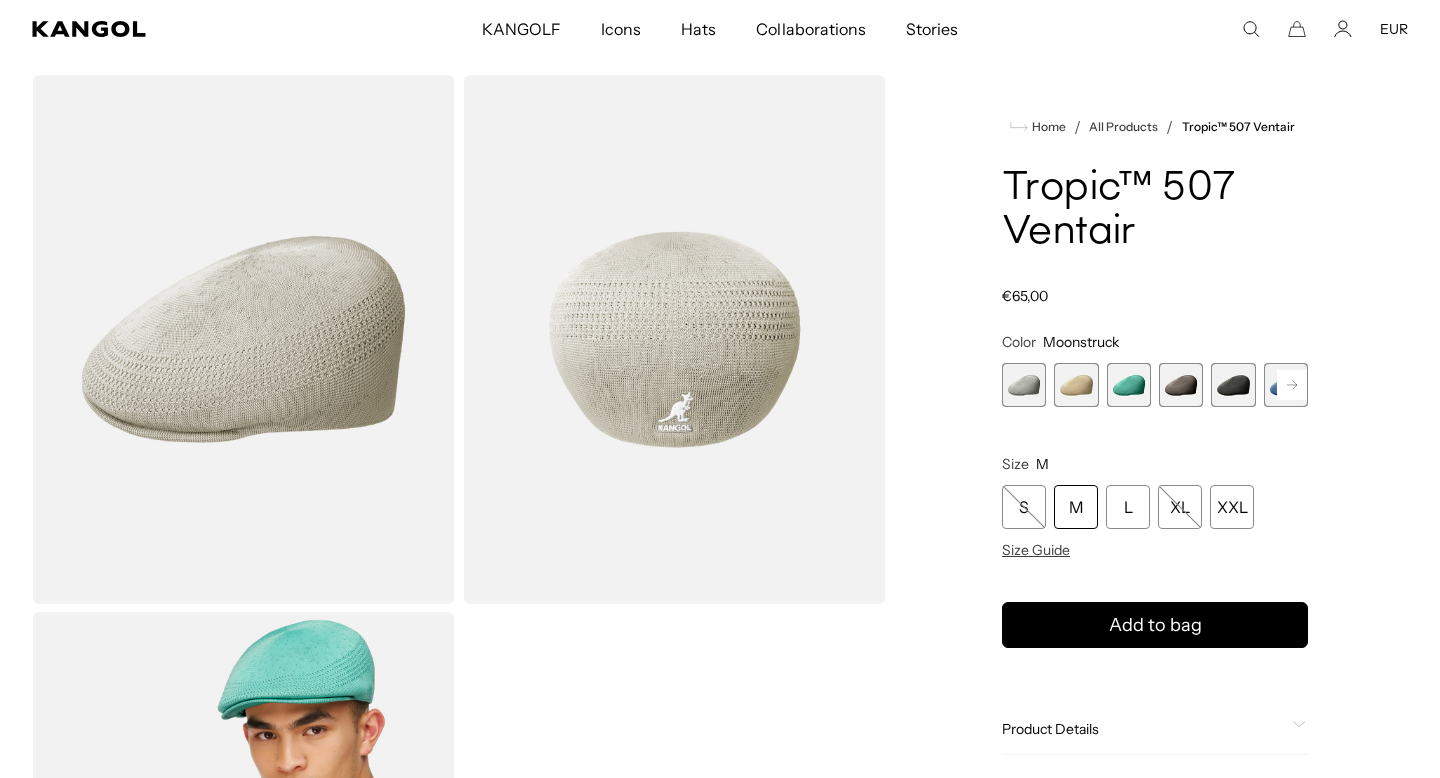 scroll, scrollTop: 91, scrollLeft: 0, axis: vertical 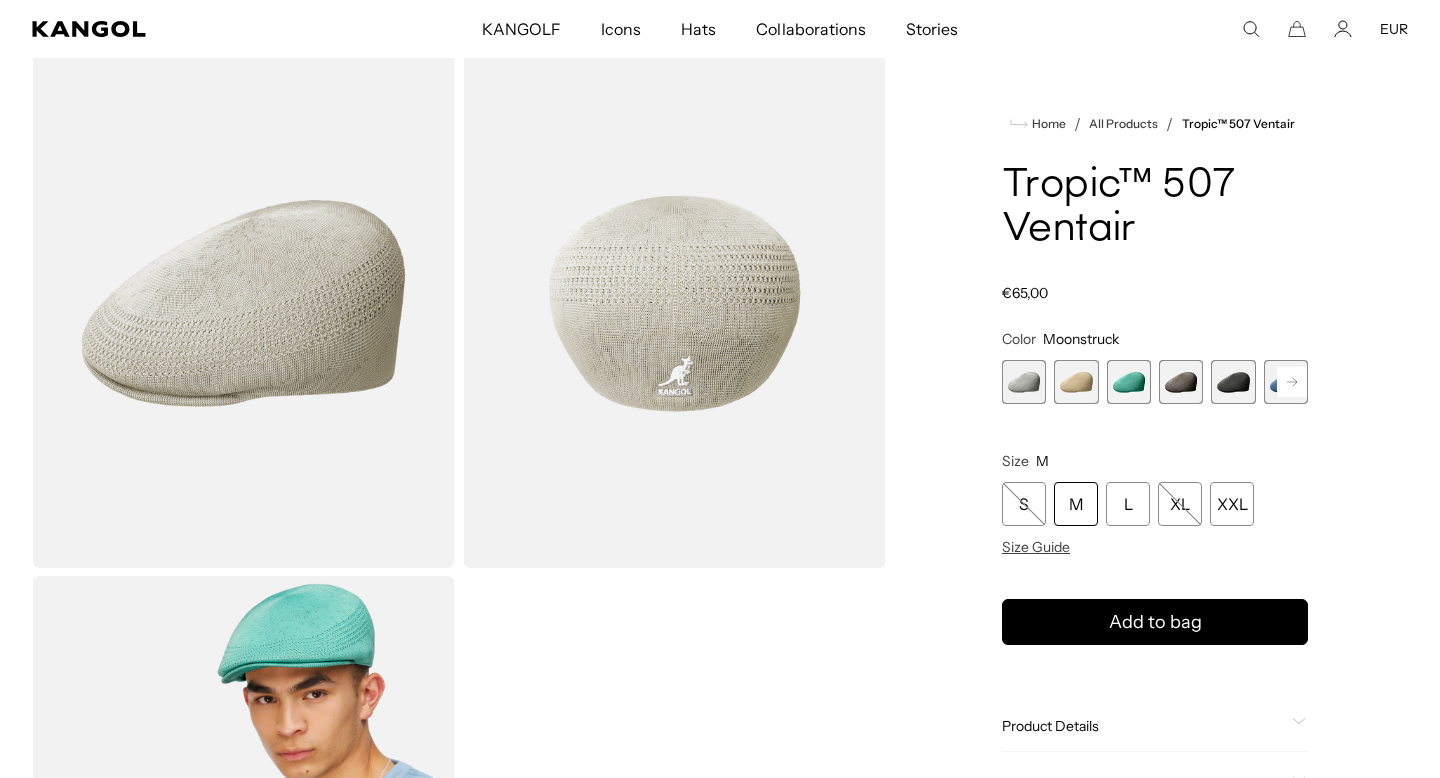 click 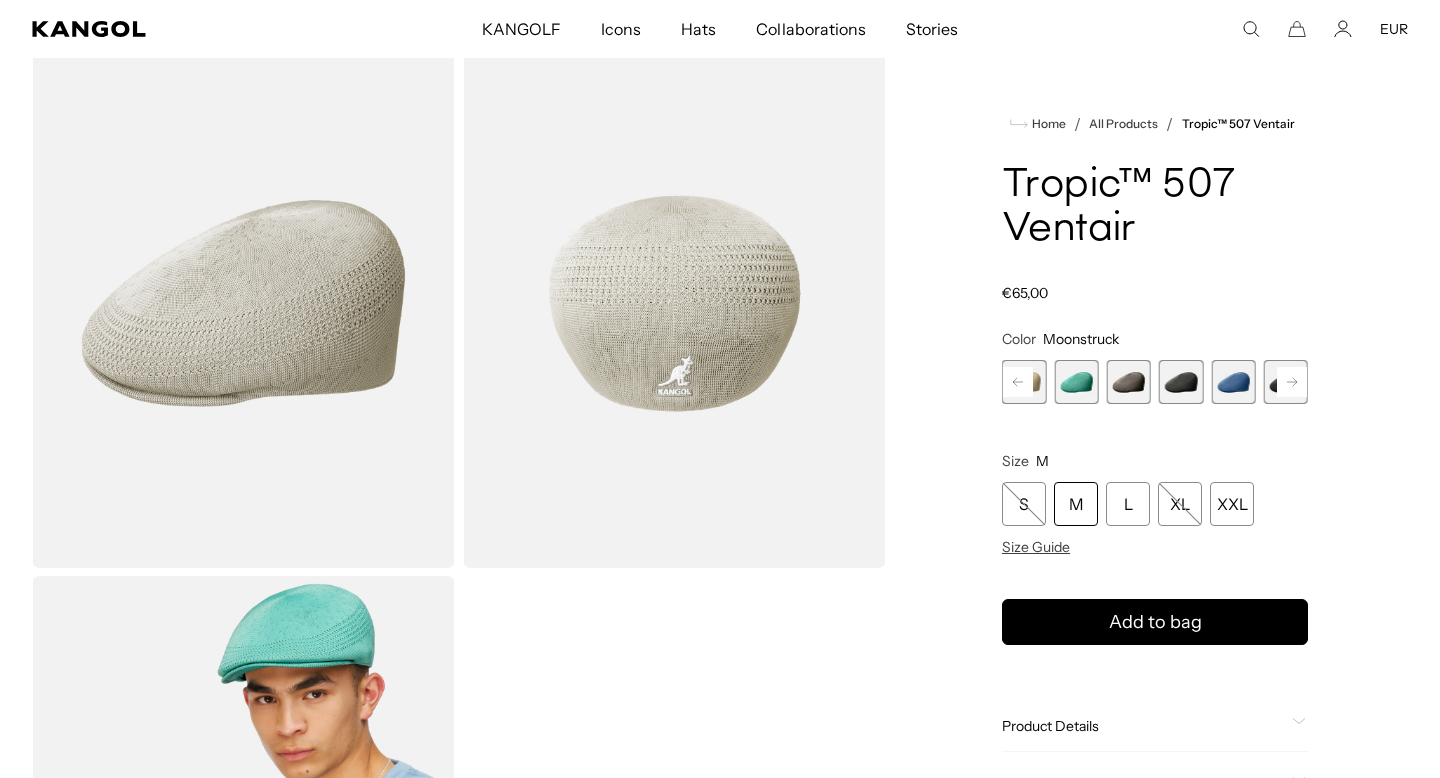 click 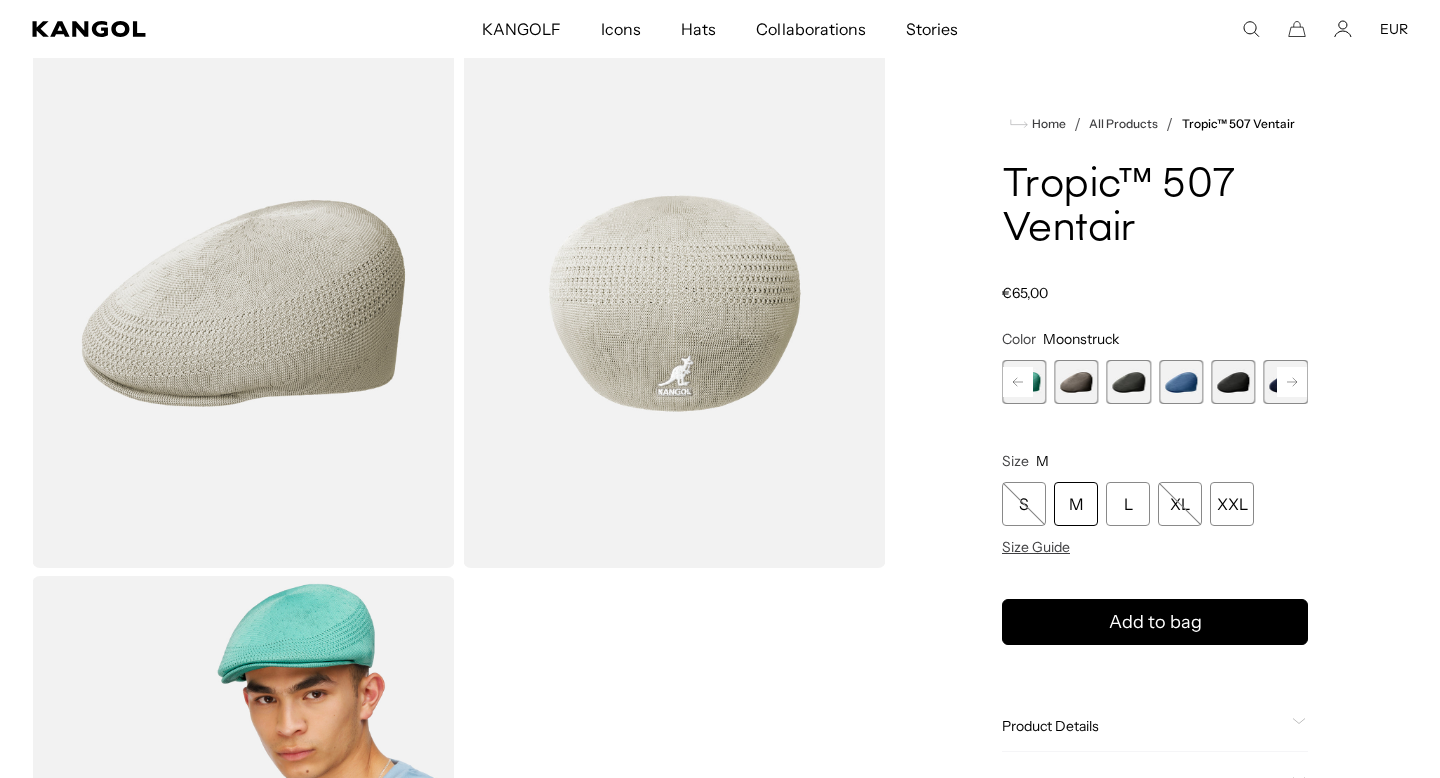 click 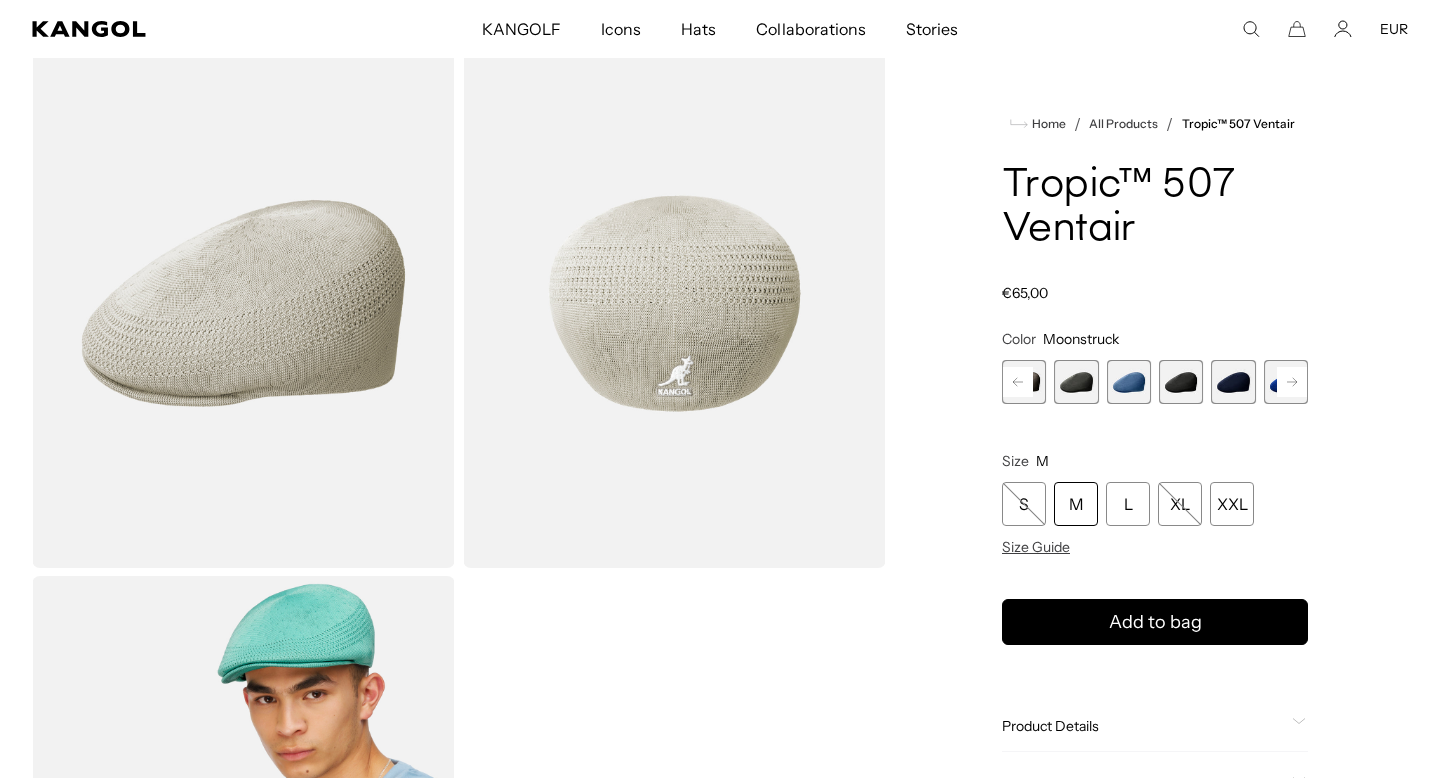 scroll, scrollTop: 0, scrollLeft: 0, axis: both 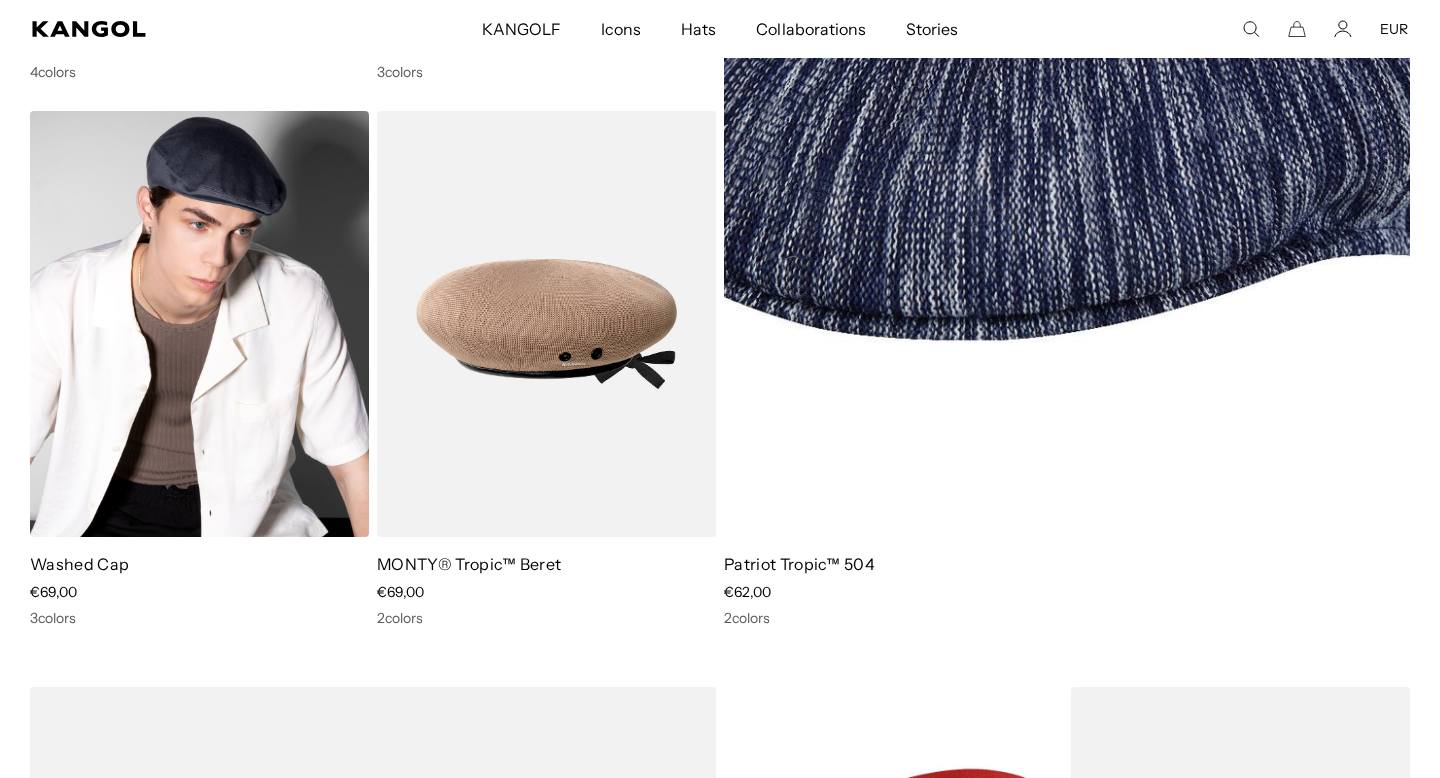 click at bounding box center (199, 324) 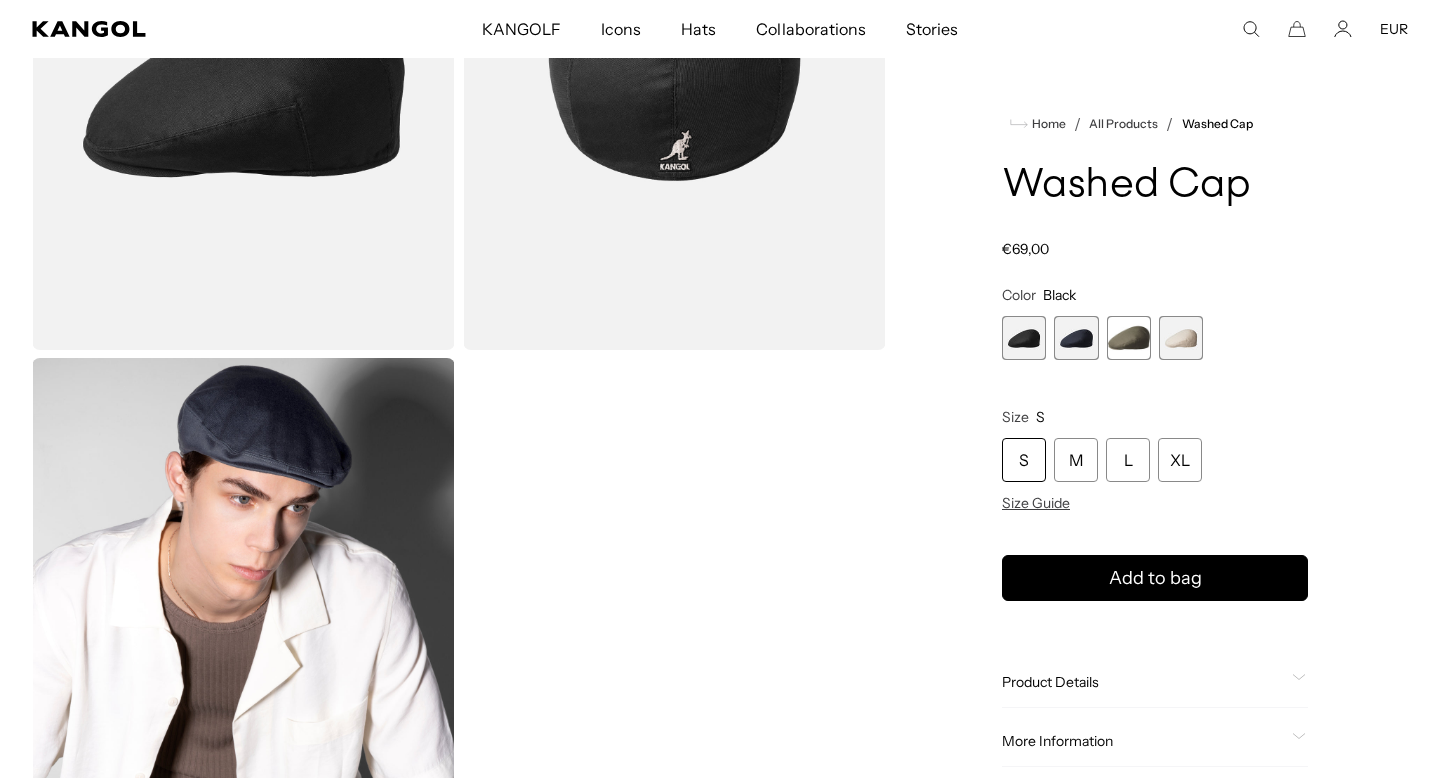 scroll, scrollTop: 56, scrollLeft: 0, axis: vertical 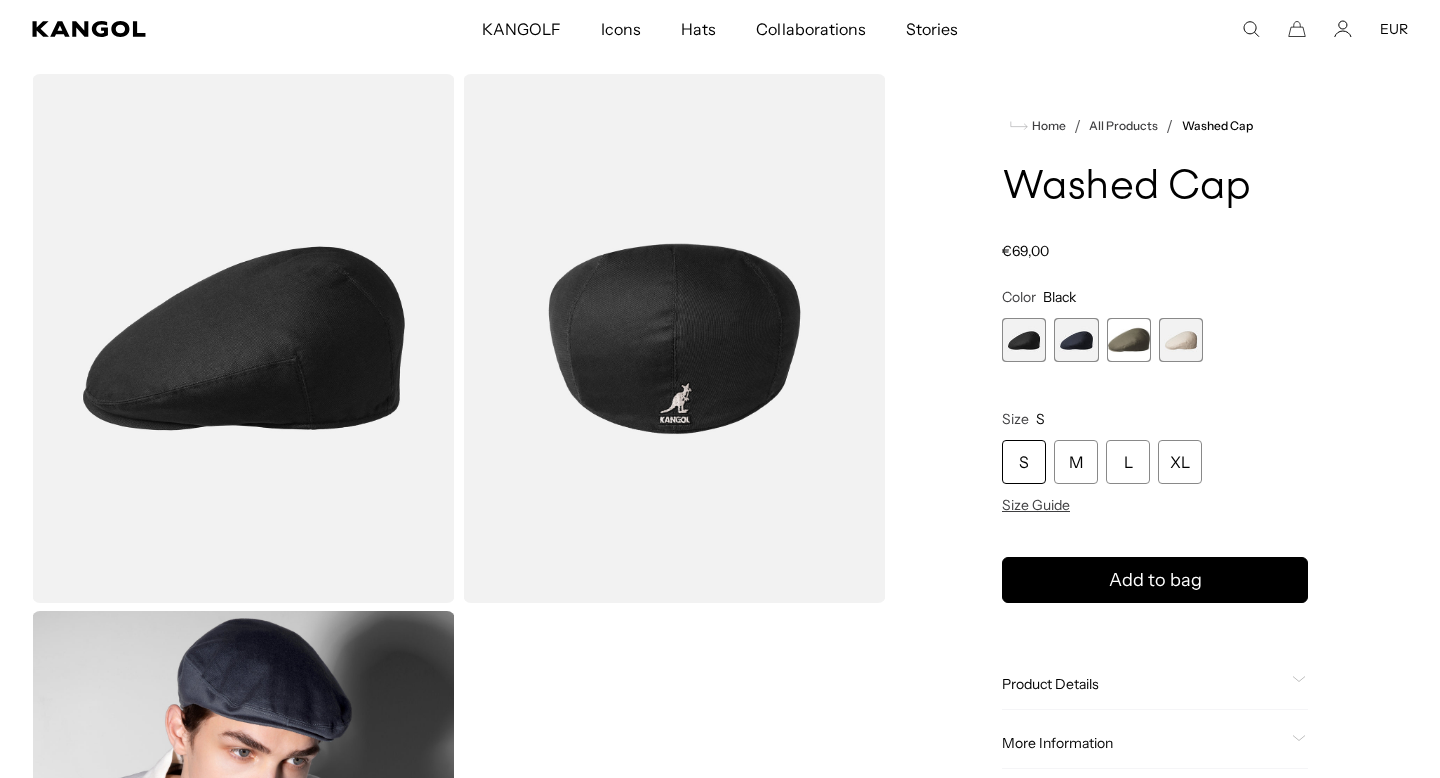 click at bounding box center (1076, 340) 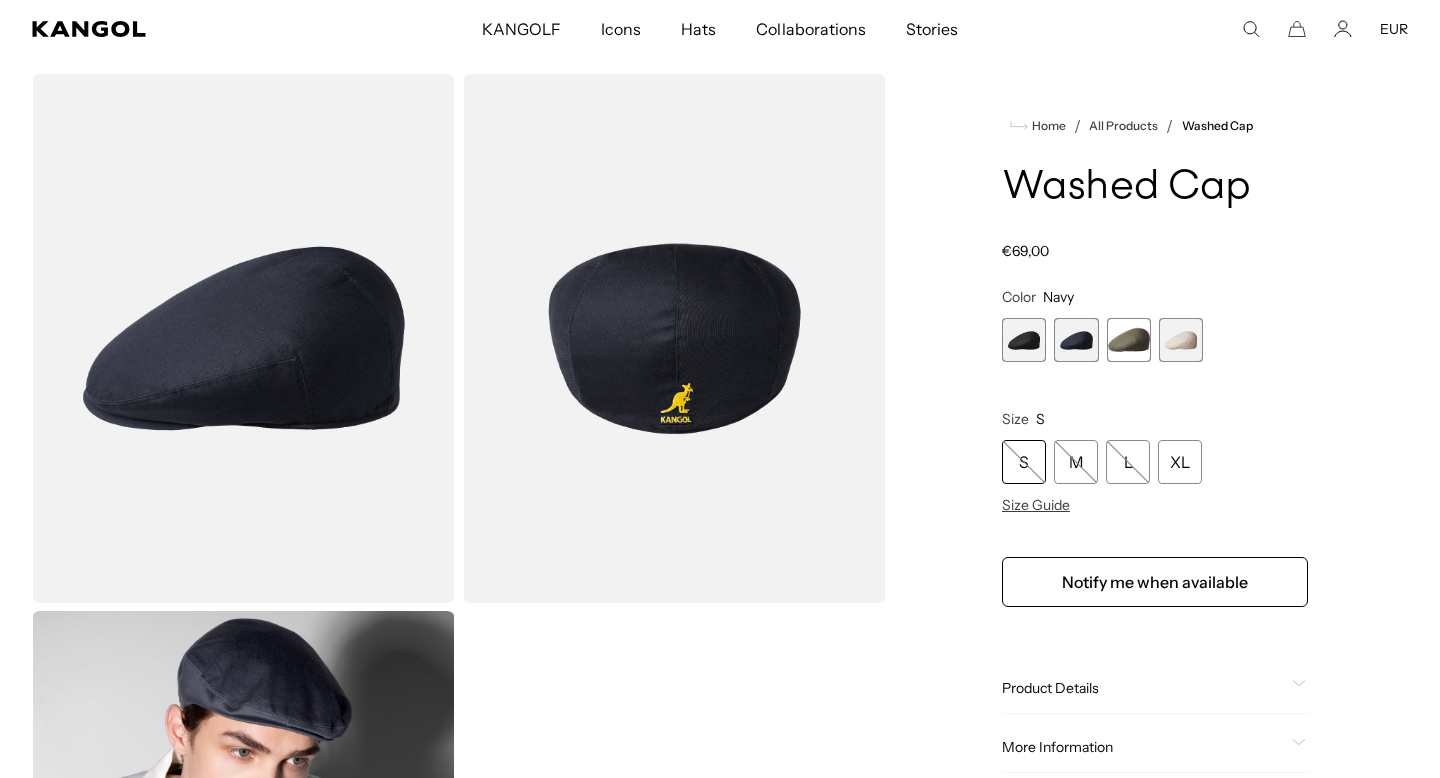 scroll, scrollTop: 460, scrollLeft: 0, axis: vertical 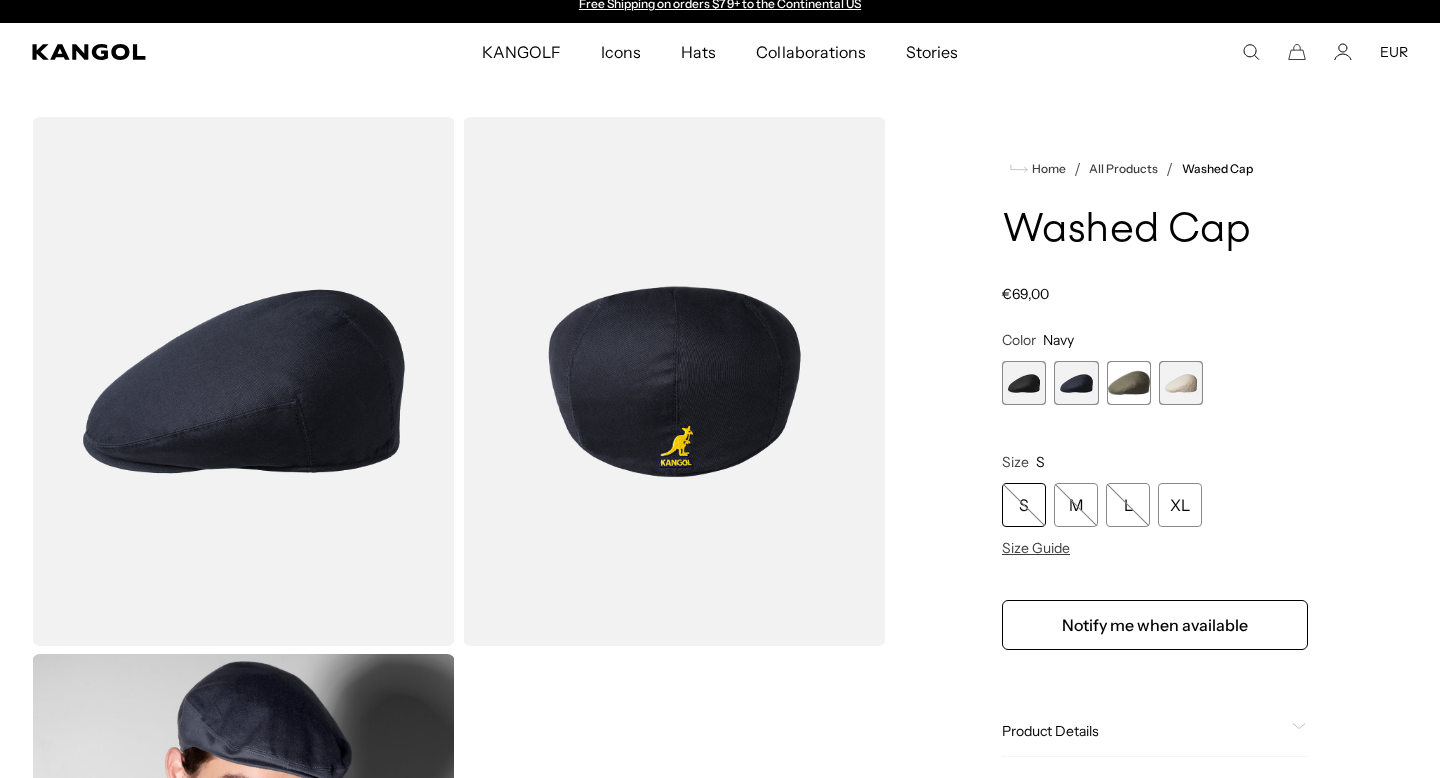 click at bounding box center [1181, 383] 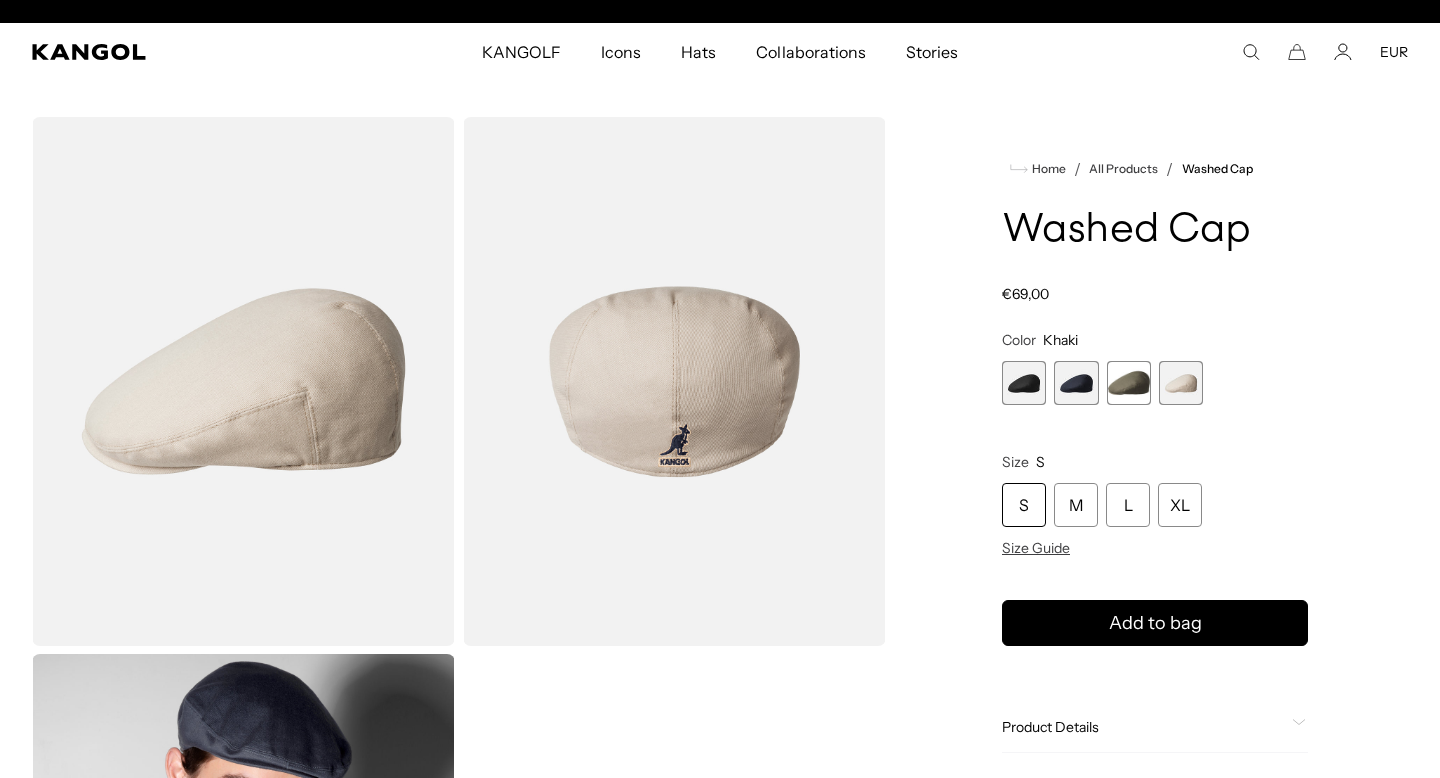 scroll, scrollTop: 0, scrollLeft: 0, axis: both 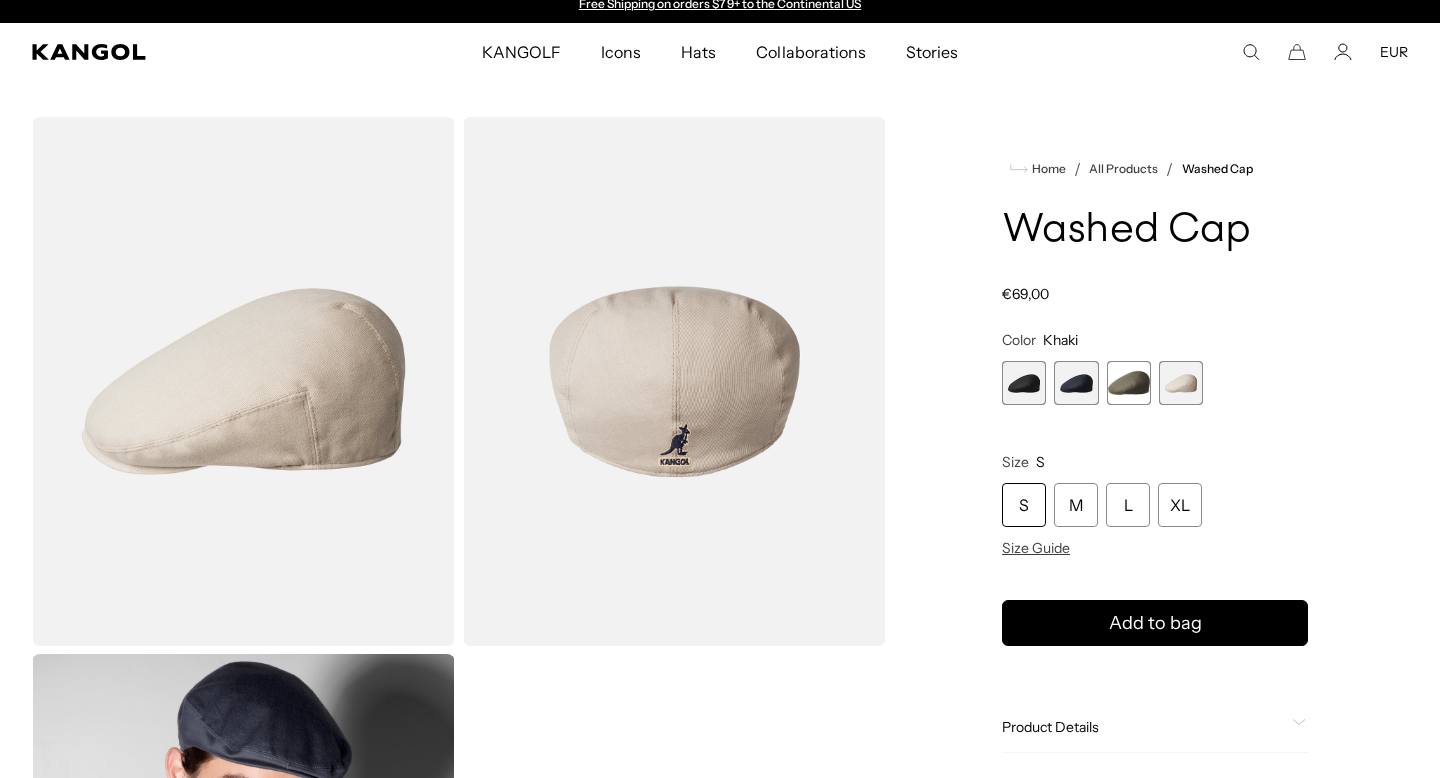 click at bounding box center (1129, 383) 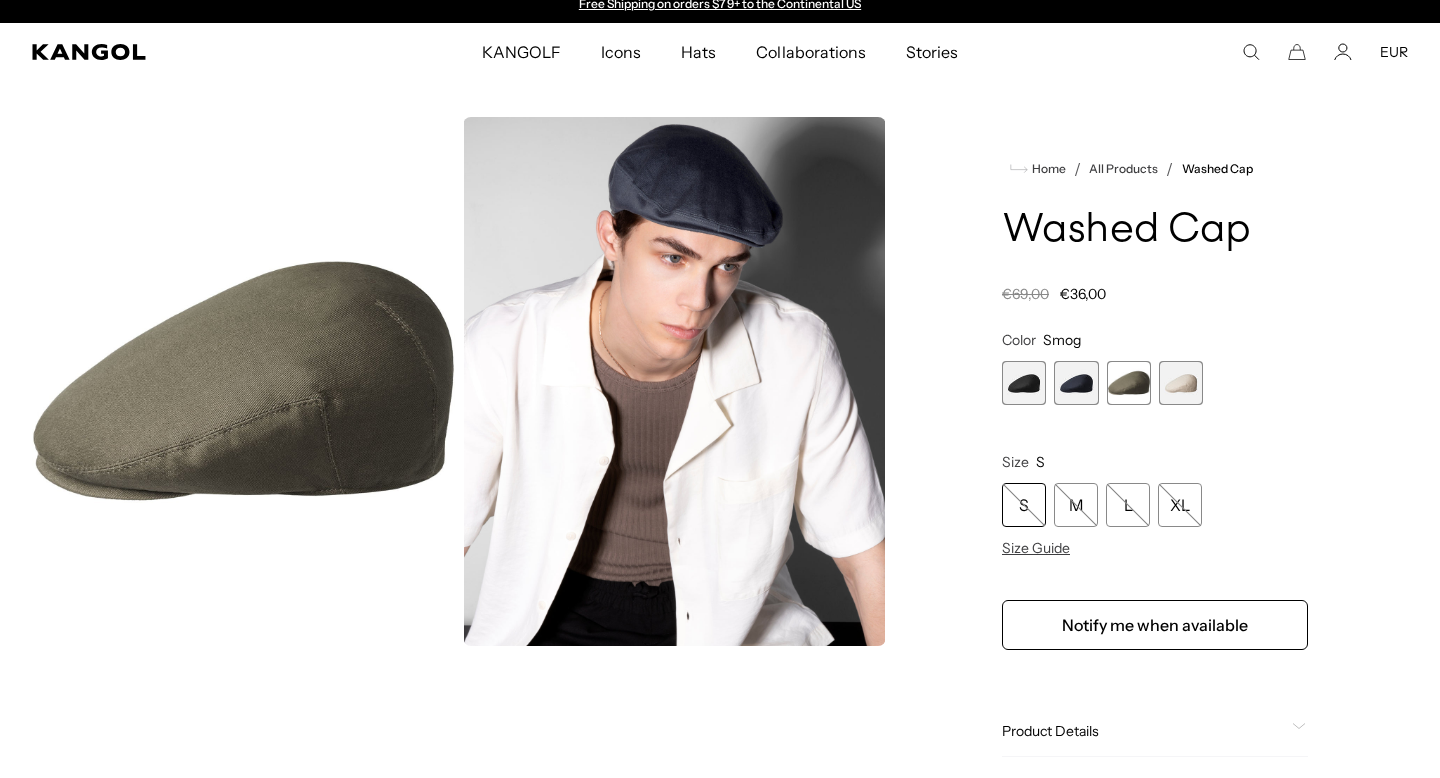 click at bounding box center (1181, 383) 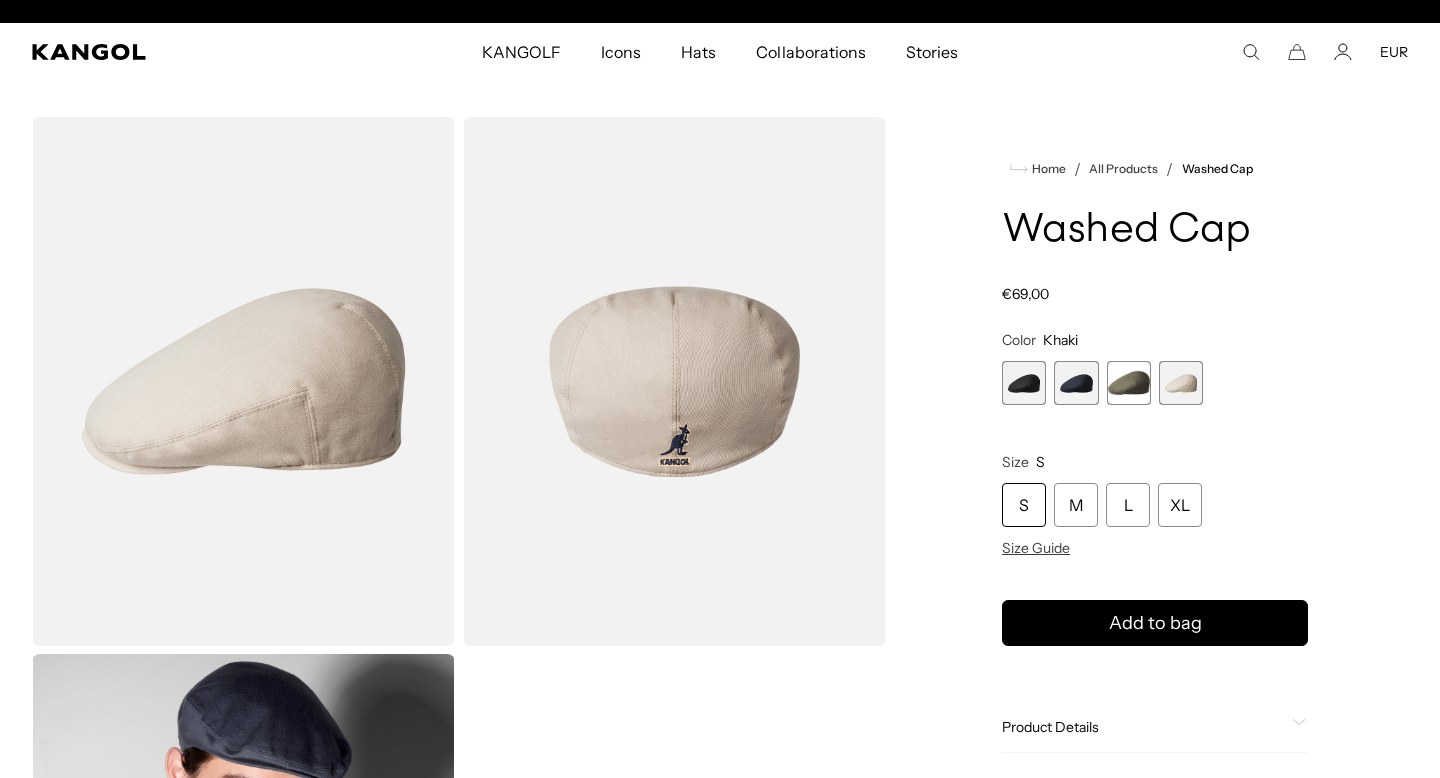 scroll, scrollTop: 0, scrollLeft: 412, axis: horizontal 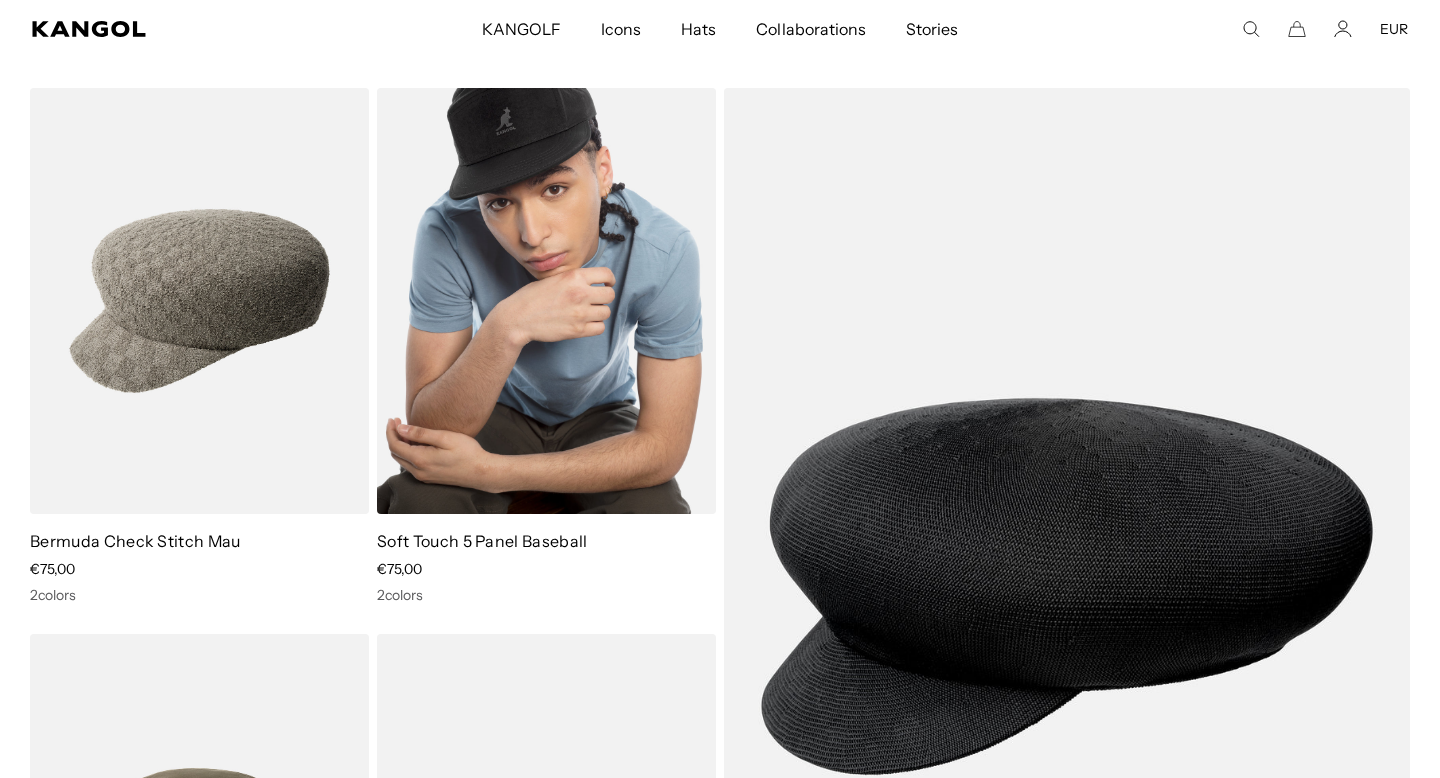 click at bounding box center (546, 301) 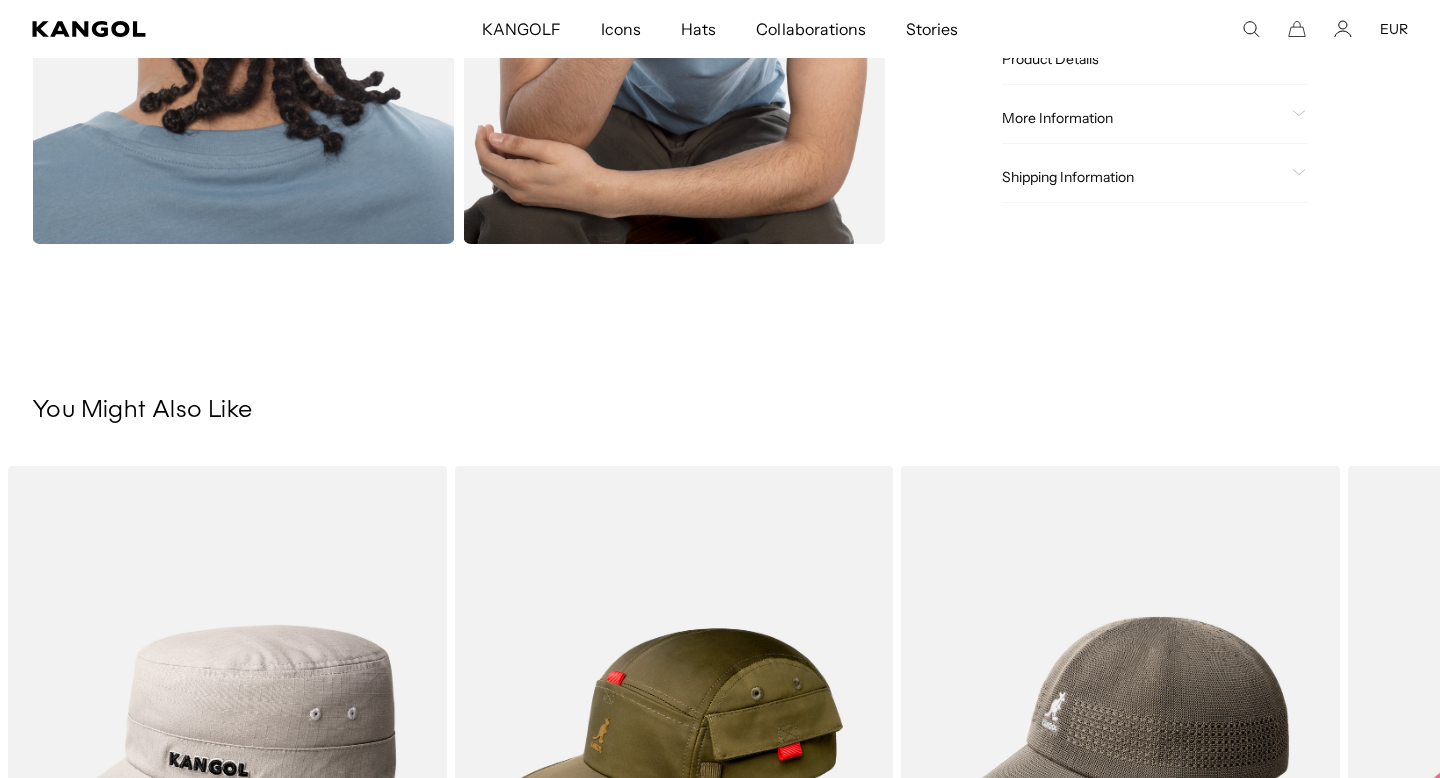 scroll, scrollTop: 1194, scrollLeft: 0, axis: vertical 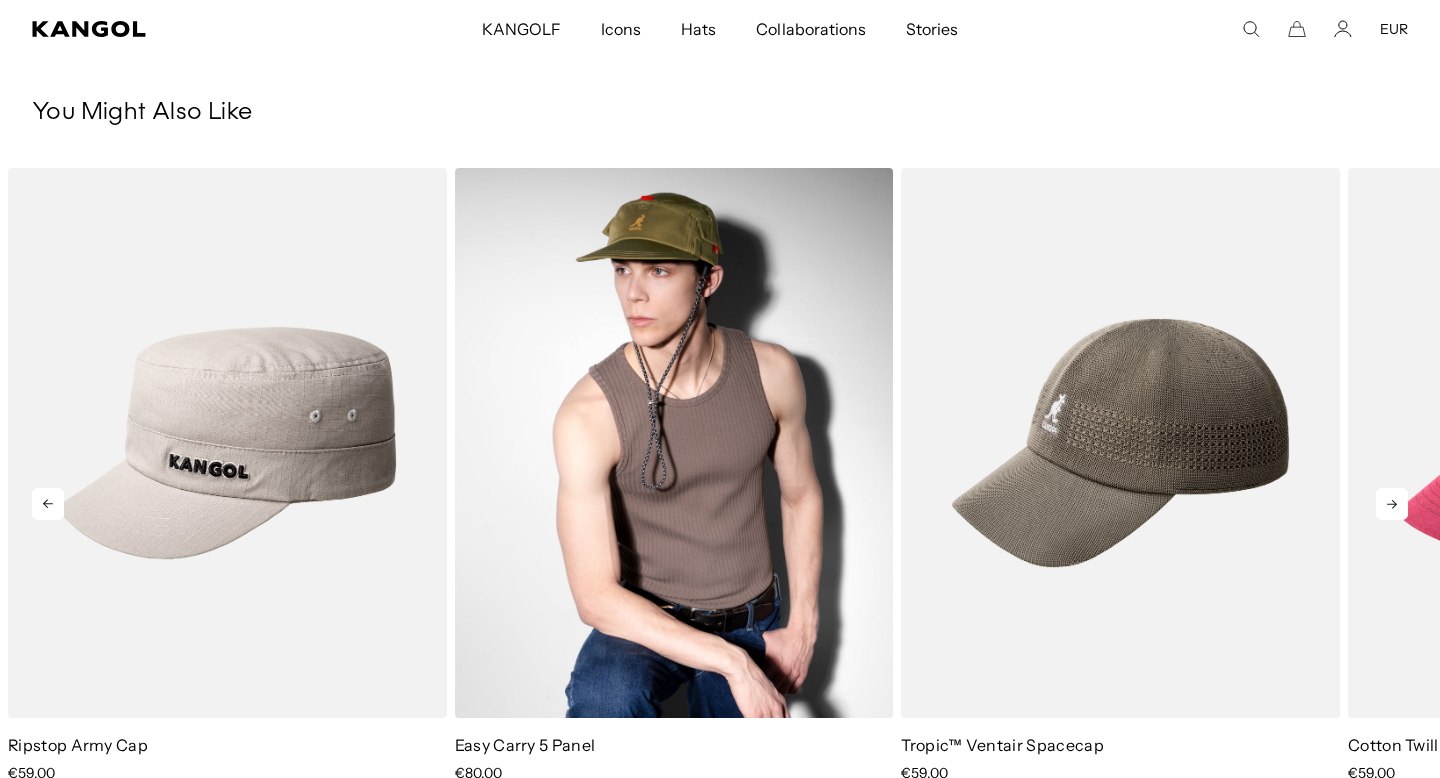 click at bounding box center [674, 443] 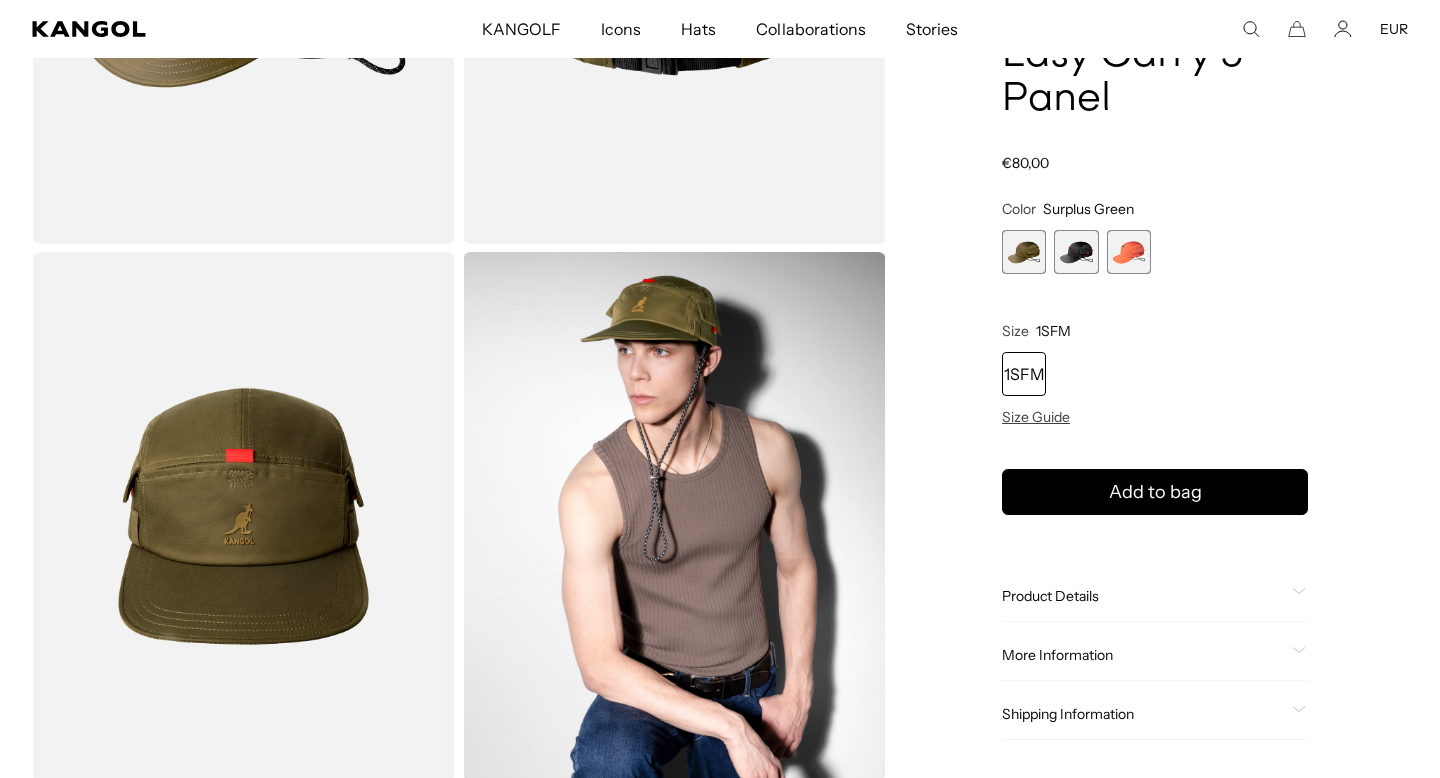 scroll, scrollTop: 650, scrollLeft: 0, axis: vertical 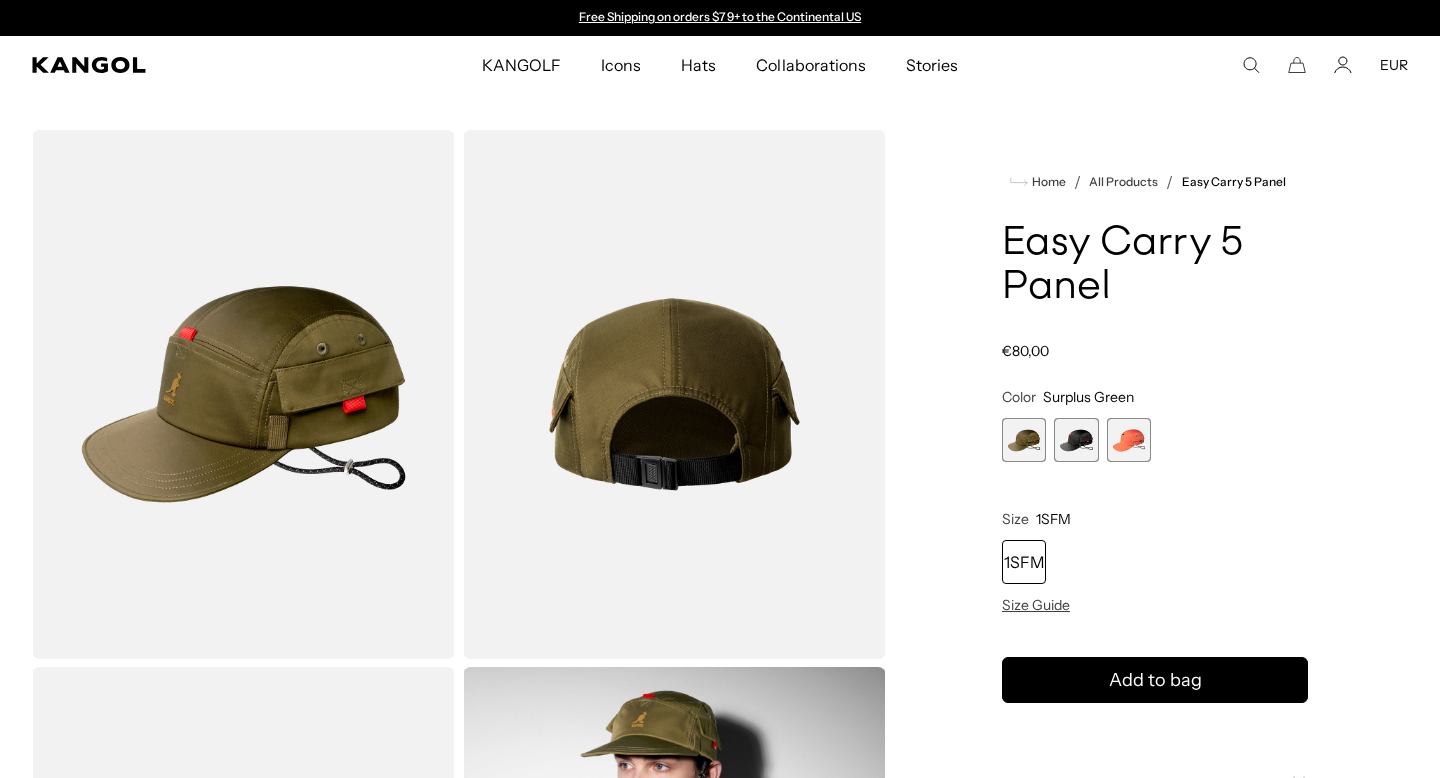 click at bounding box center [1076, 440] 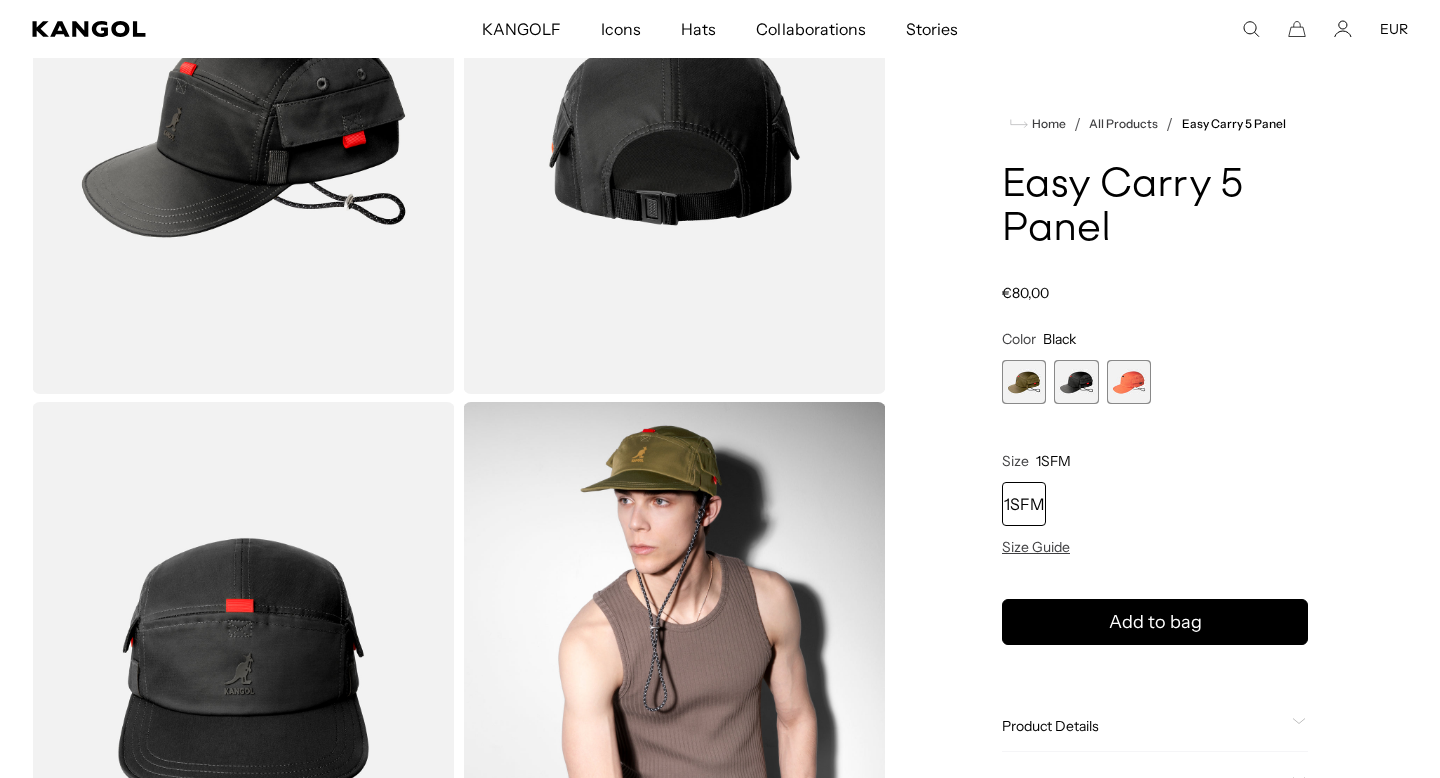 scroll, scrollTop: 498, scrollLeft: 0, axis: vertical 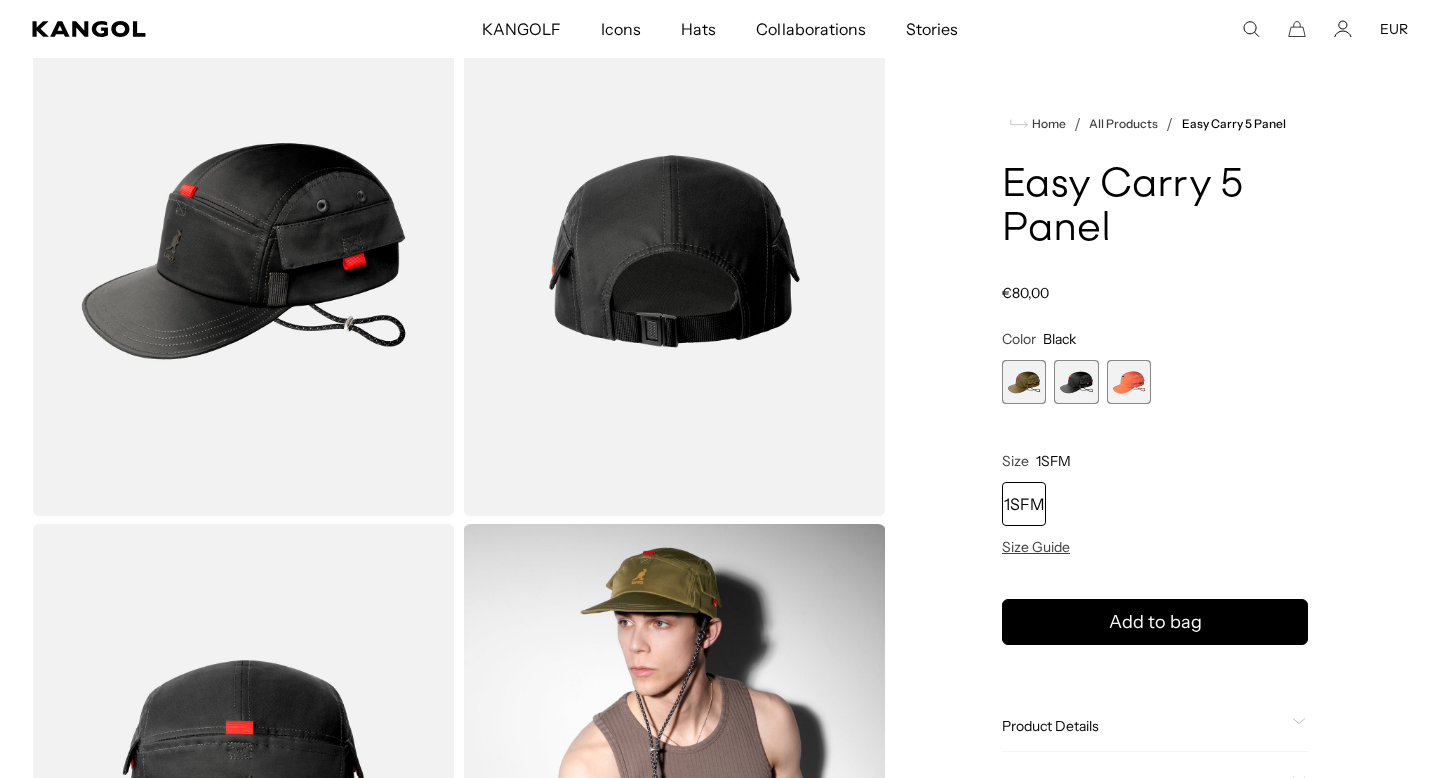 click at bounding box center (1129, 382) 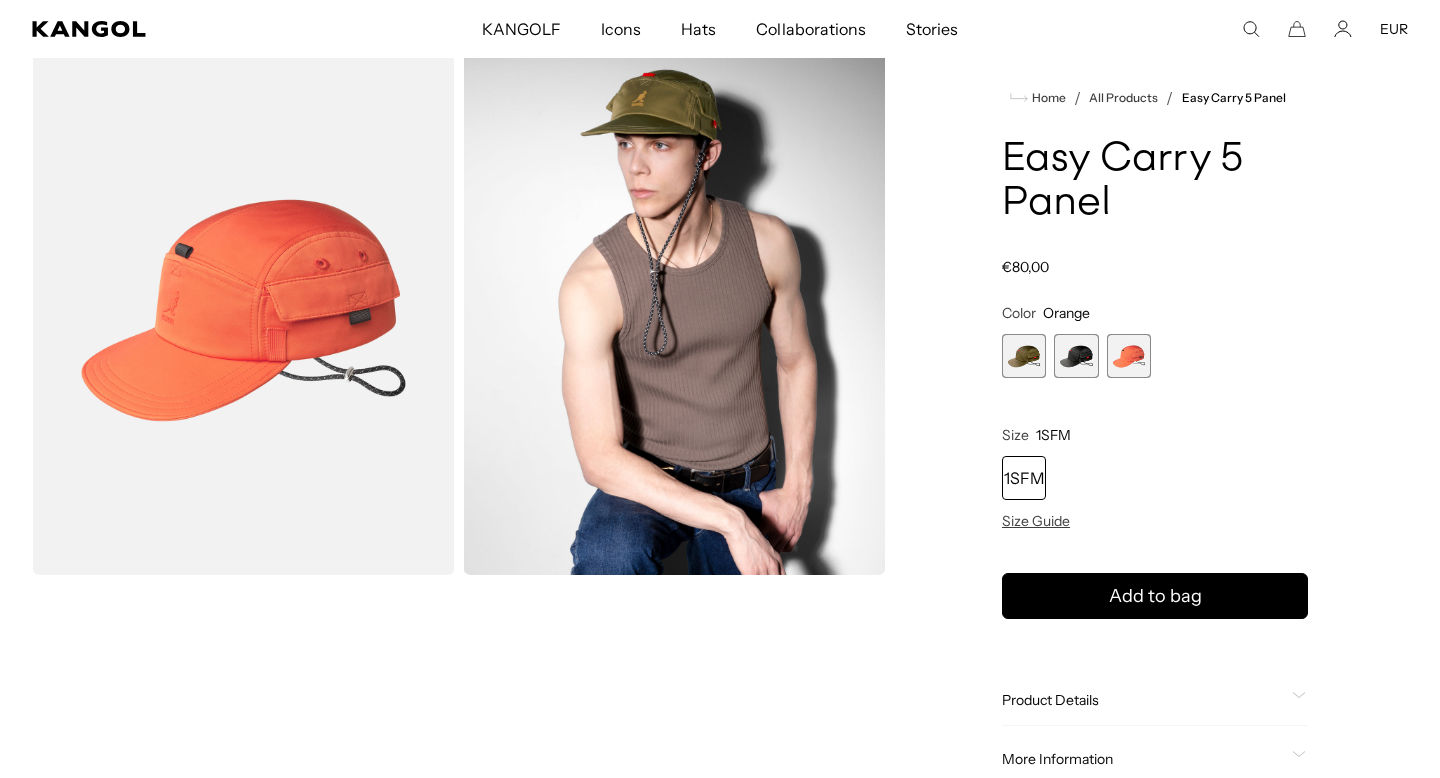 scroll, scrollTop: 55, scrollLeft: 0, axis: vertical 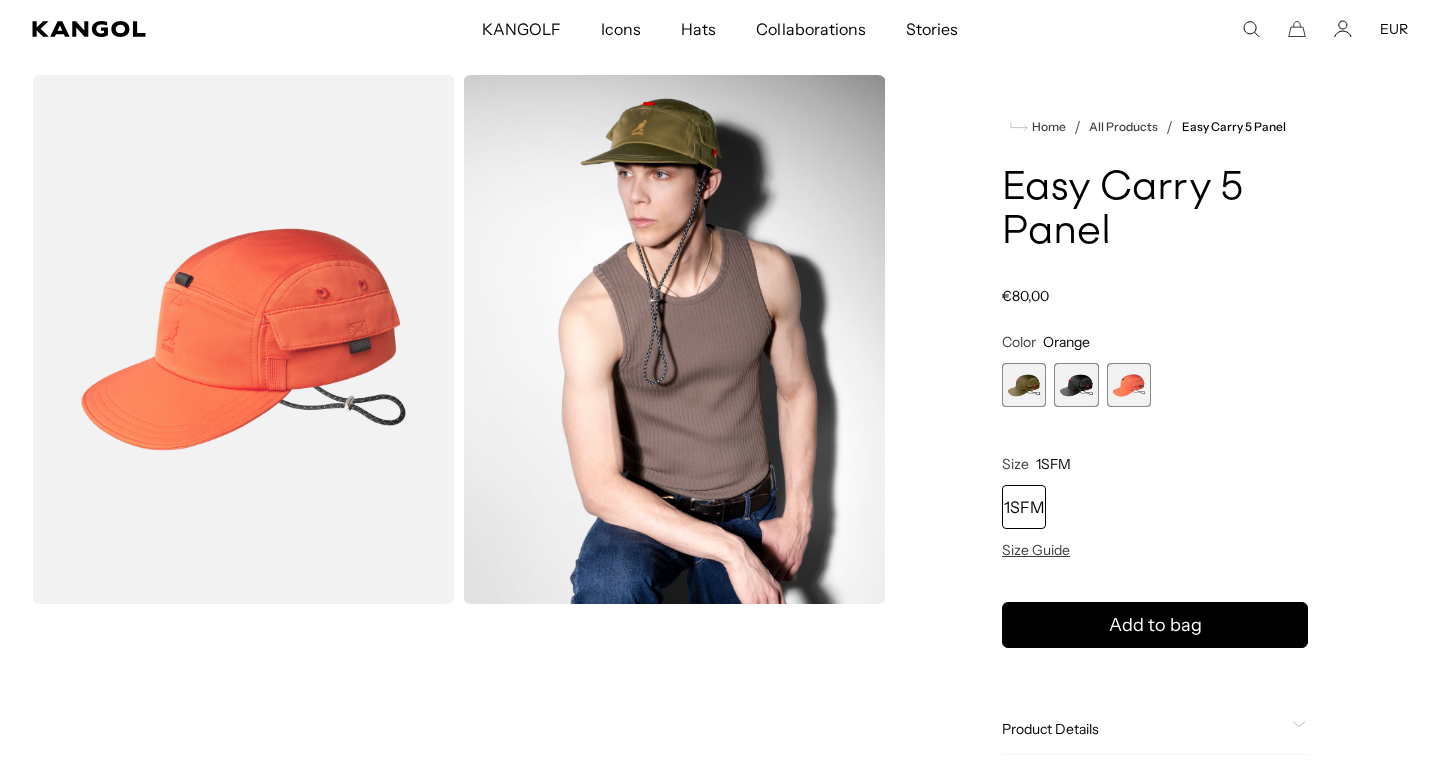 click at bounding box center [1076, 385] 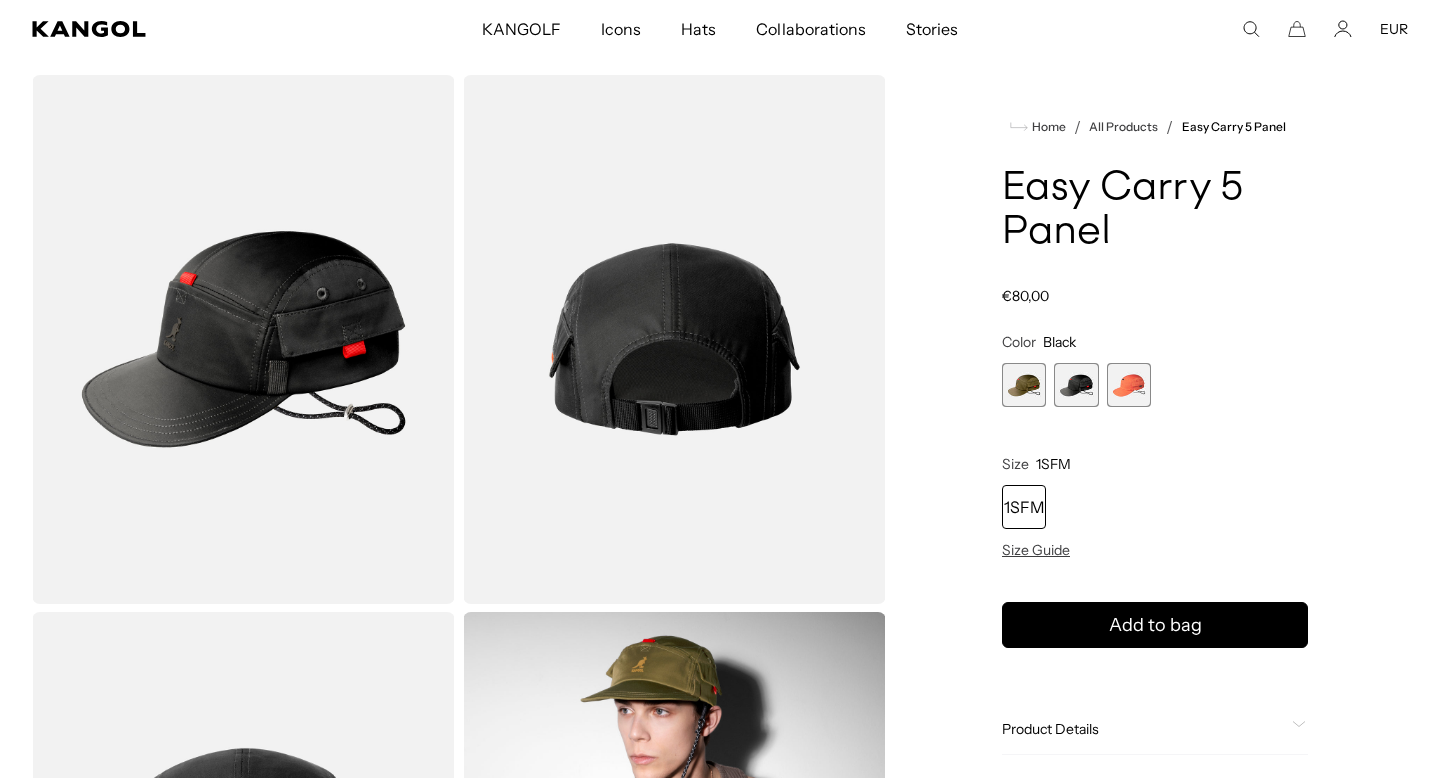 scroll, scrollTop: 0, scrollLeft: 412, axis: horizontal 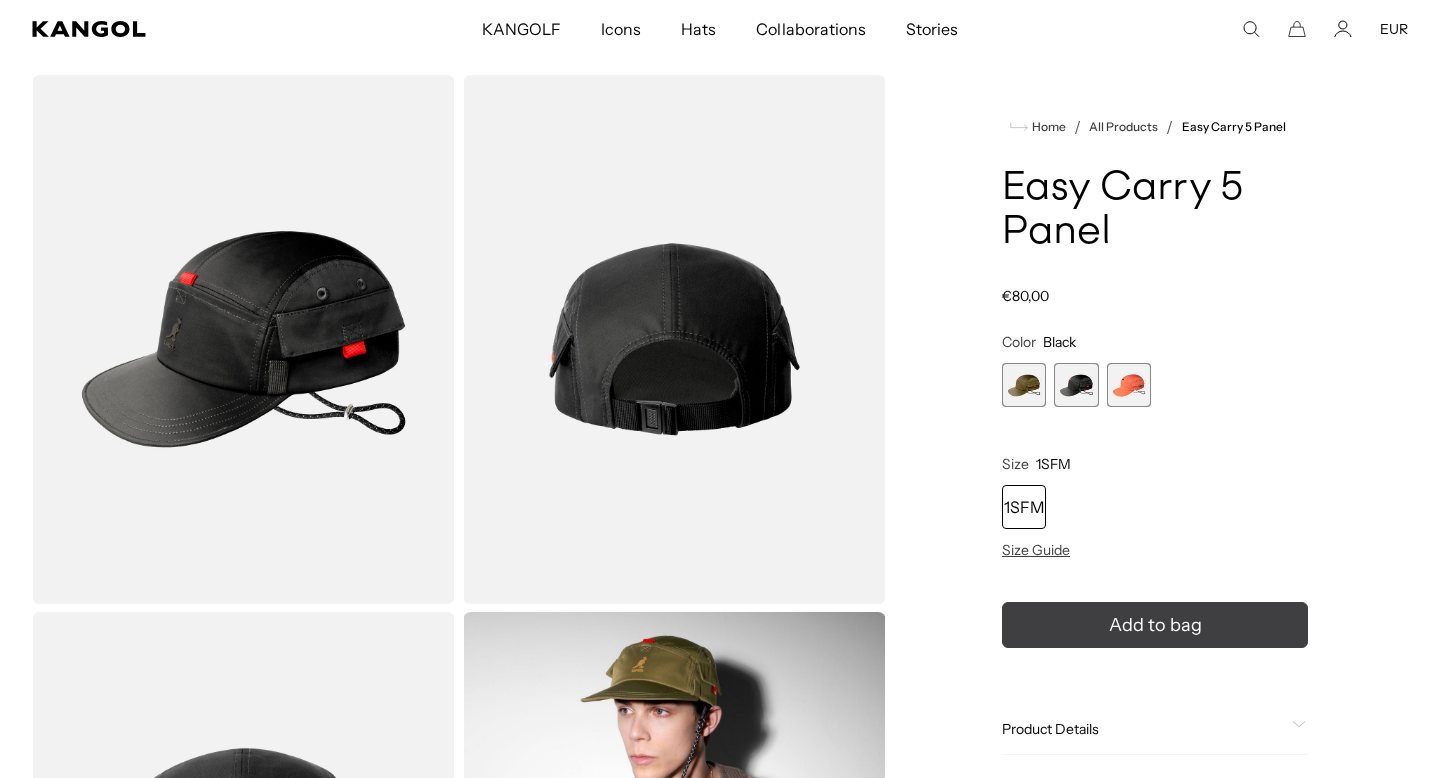 click on "Add to bag" at bounding box center (1155, 625) 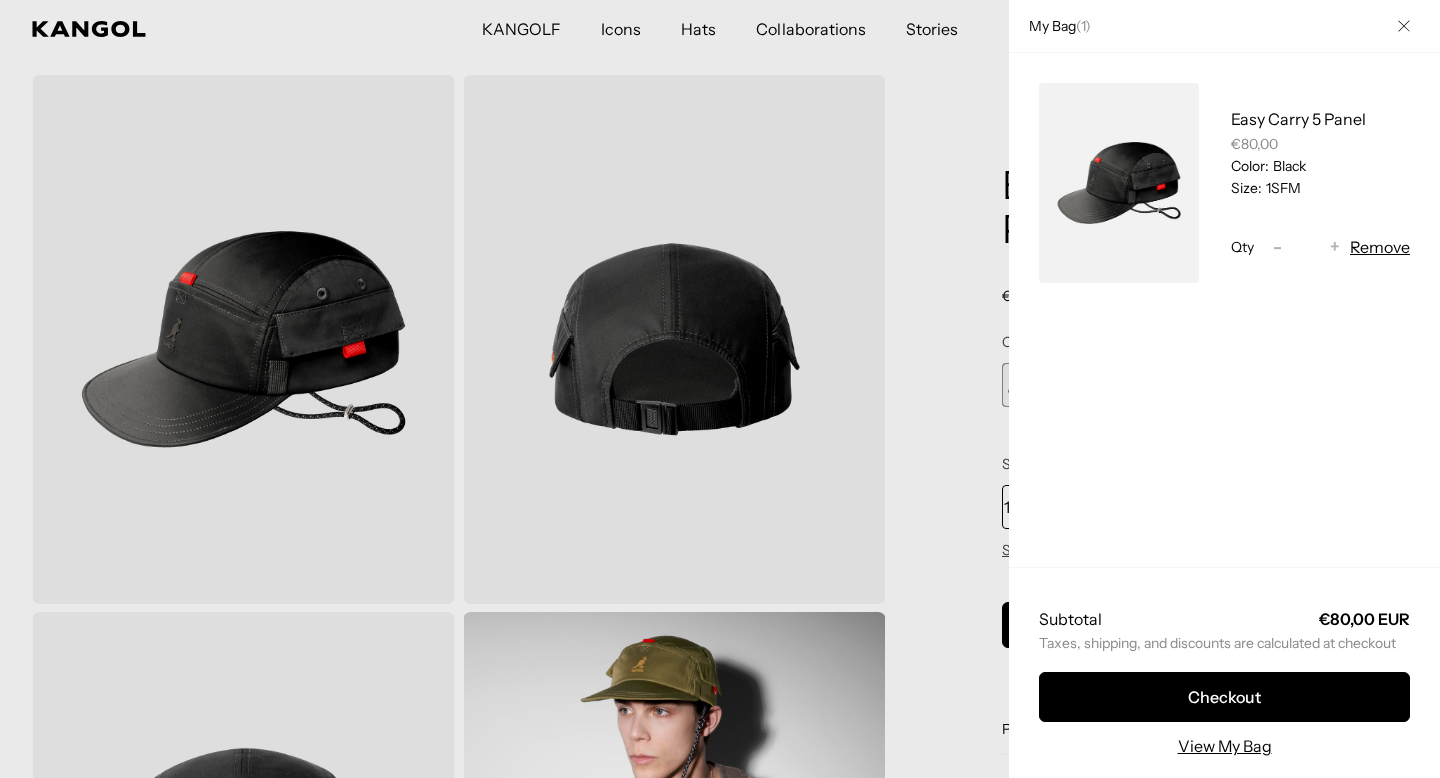 click at bounding box center (720, 389) 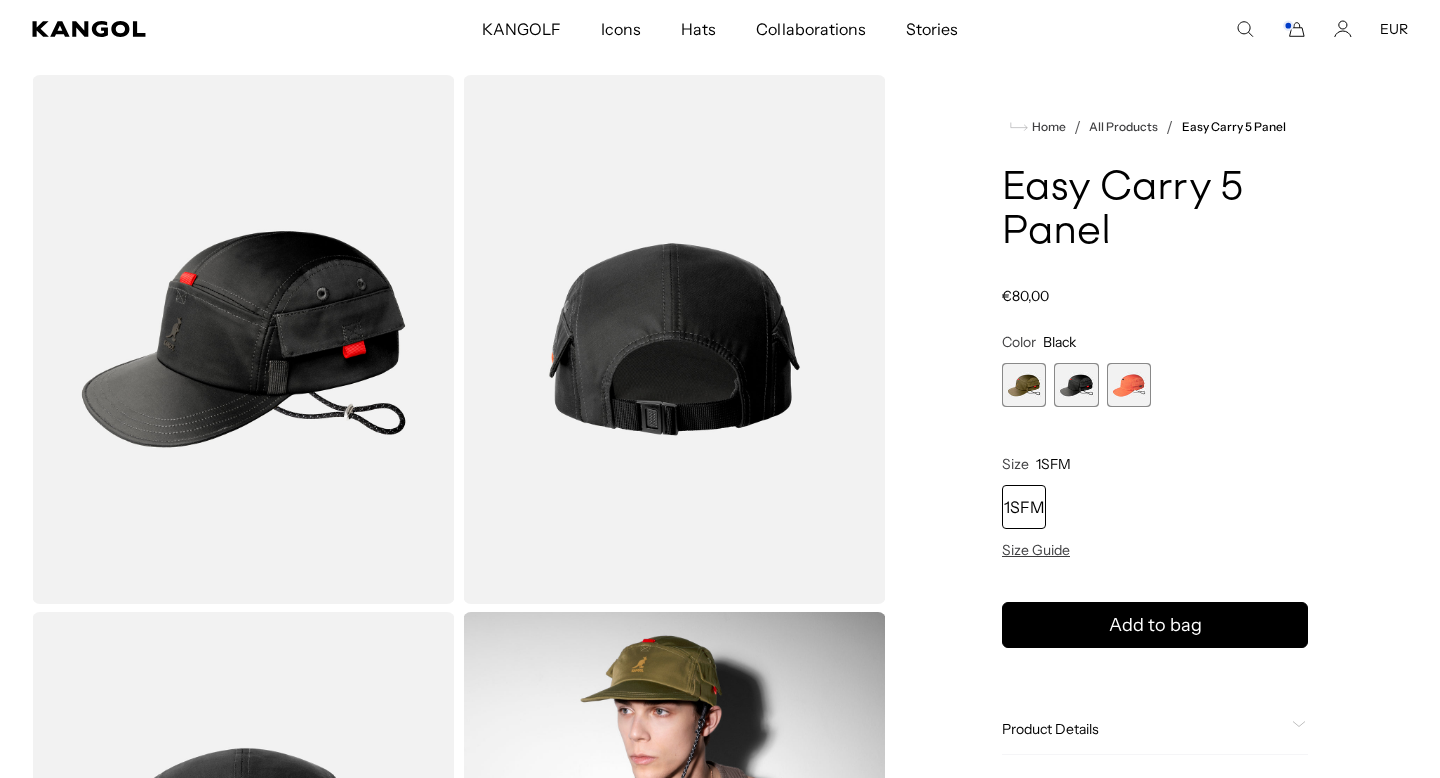 scroll, scrollTop: 0, scrollLeft: 0, axis: both 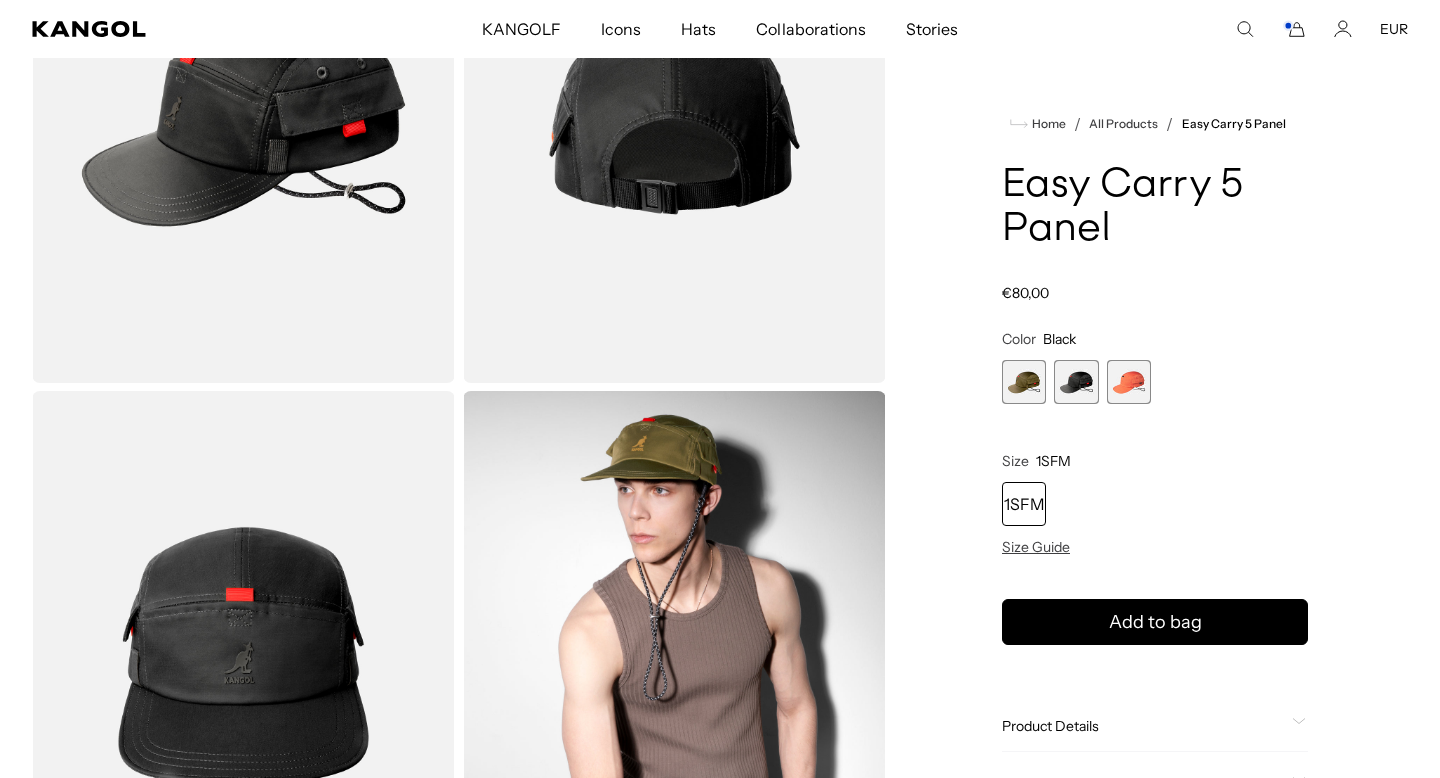 click at bounding box center (674, 655) 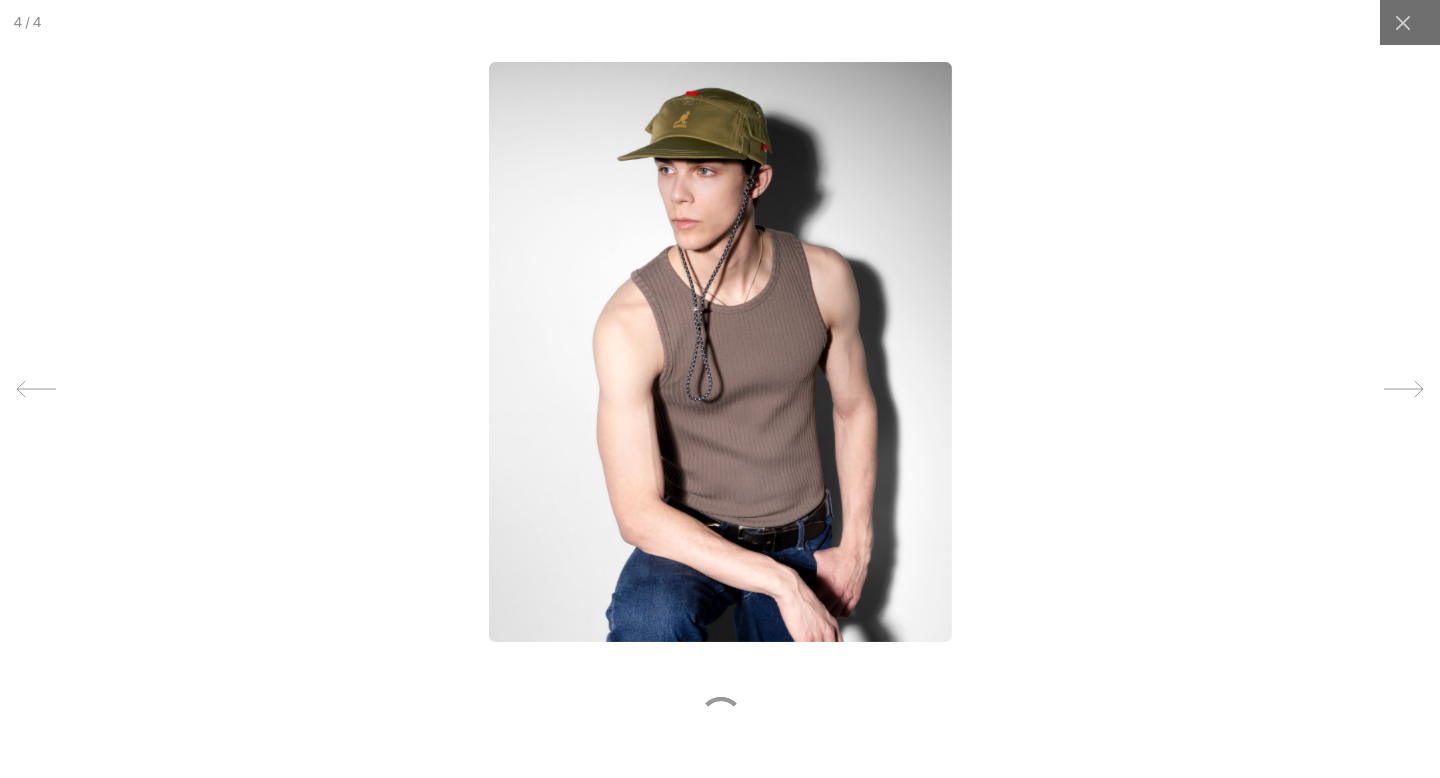 scroll, scrollTop: 0, scrollLeft: 412, axis: horizontal 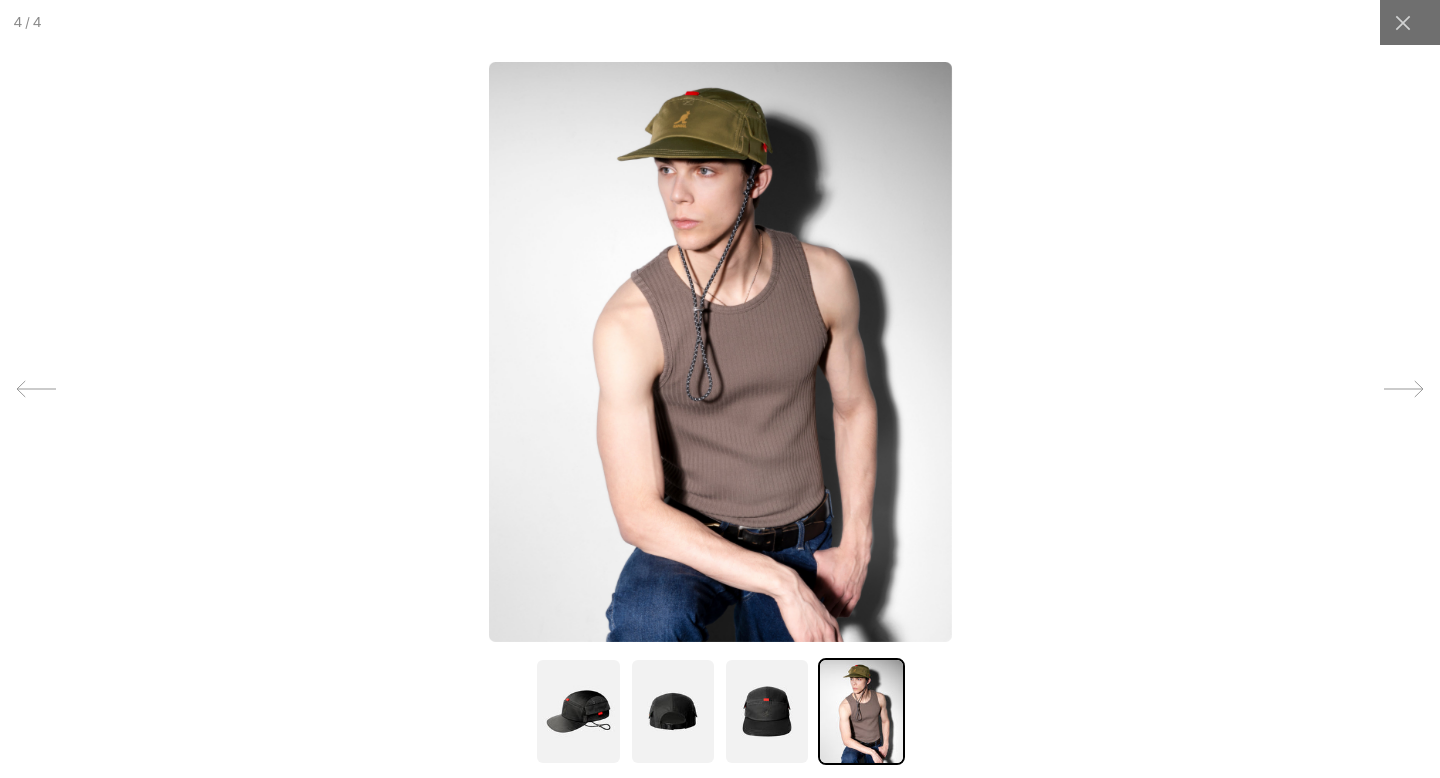 click at bounding box center [720, 352] 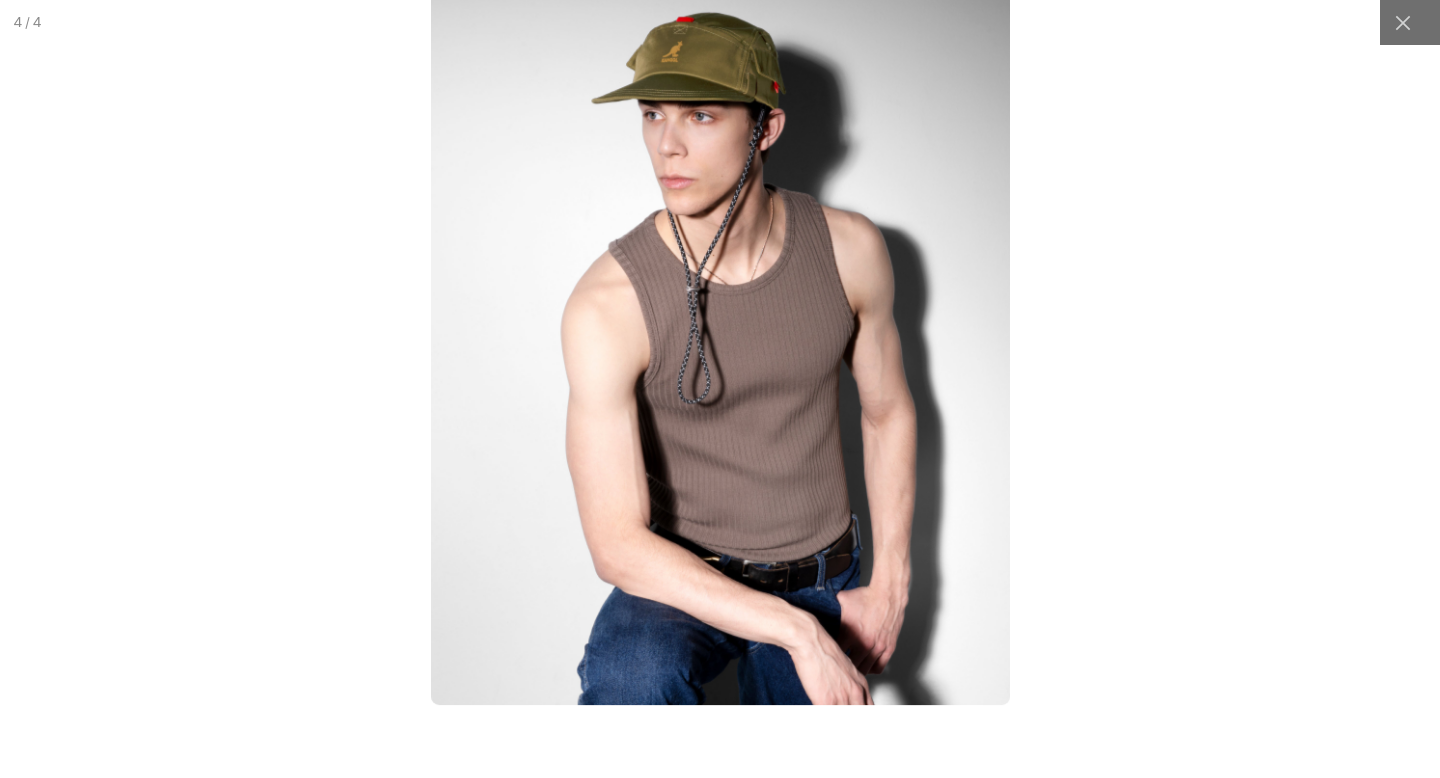 click at bounding box center (720, 342) 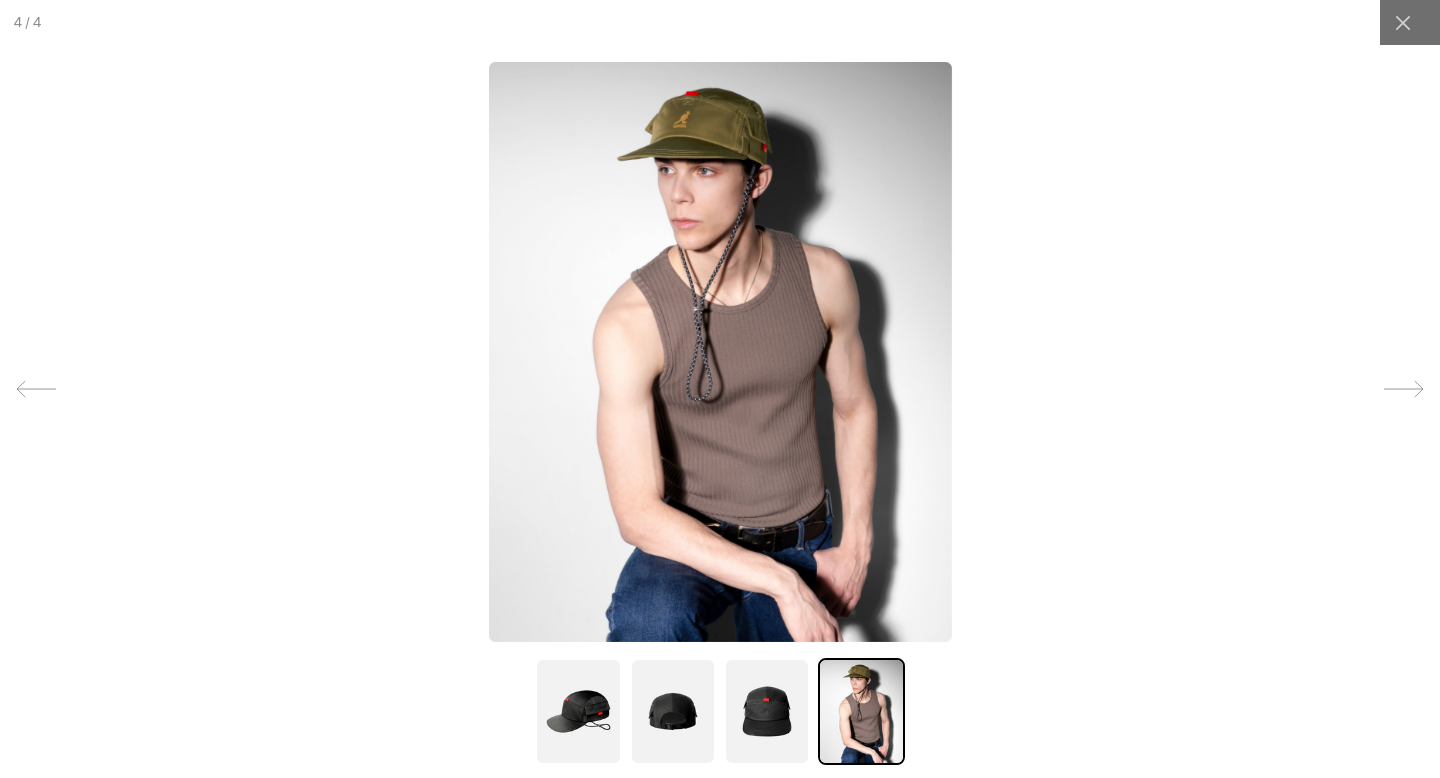 click at bounding box center [720, 352] 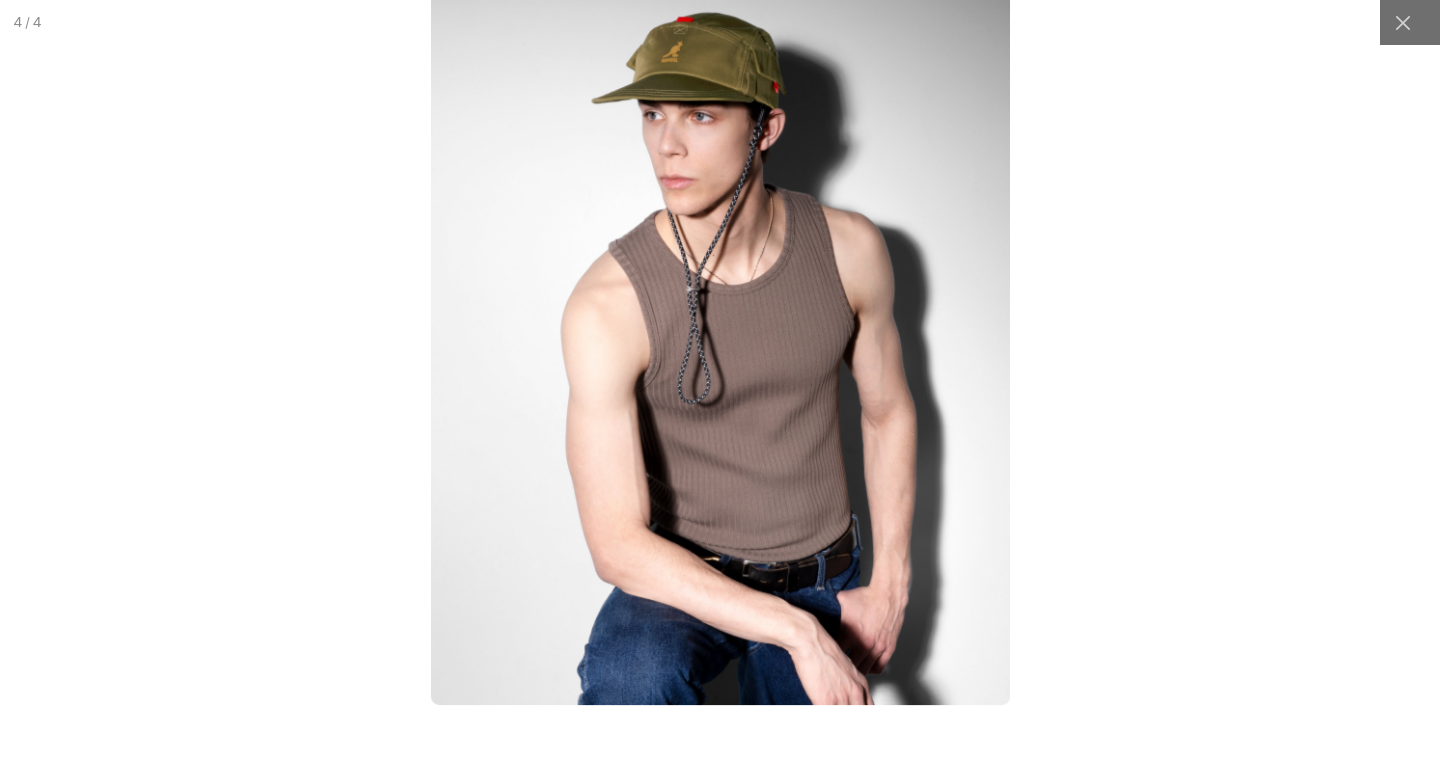 scroll 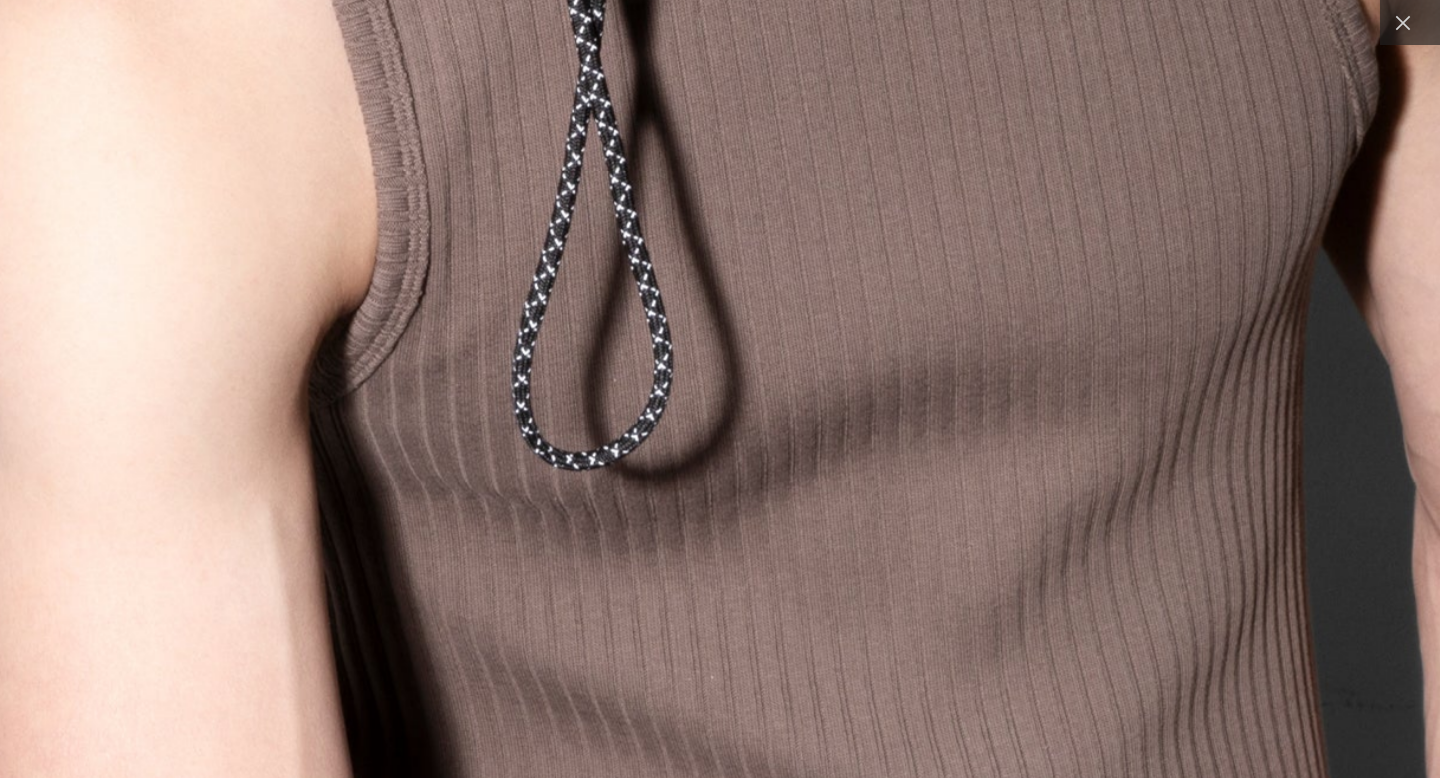 click at bounding box center [720, 170] 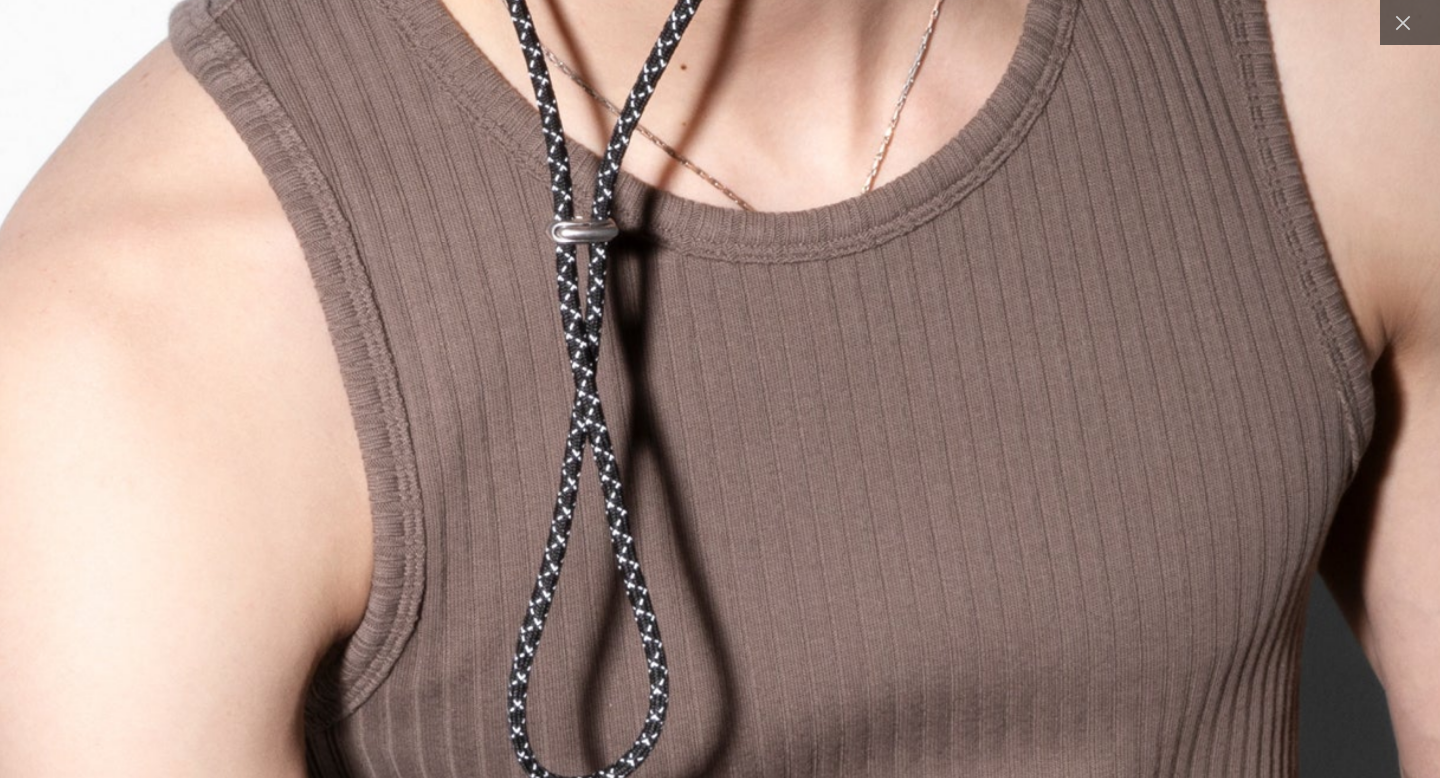 click at bounding box center (716, 495) 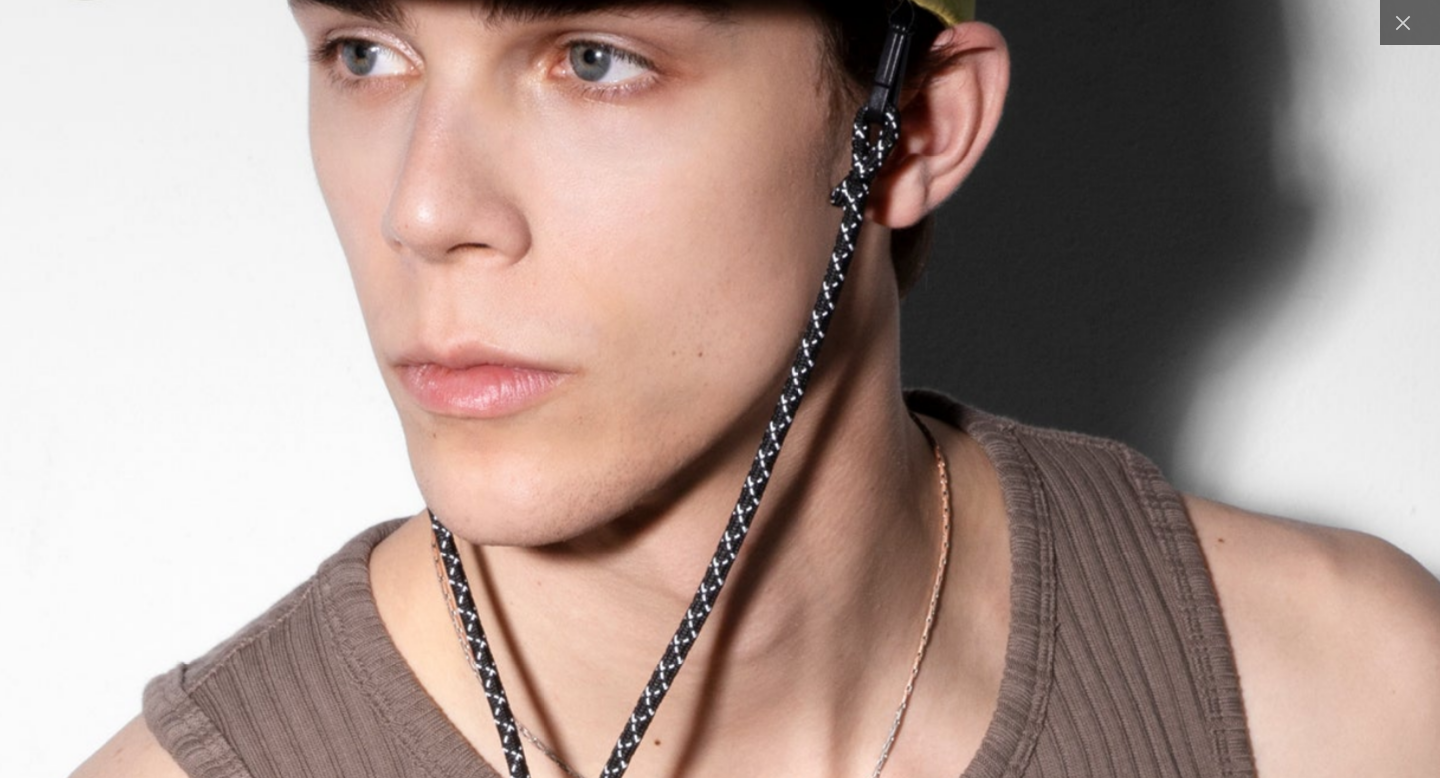 click at bounding box center [690, 1170] 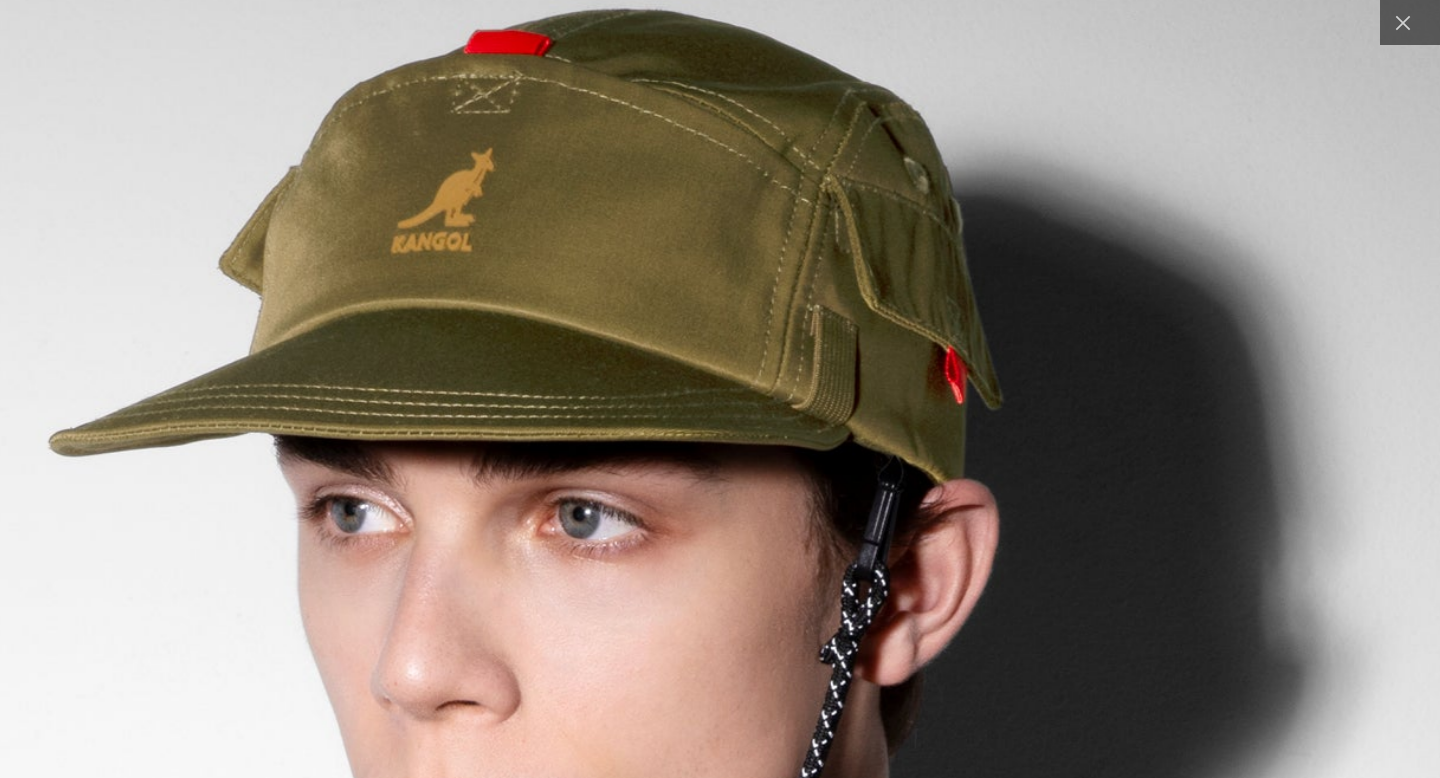 click at bounding box center (679, 1627) 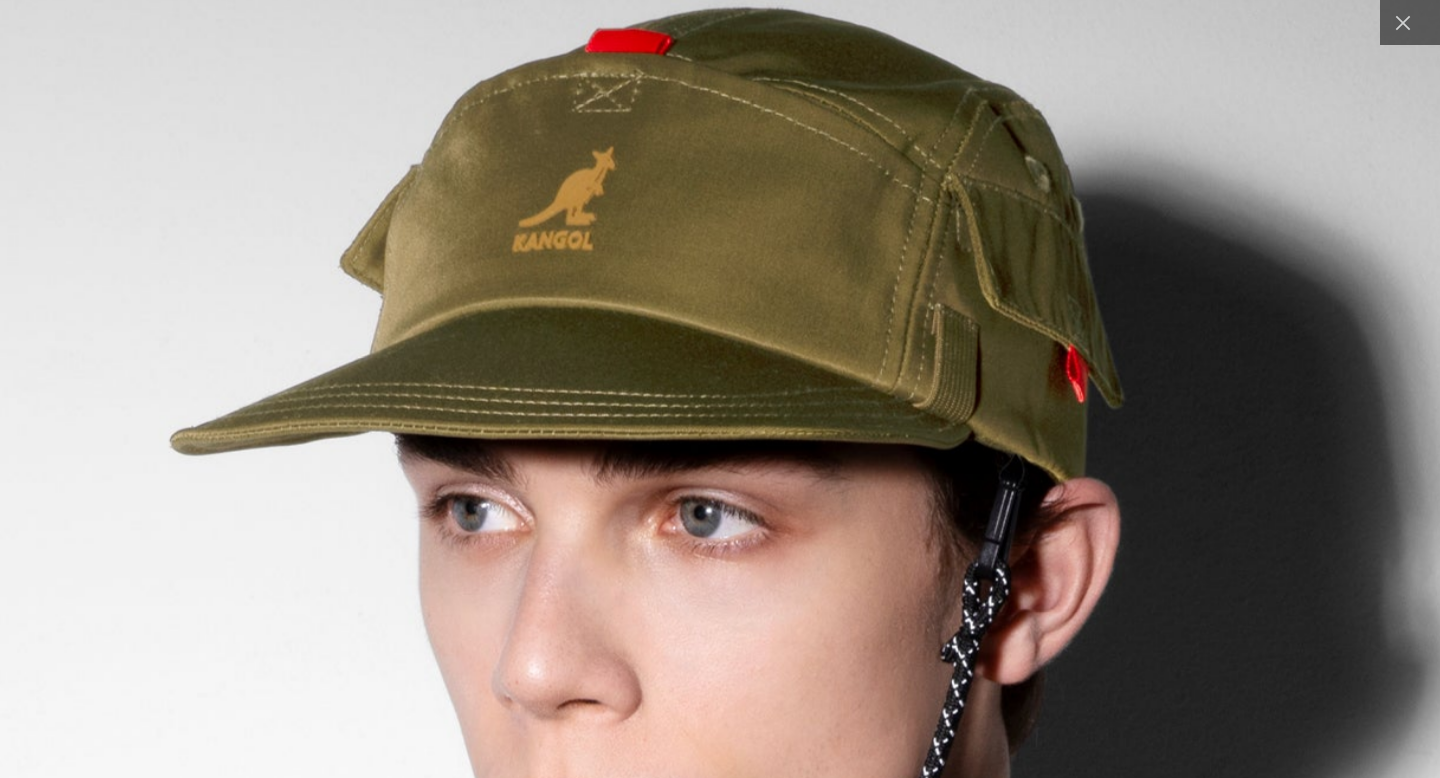 click at bounding box center (800, 1626) 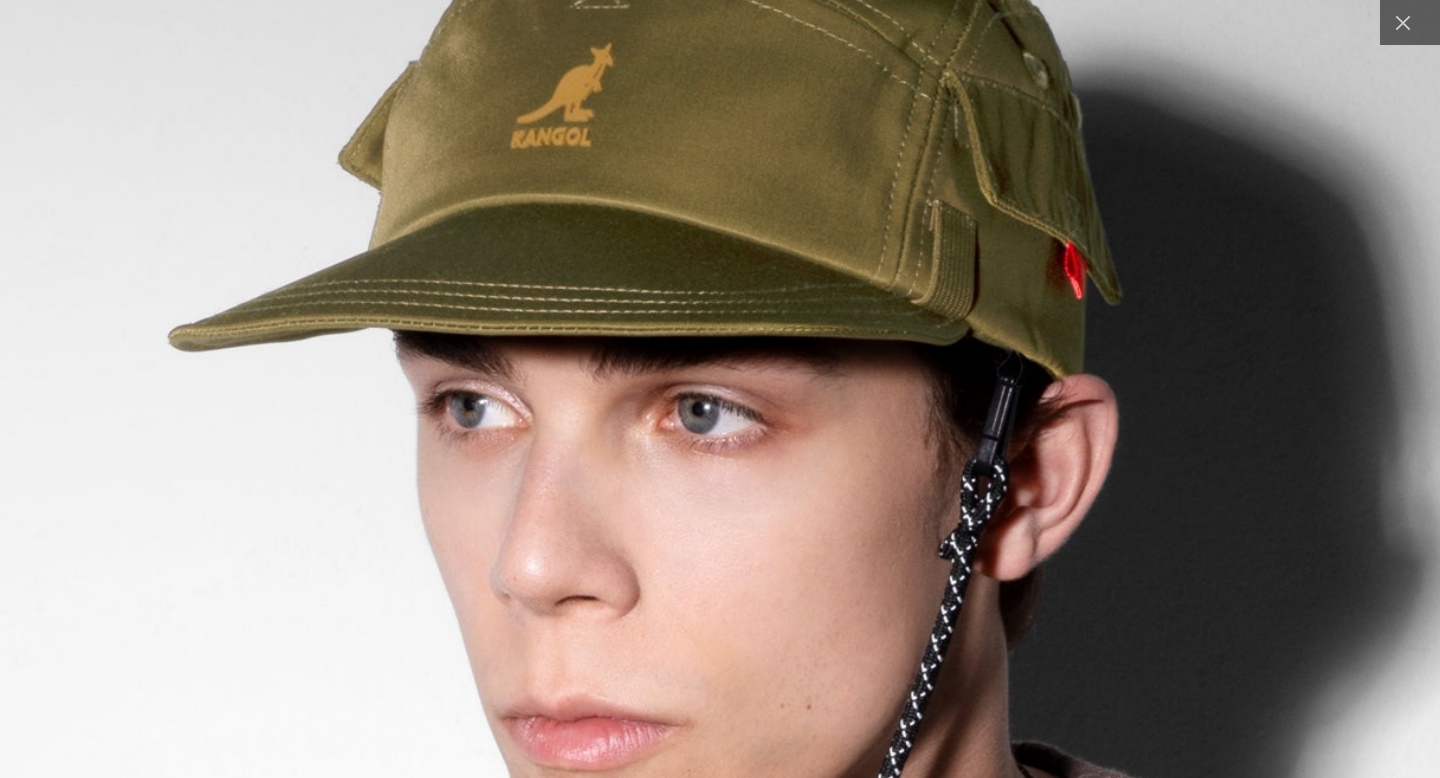 click at bounding box center [798, 1522] 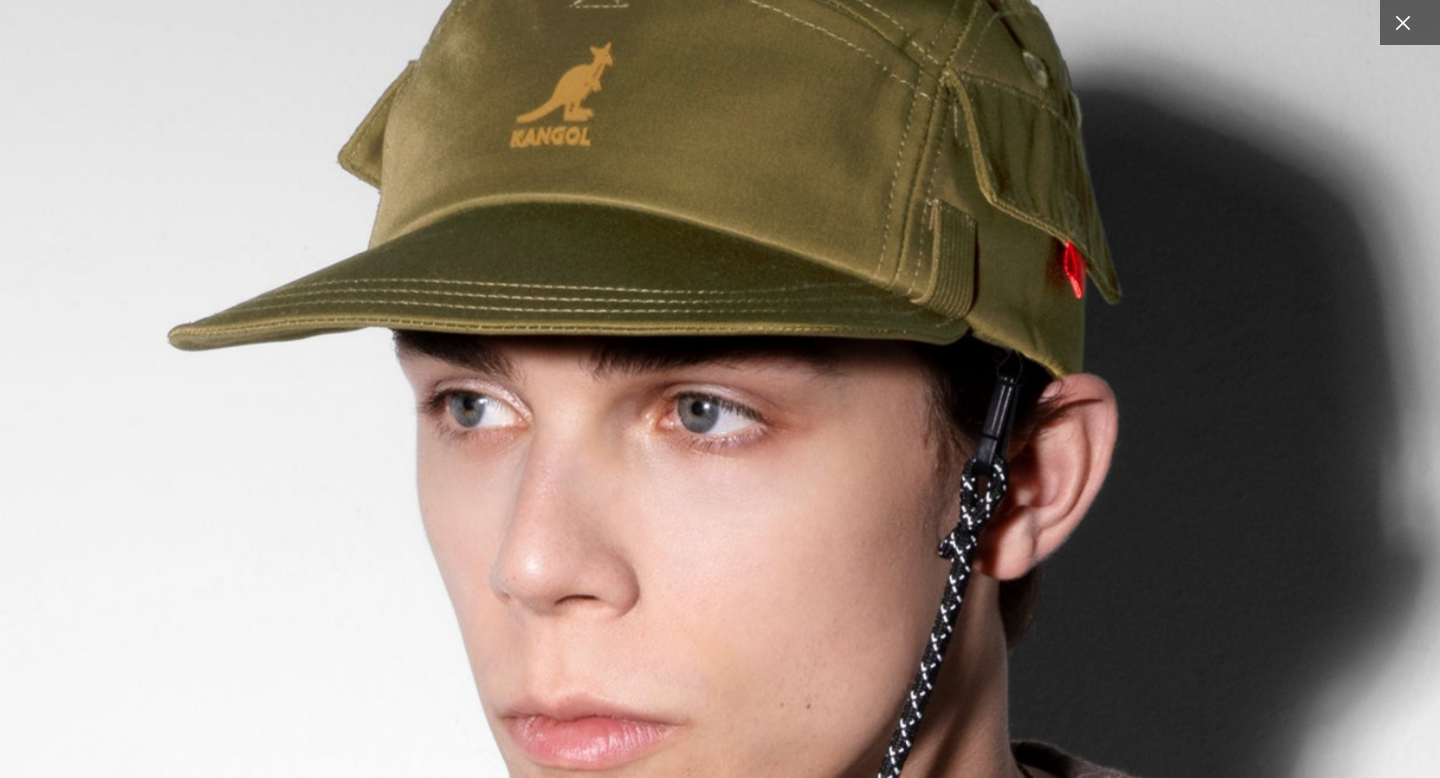 click at bounding box center [1402, 22] 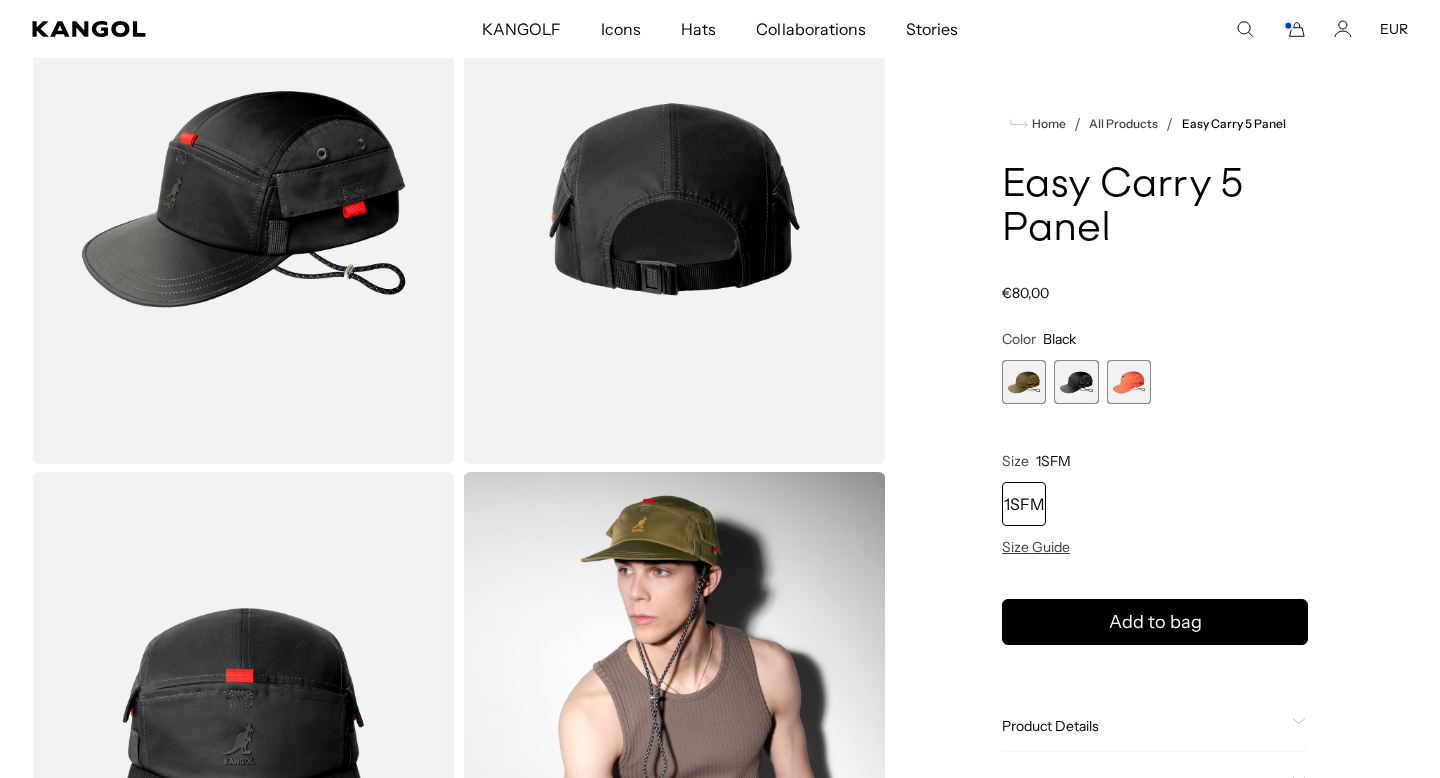 click at bounding box center (1129, 382) 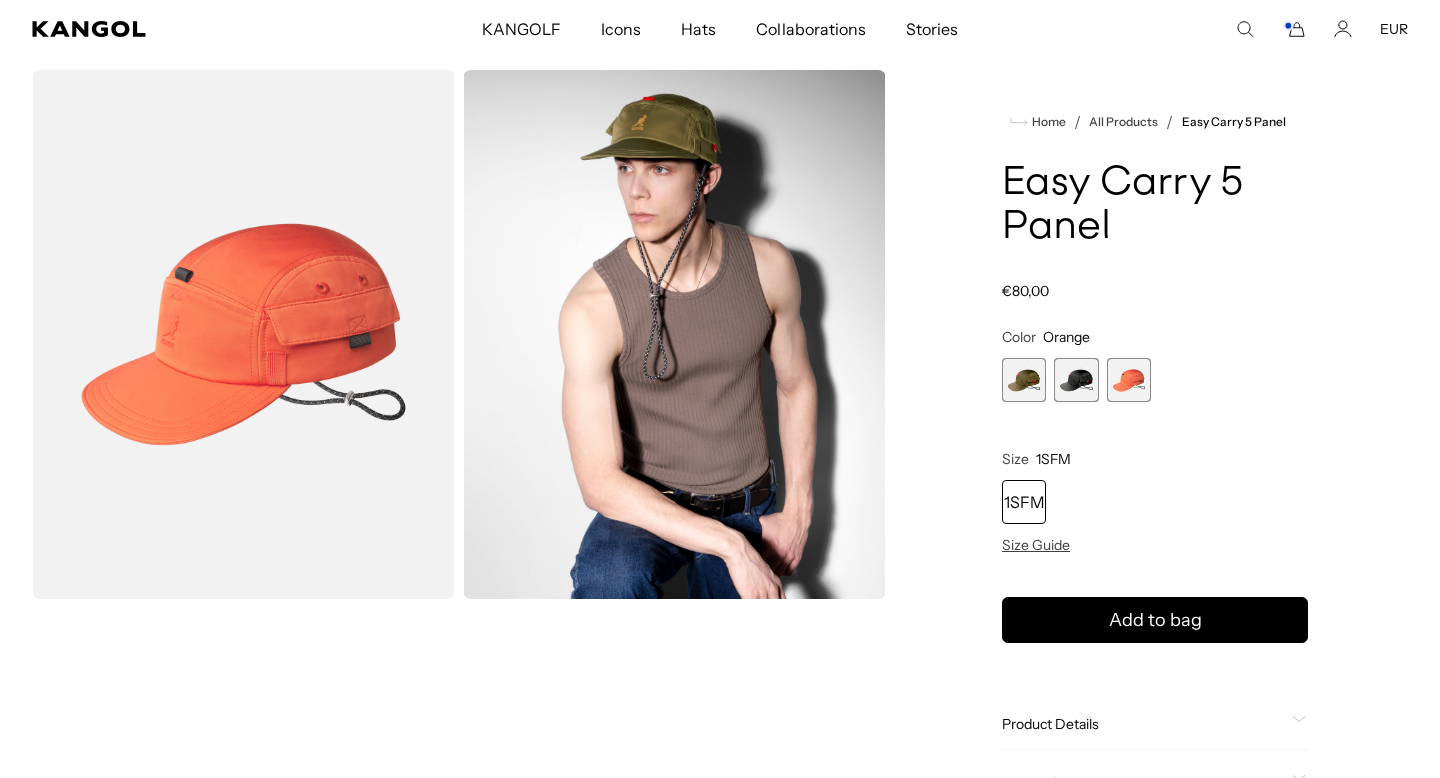 click at bounding box center [243, 334] 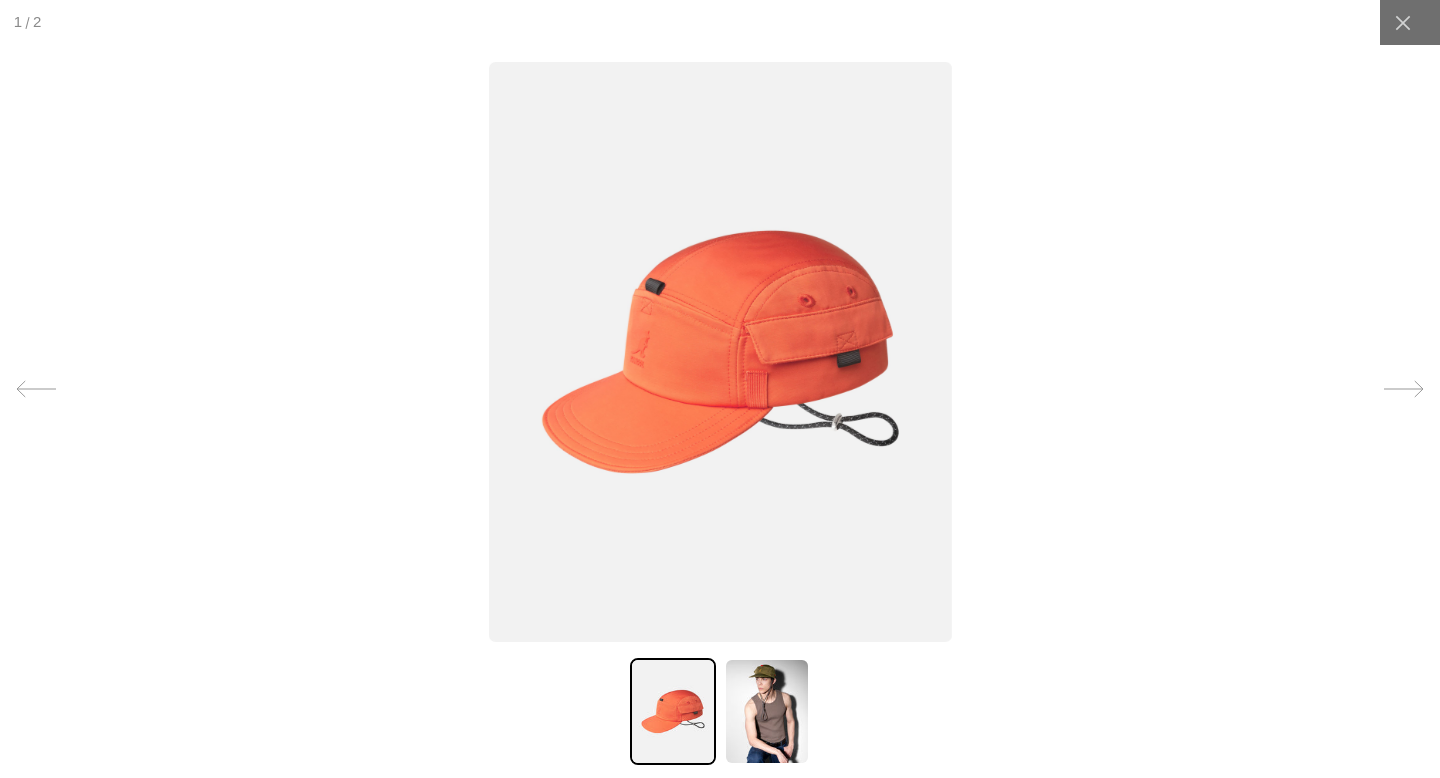 click at bounding box center [720, 352] 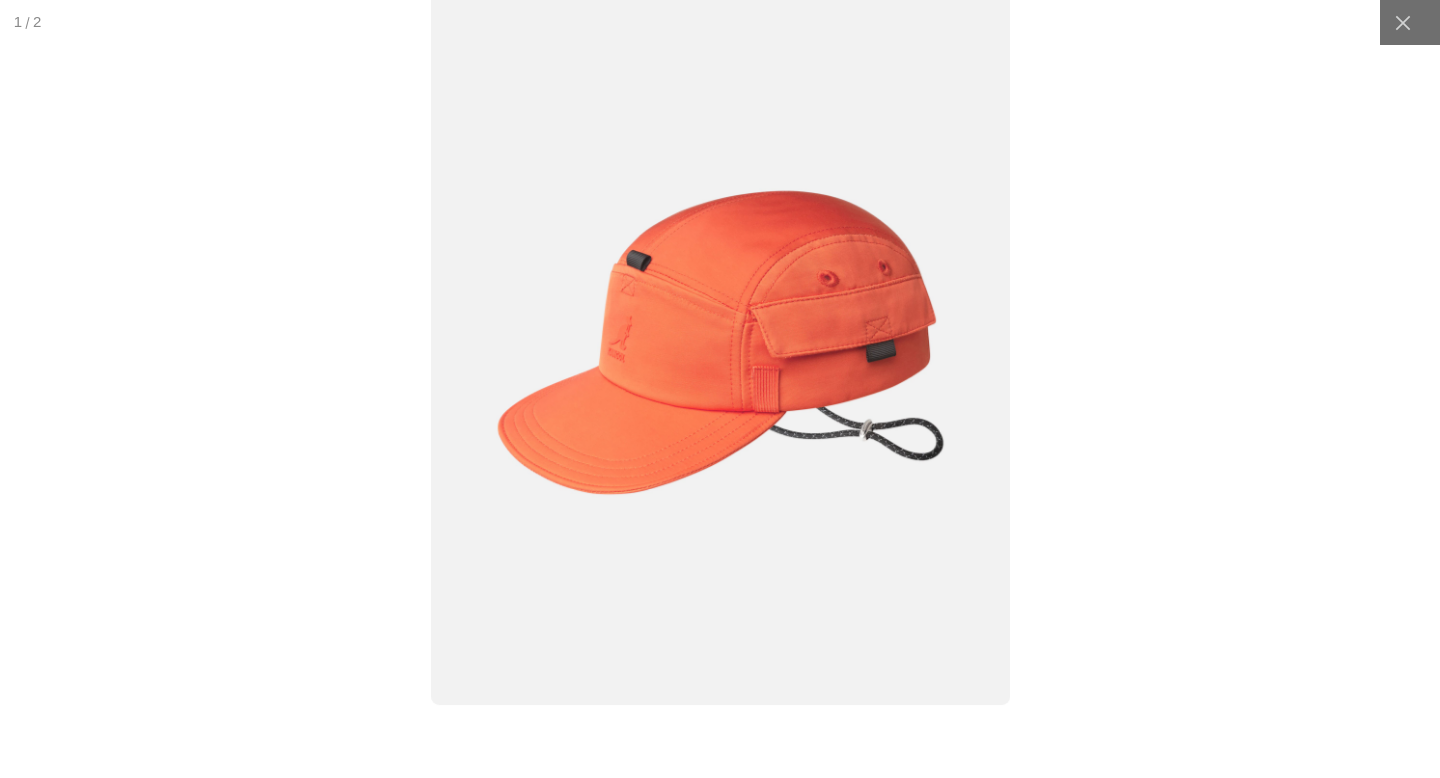 click at bounding box center [720, 342] 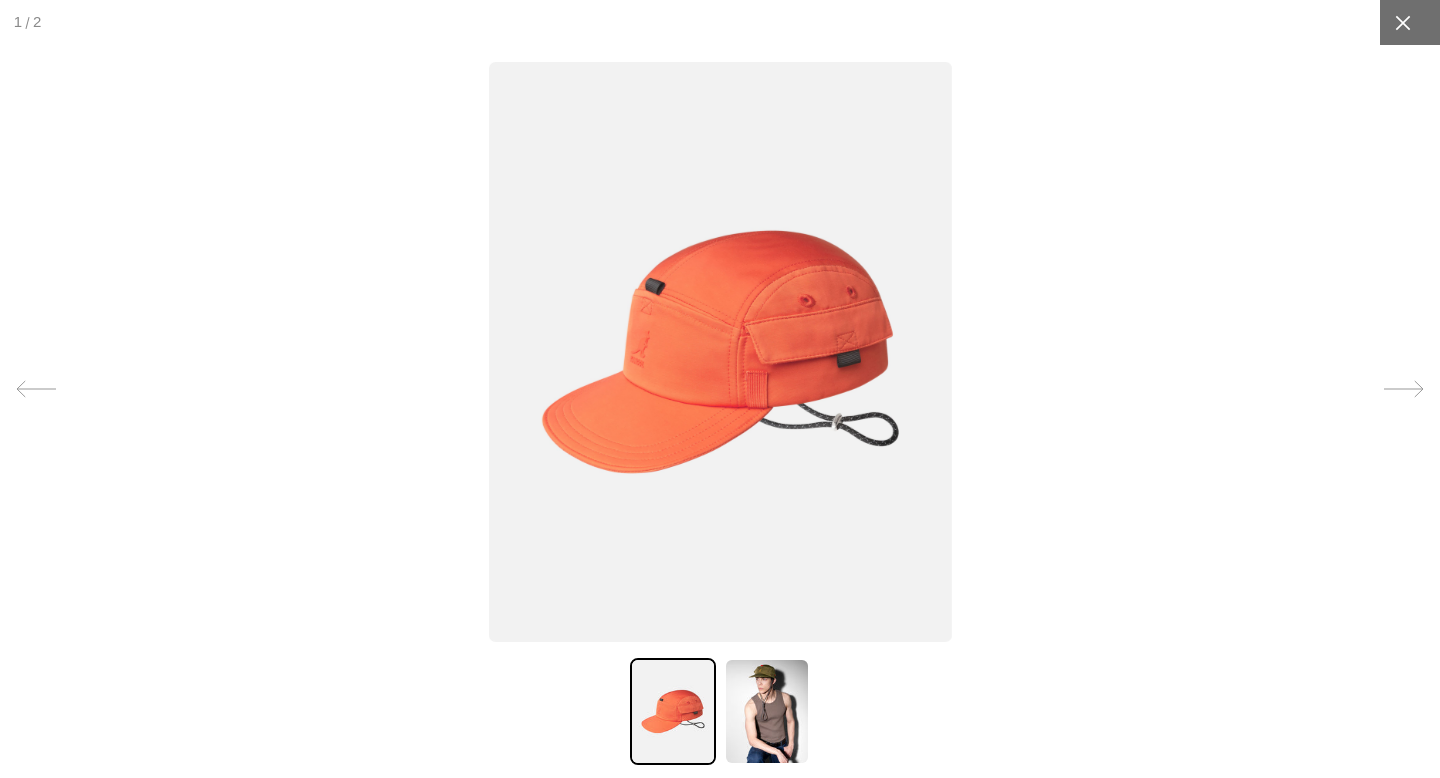 click at bounding box center (1402, 22) 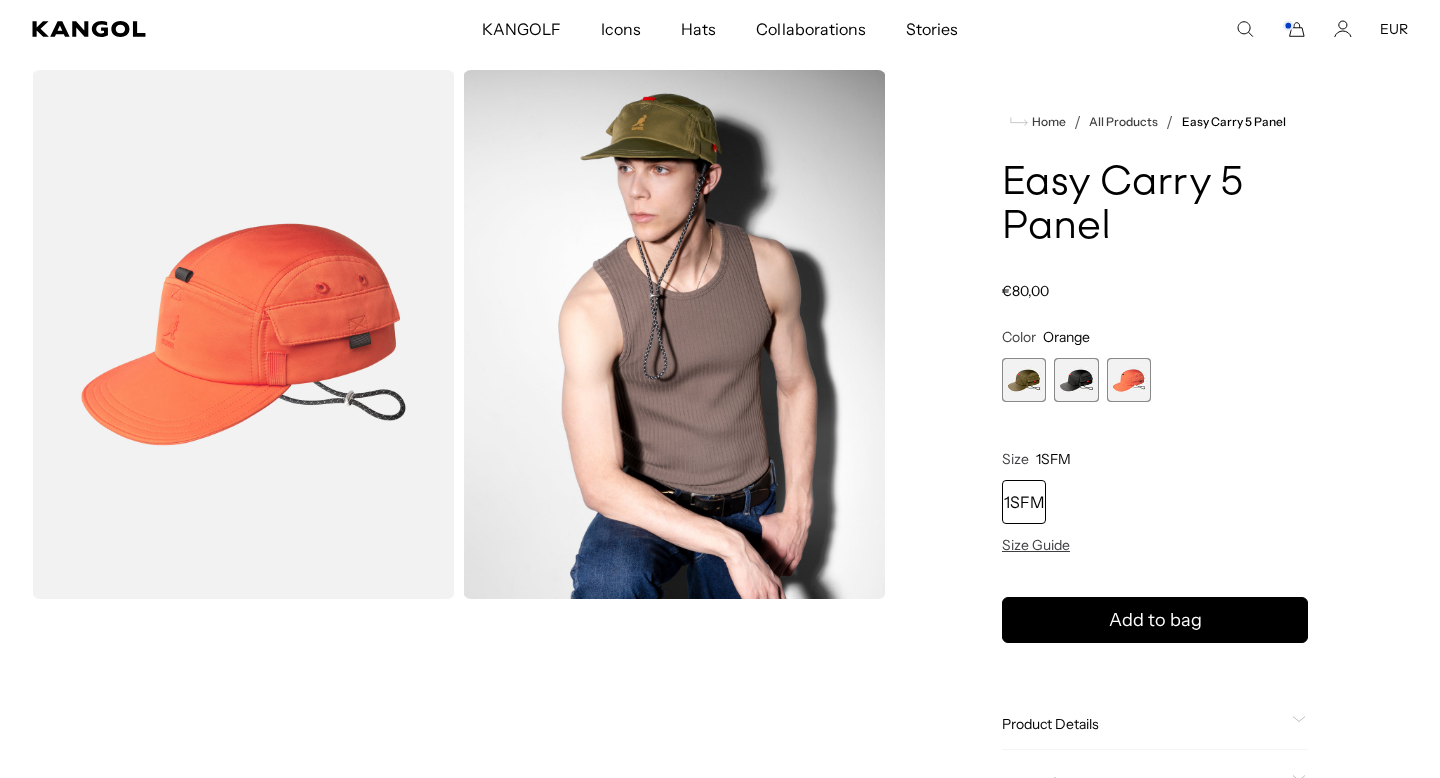 click at bounding box center (1076, 380) 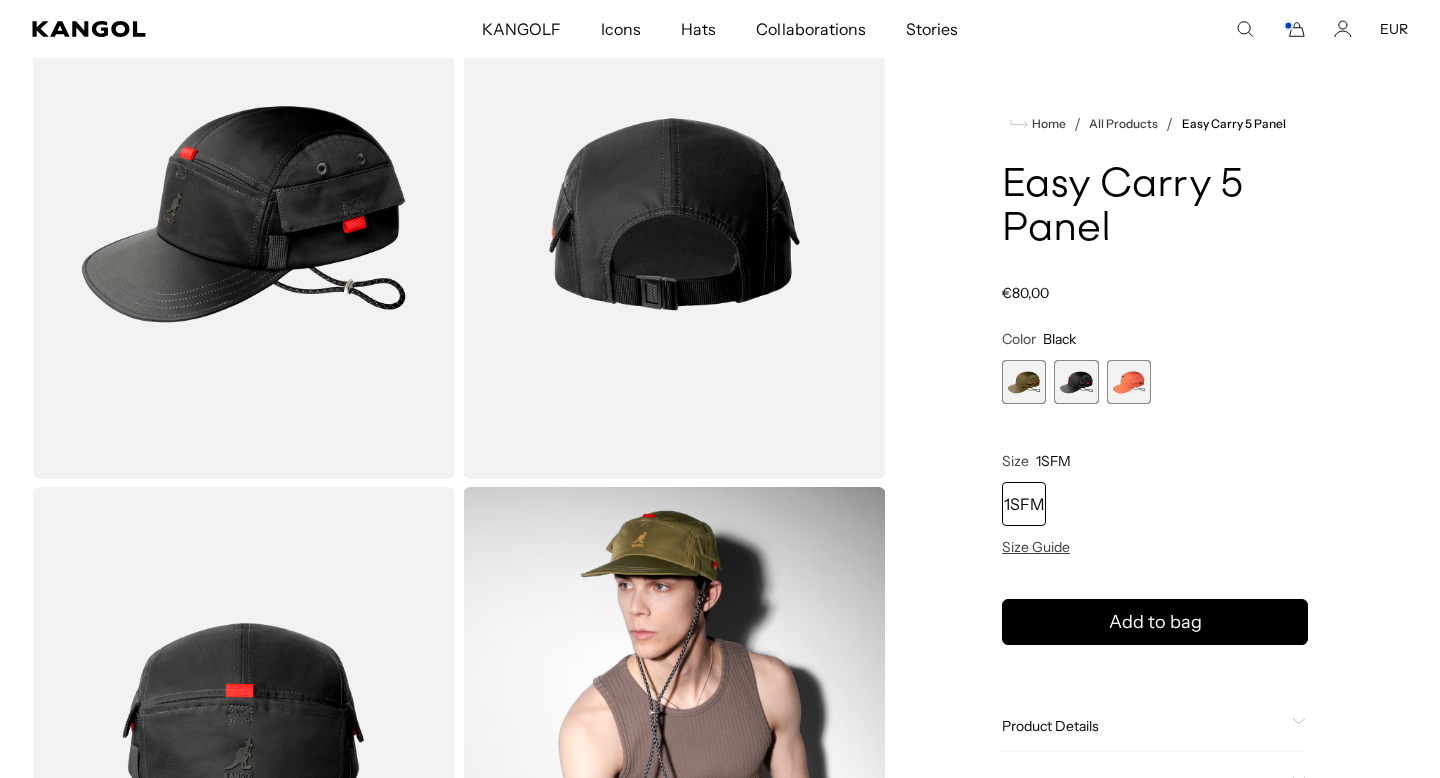 click on "1SFM" at bounding box center (1024, 504) 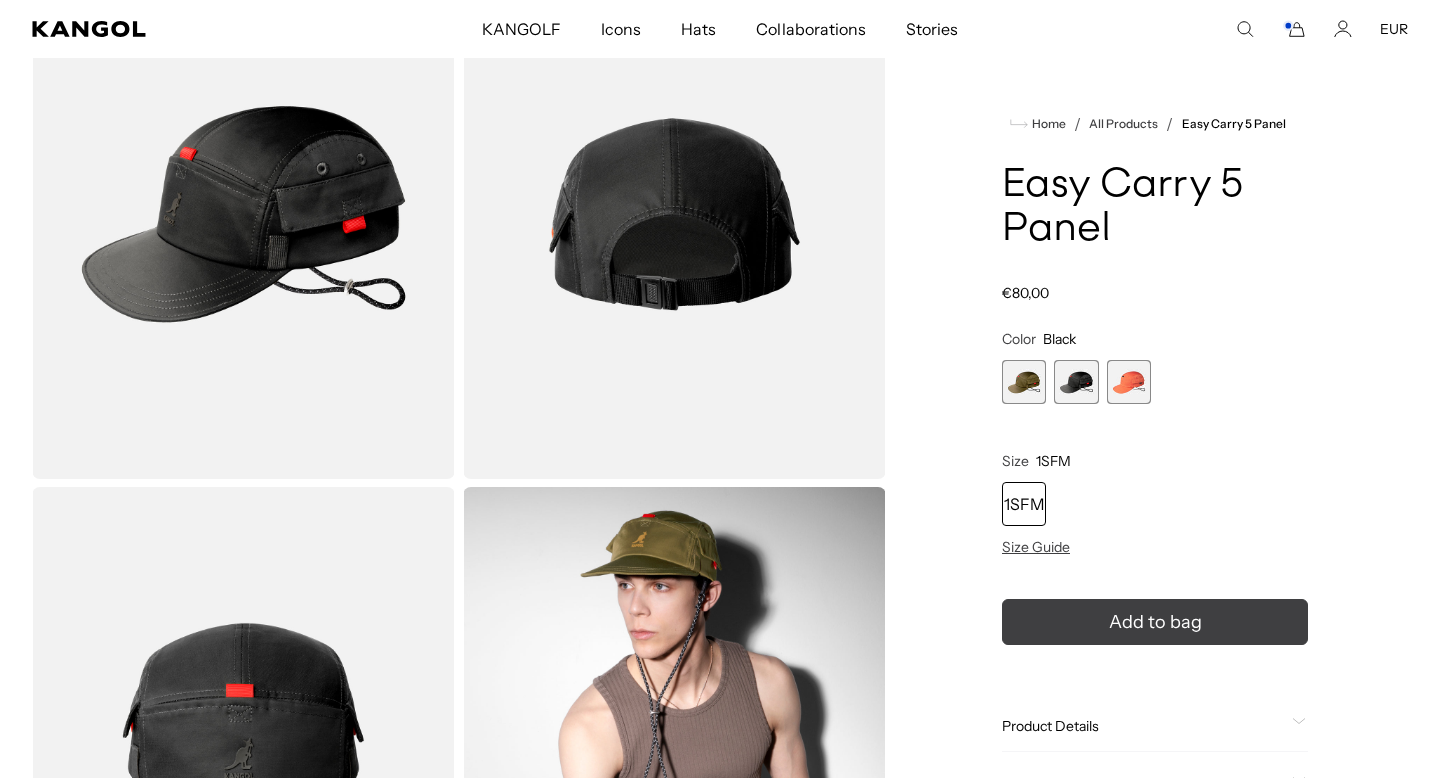 click on "Add to bag" at bounding box center [1155, 622] 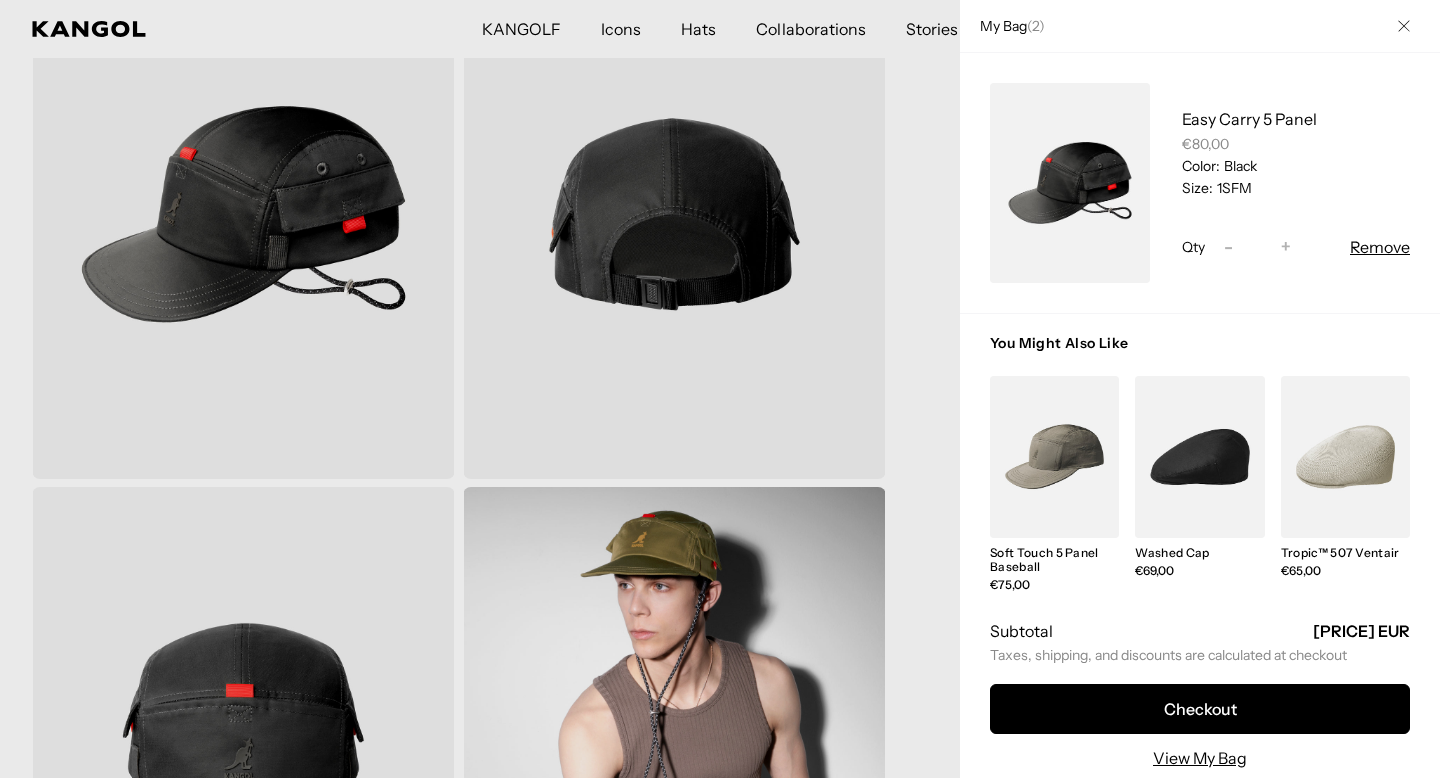 click at bounding box center (720, 389) 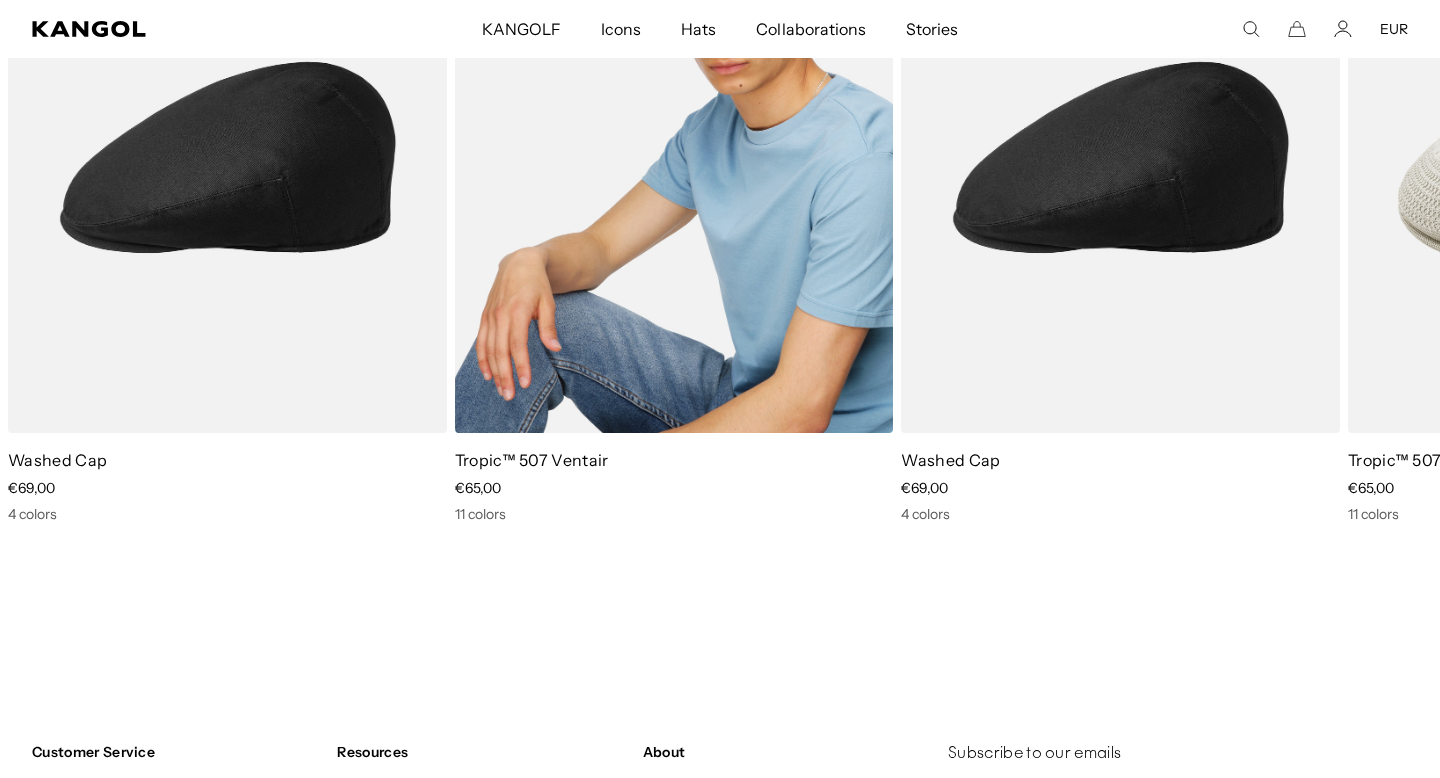 scroll, scrollTop: 2751, scrollLeft: 0, axis: vertical 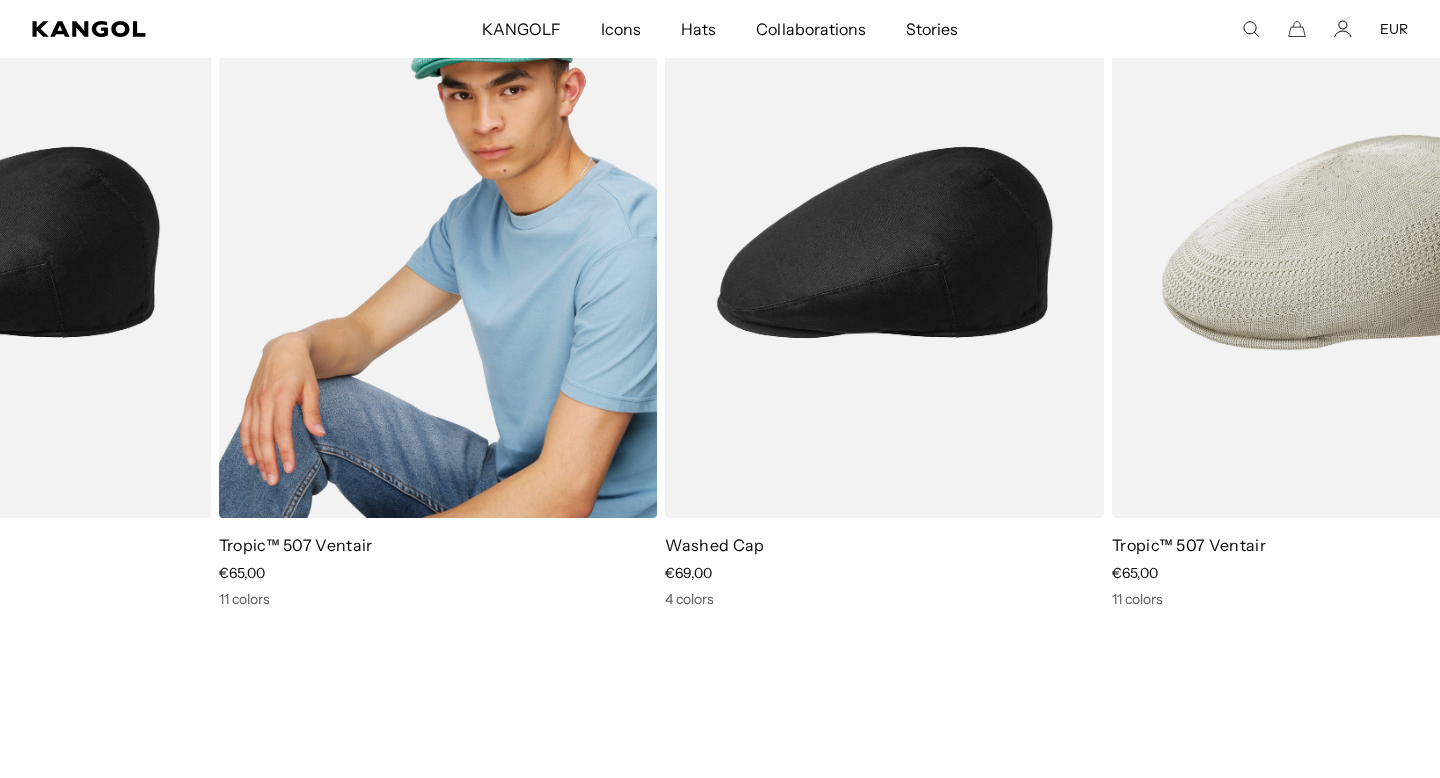 drag, startPoint x: 778, startPoint y: 374, endPoint x: 515, endPoint y: 392, distance: 263.61526 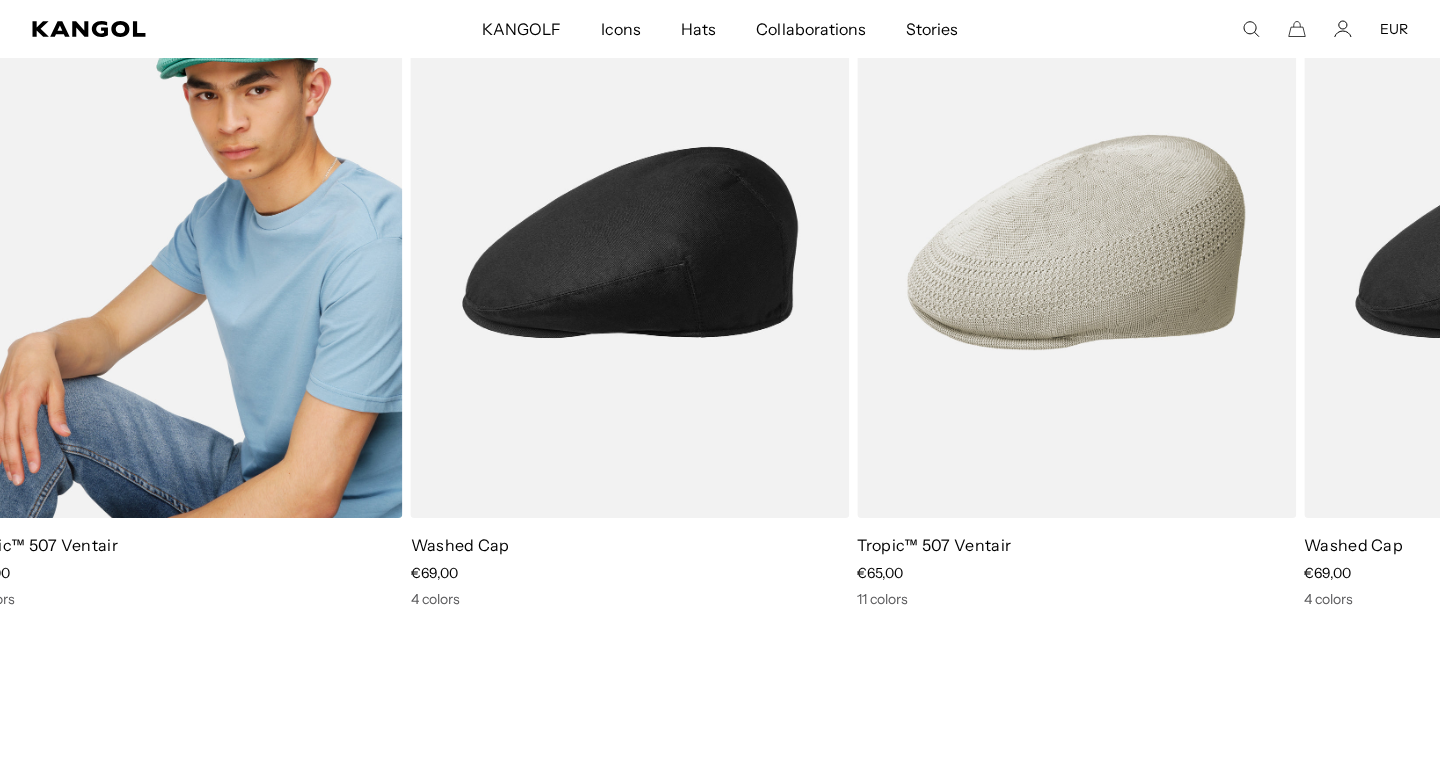 scroll, scrollTop: 0, scrollLeft: 0, axis: both 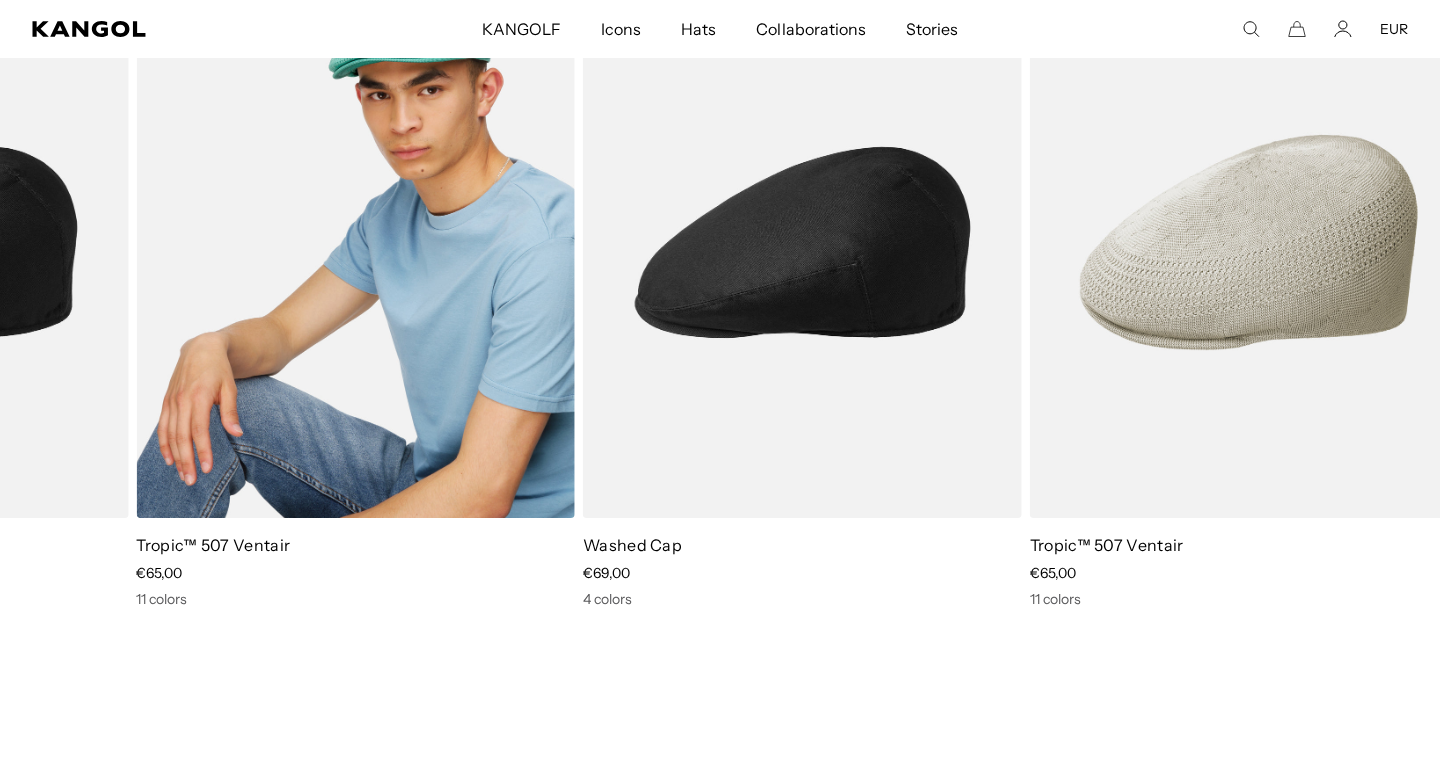 drag, startPoint x: 1145, startPoint y: 276, endPoint x: 379, endPoint y: 406, distance: 776.953 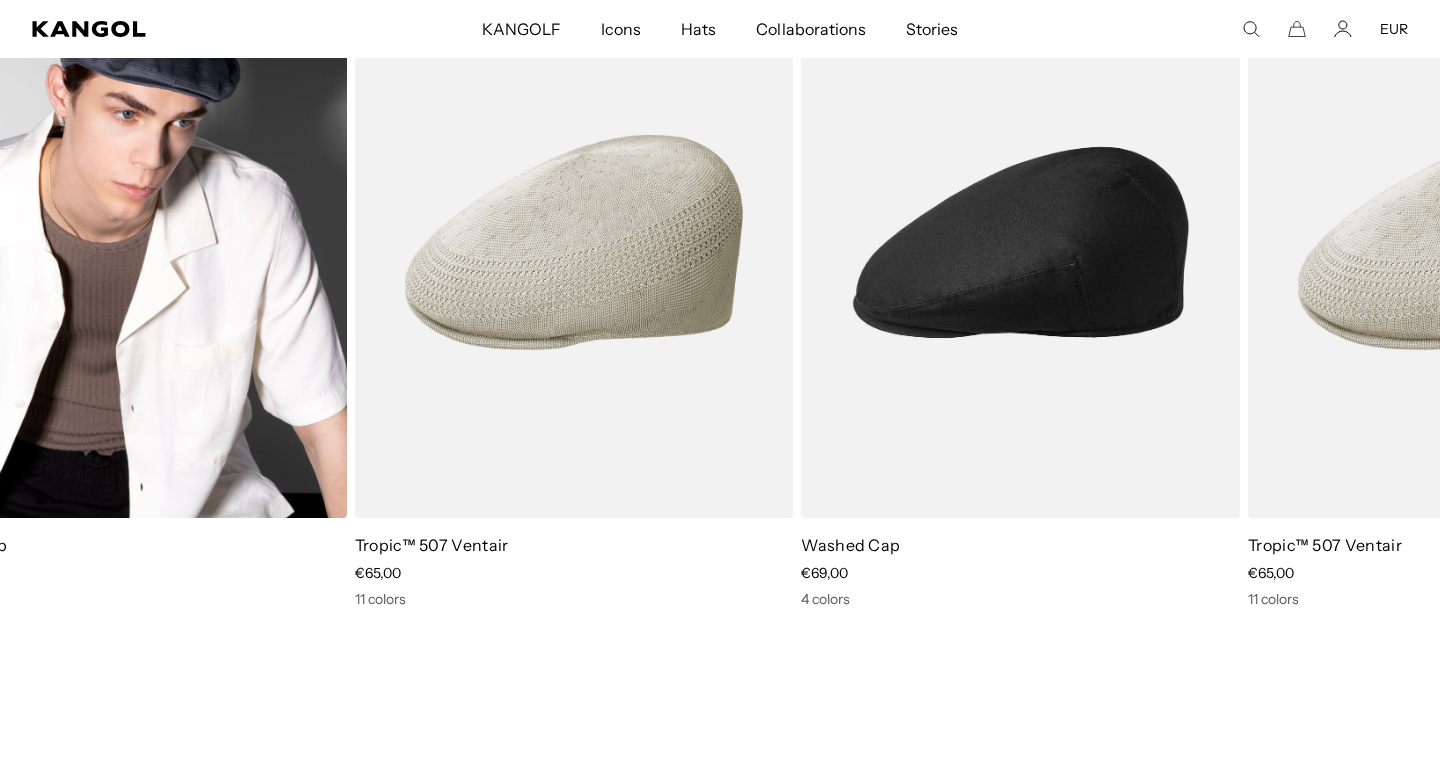 drag, startPoint x: 984, startPoint y: 332, endPoint x: 337, endPoint y: 400, distance: 650.5636 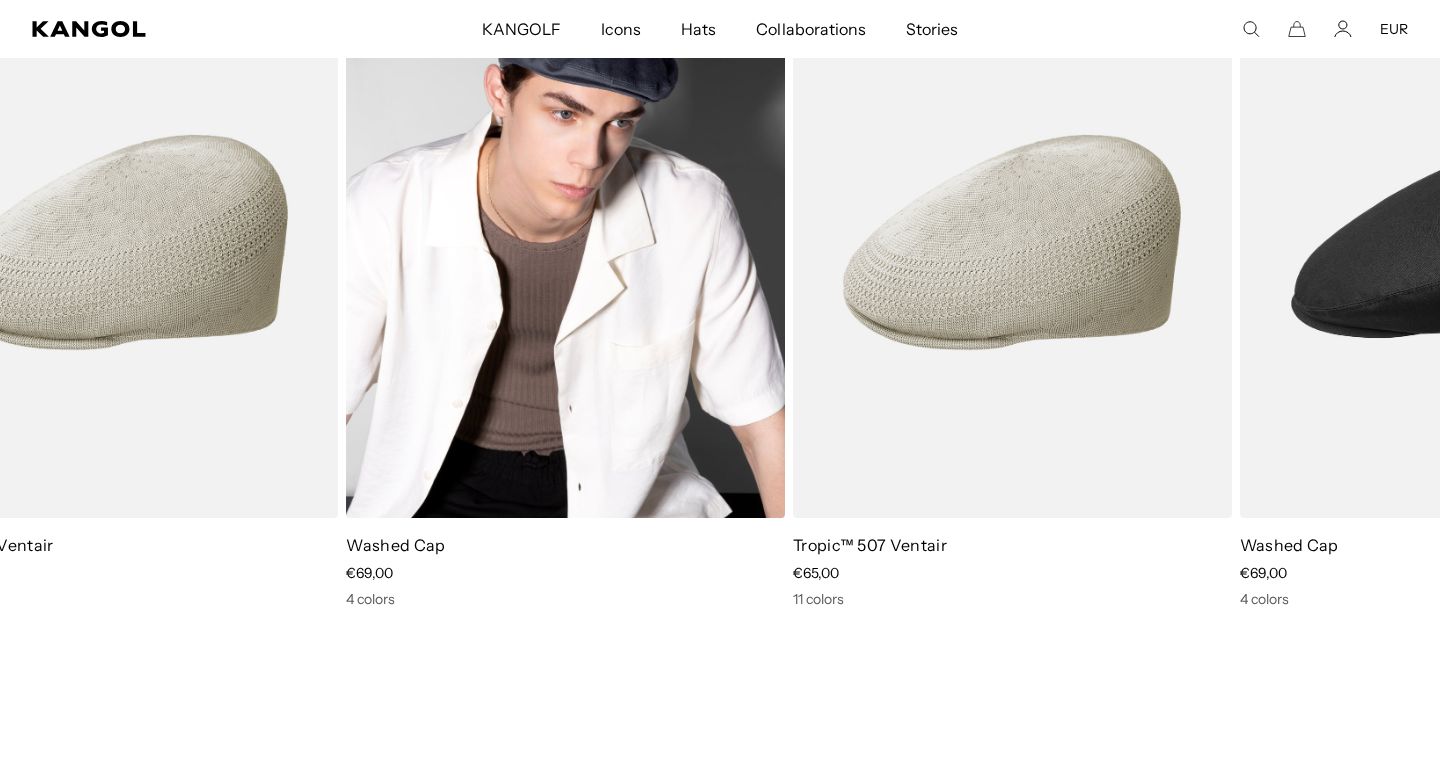 scroll, scrollTop: 0, scrollLeft: 412, axis: horizontal 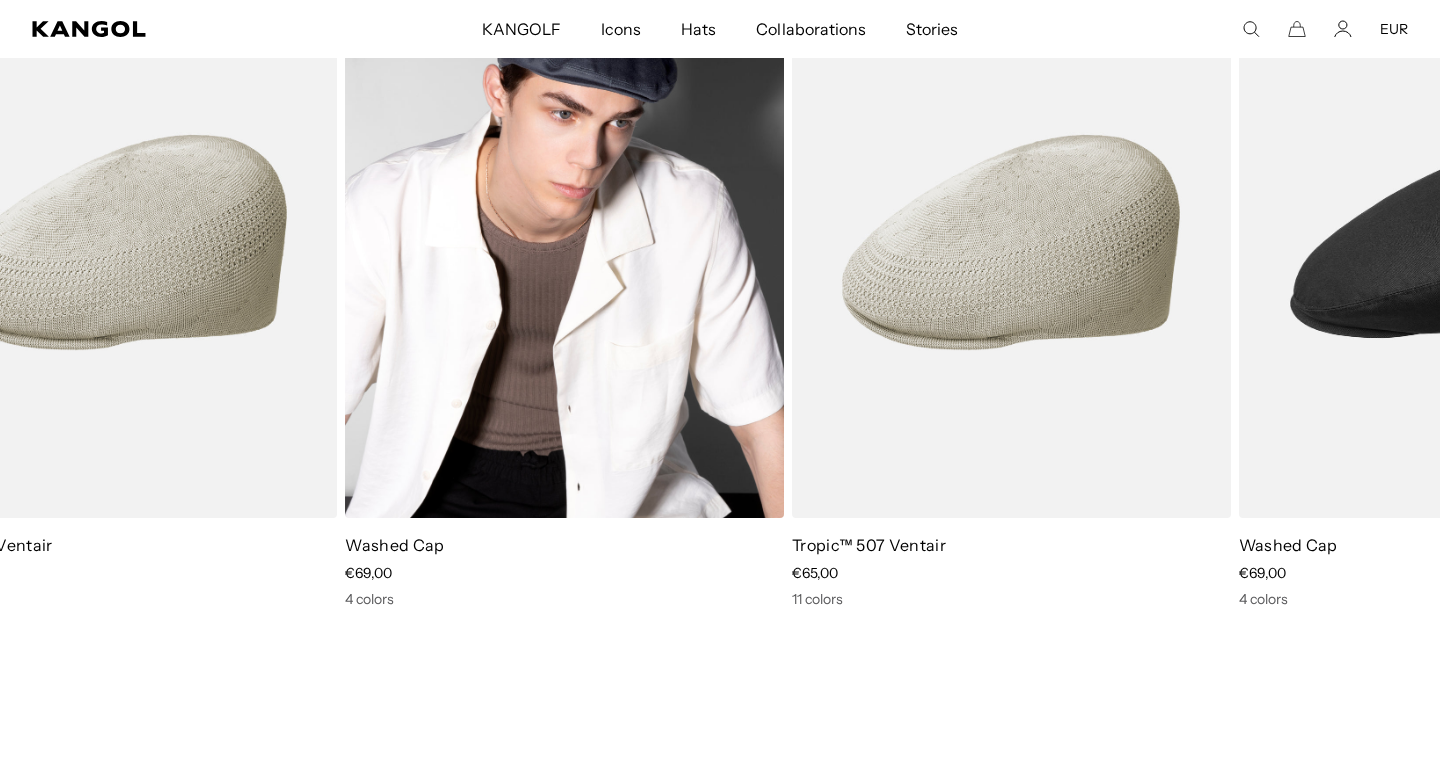 drag, startPoint x: 1012, startPoint y: 354, endPoint x: 455, endPoint y: 459, distance: 566.81036 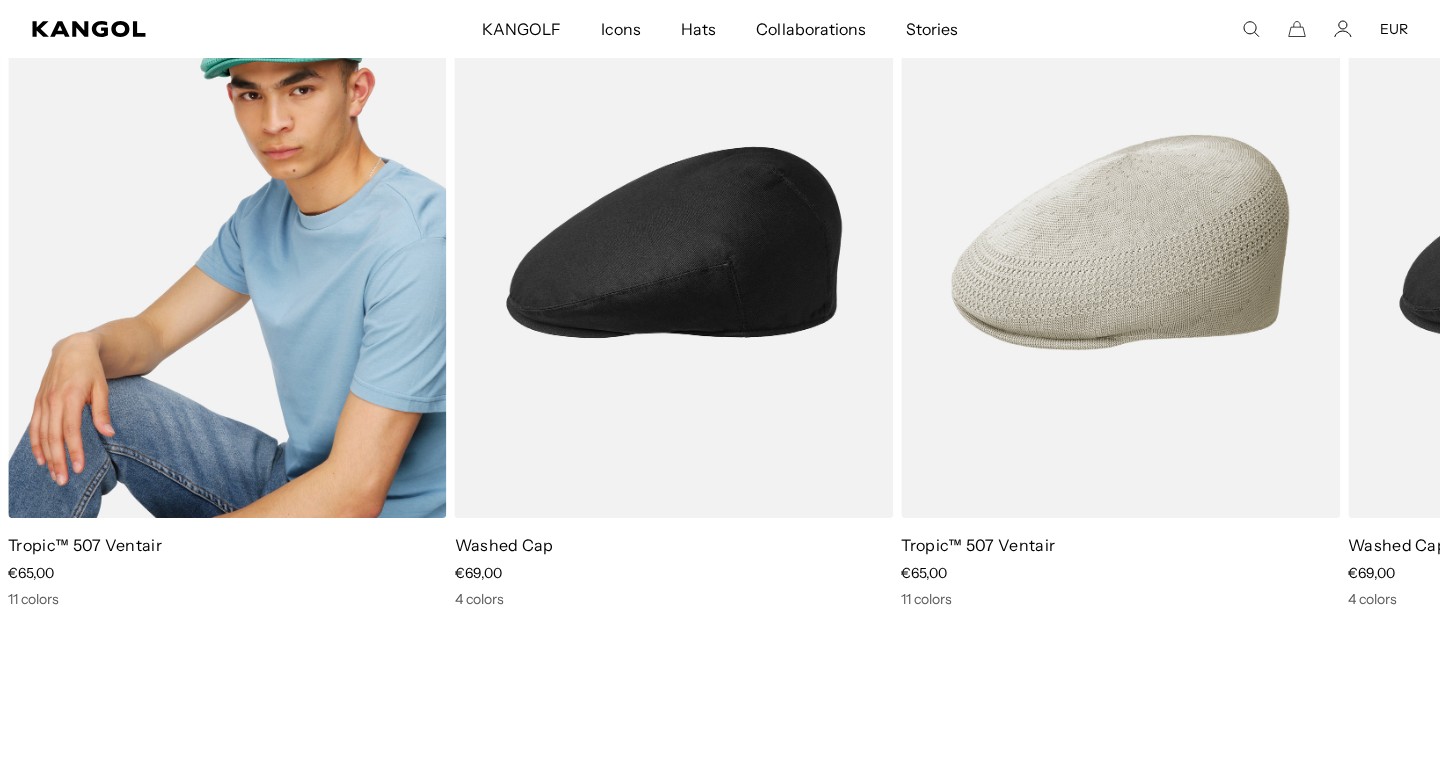 scroll, scrollTop: 0, scrollLeft: 0, axis: both 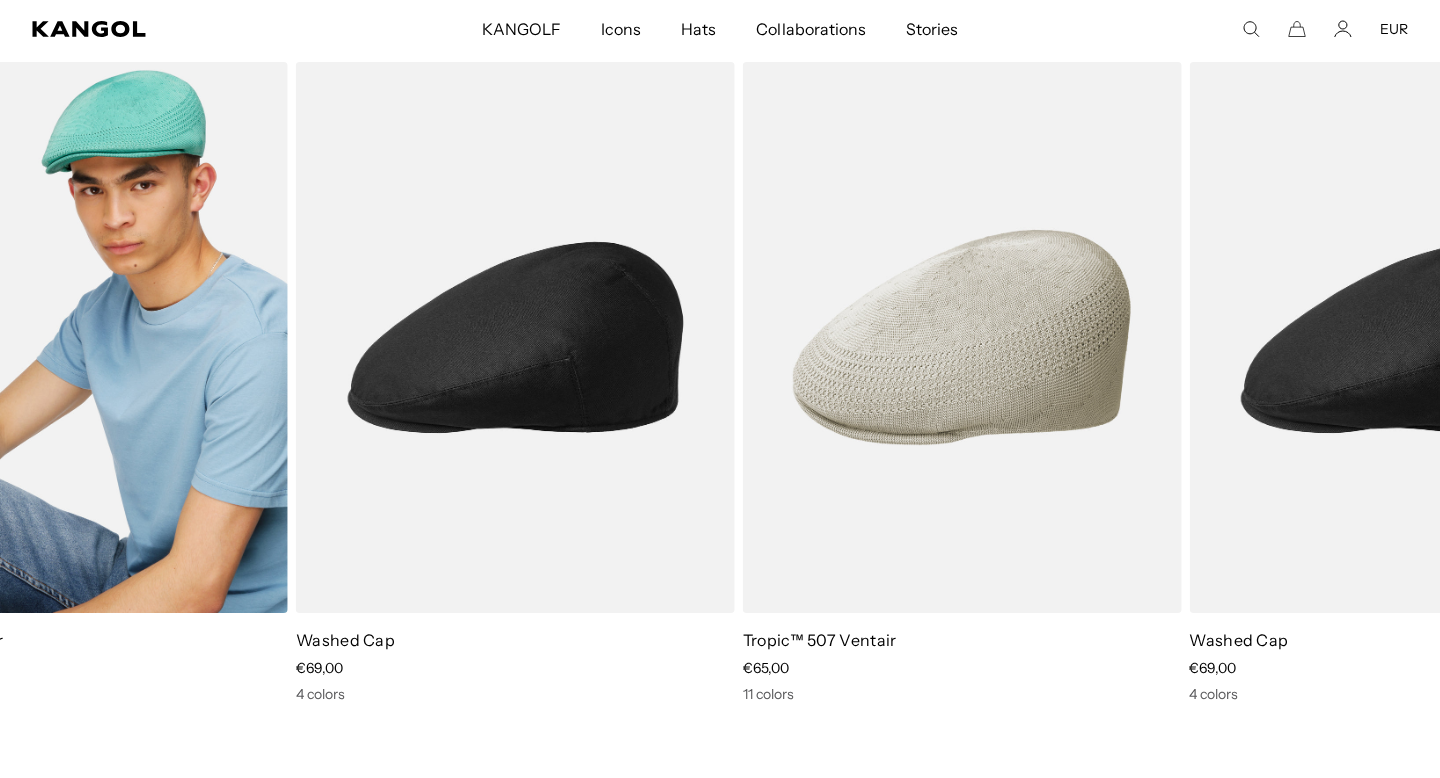 drag, startPoint x: 1058, startPoint y: 238, endPoint x: 3, endPoint y: 374, distance: 1063.7297 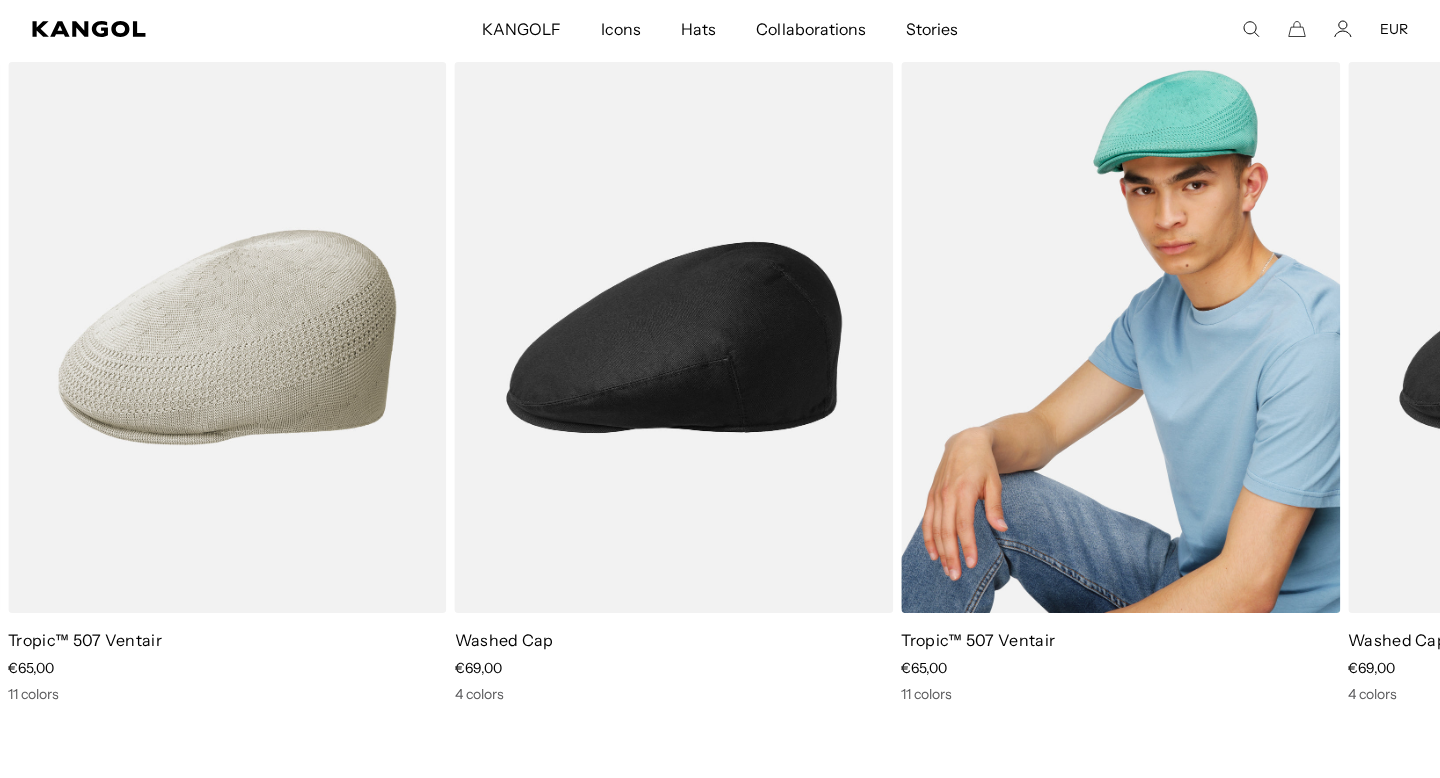 scroll, scrollTop: 0, scrollLeft: 412, axis: horizontal 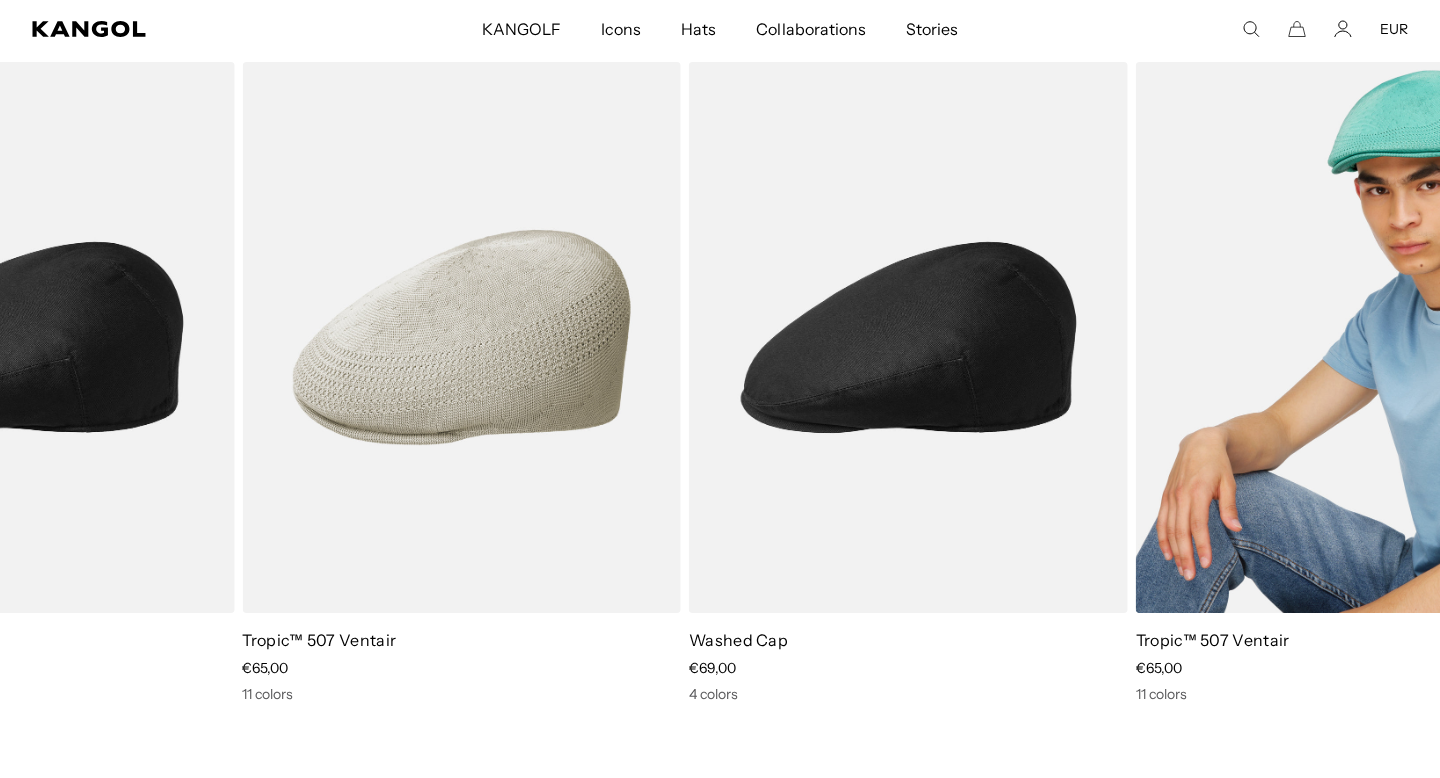 drag, startPoint x: 959, startPoint y: 313, endPoint x: 1243, endPoint y: 401, distance: 297.32138 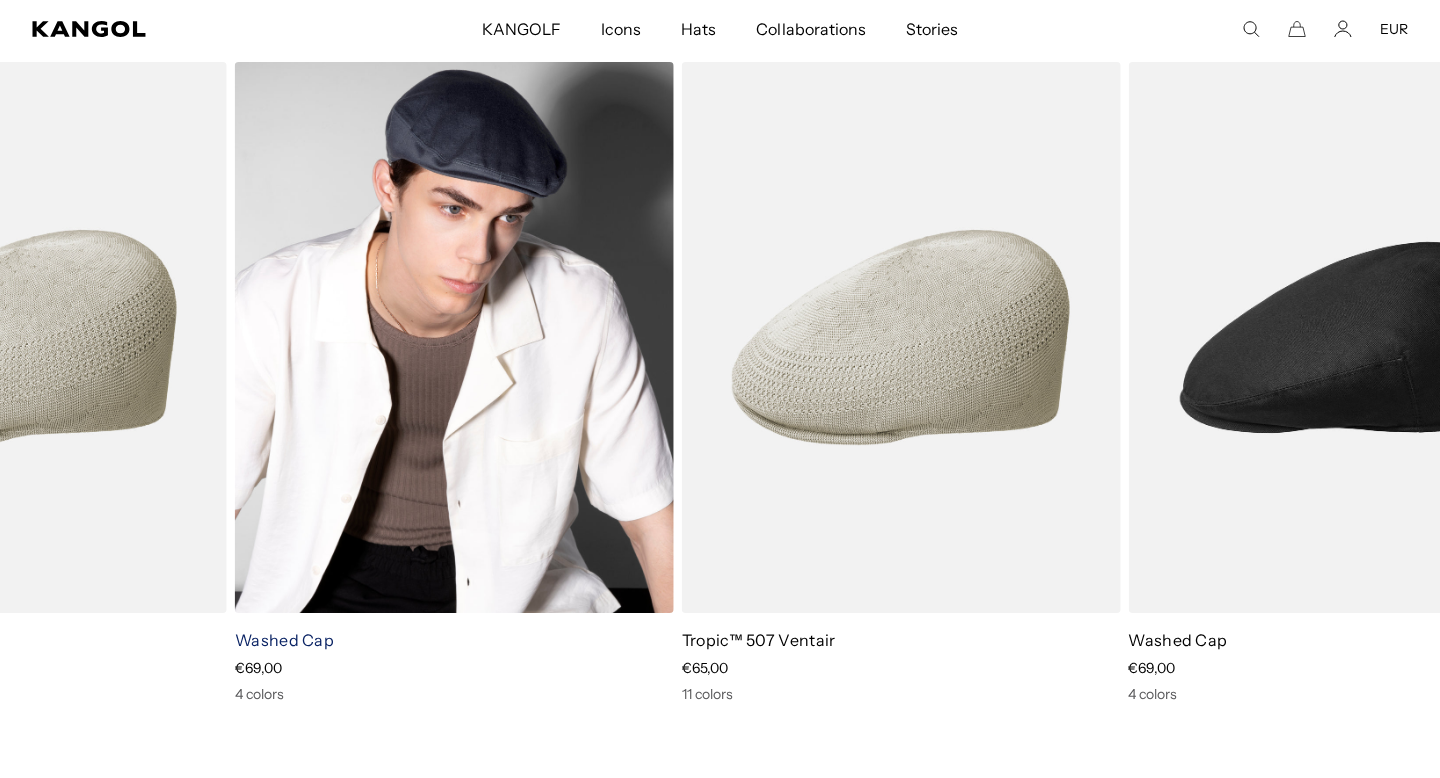 drag, startPoint x: 1421, startPoint y: 367, endPoint x: 308, endPoint y: 633, distance: 1144.3448 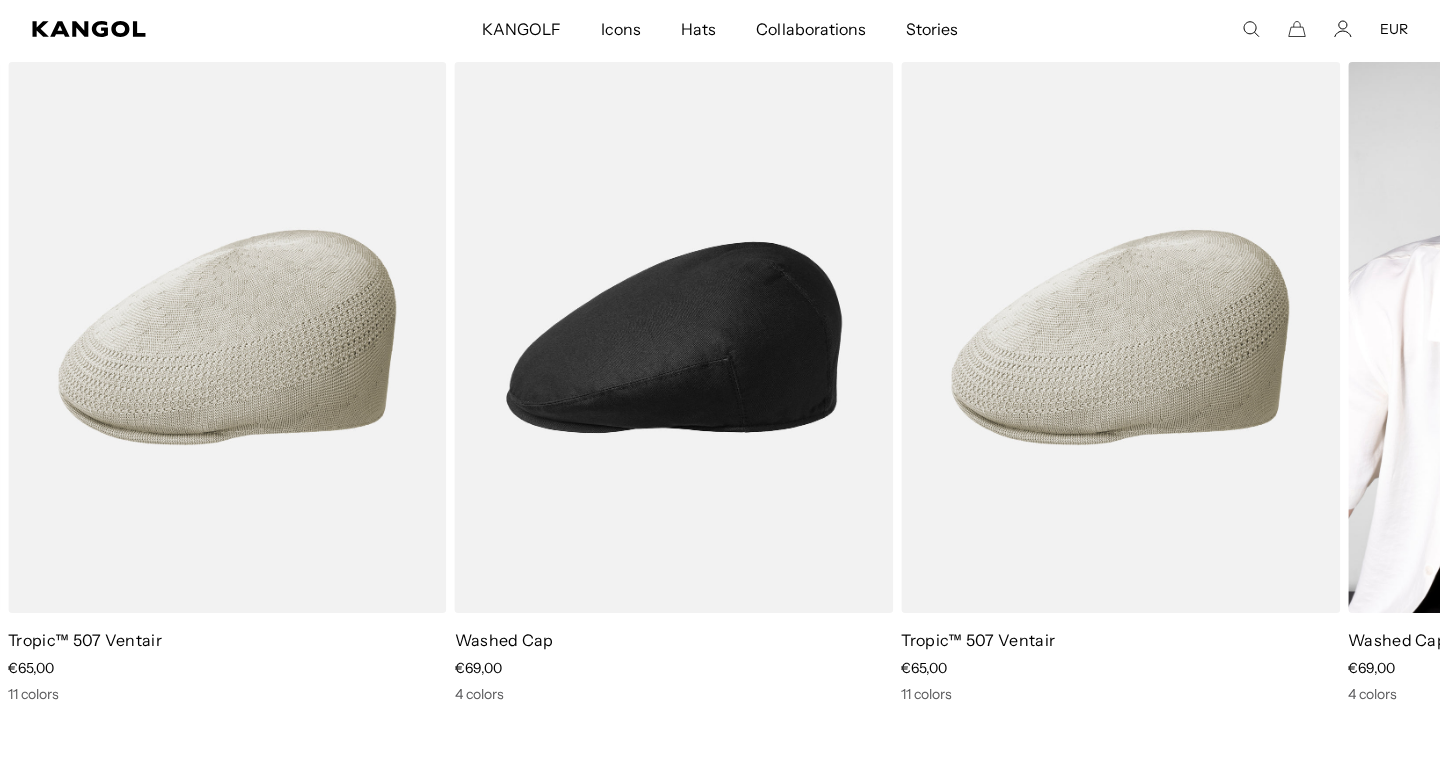 scroll, scrollTop: 0, scrollLeft: 0, axis: both 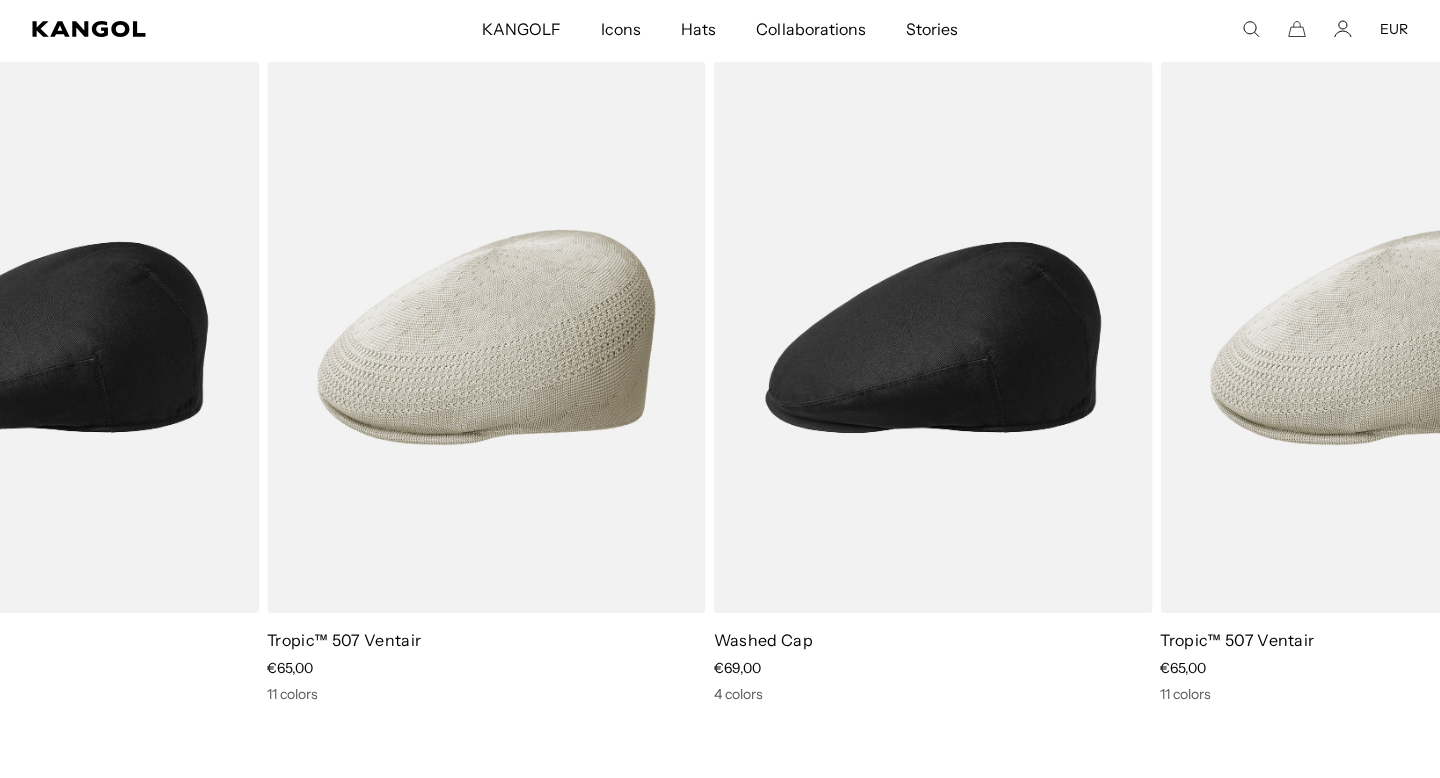 drag, startPoint x: 1439, startPoint y: 378, endPoint x: 950, endPoint y: 365, distance: 489.17276 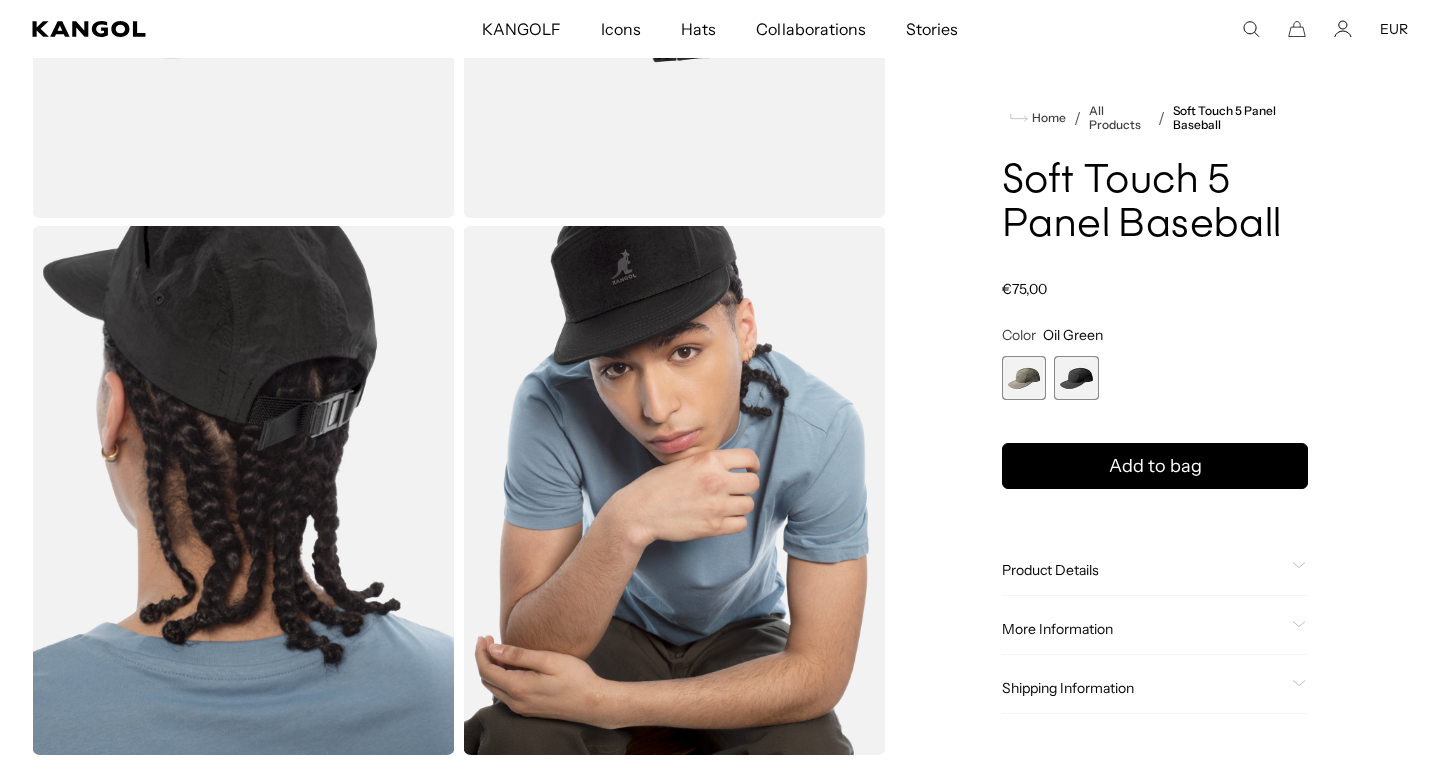 scroll, scrollTop: 0, scrollLeft: 0, axis: both 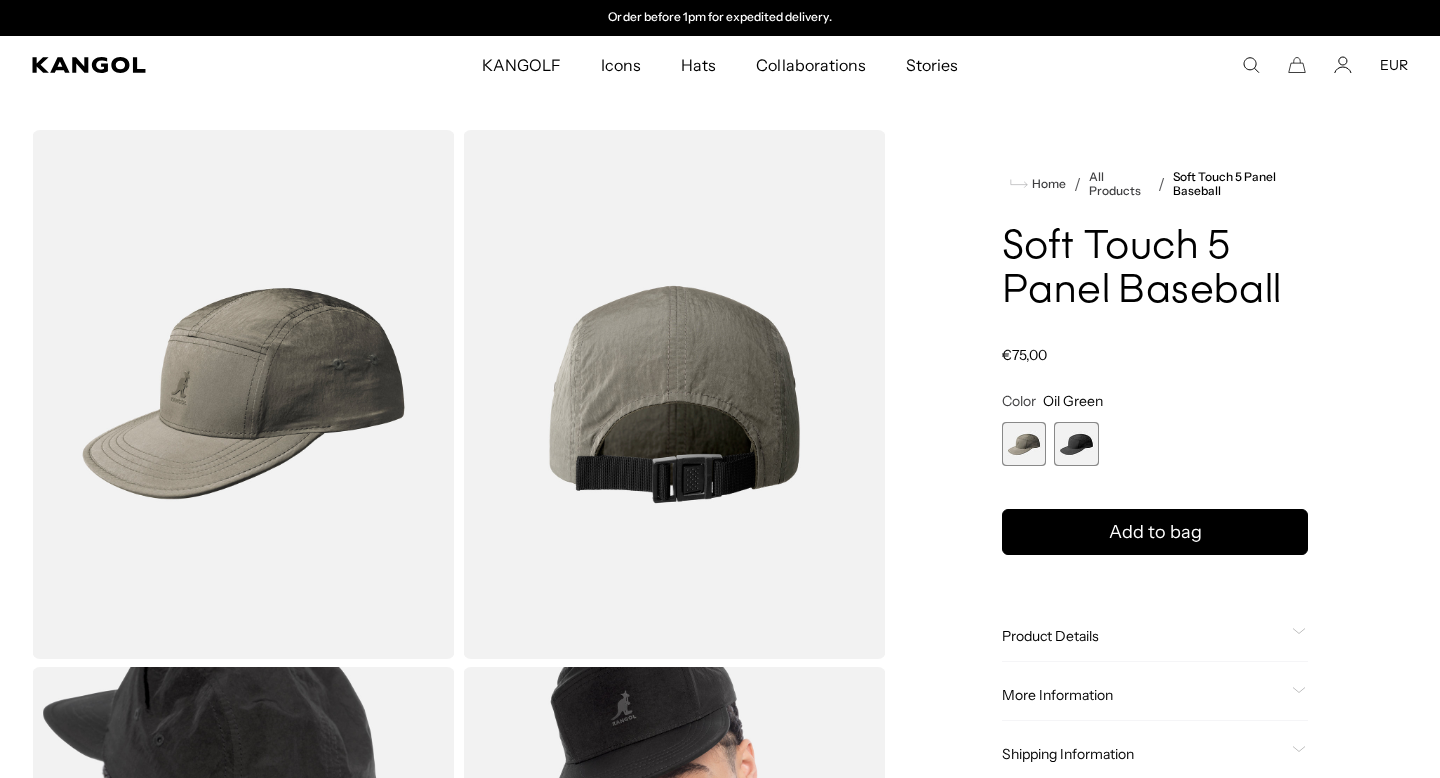 click on "Collaborations" at bounding box center (810, 65) 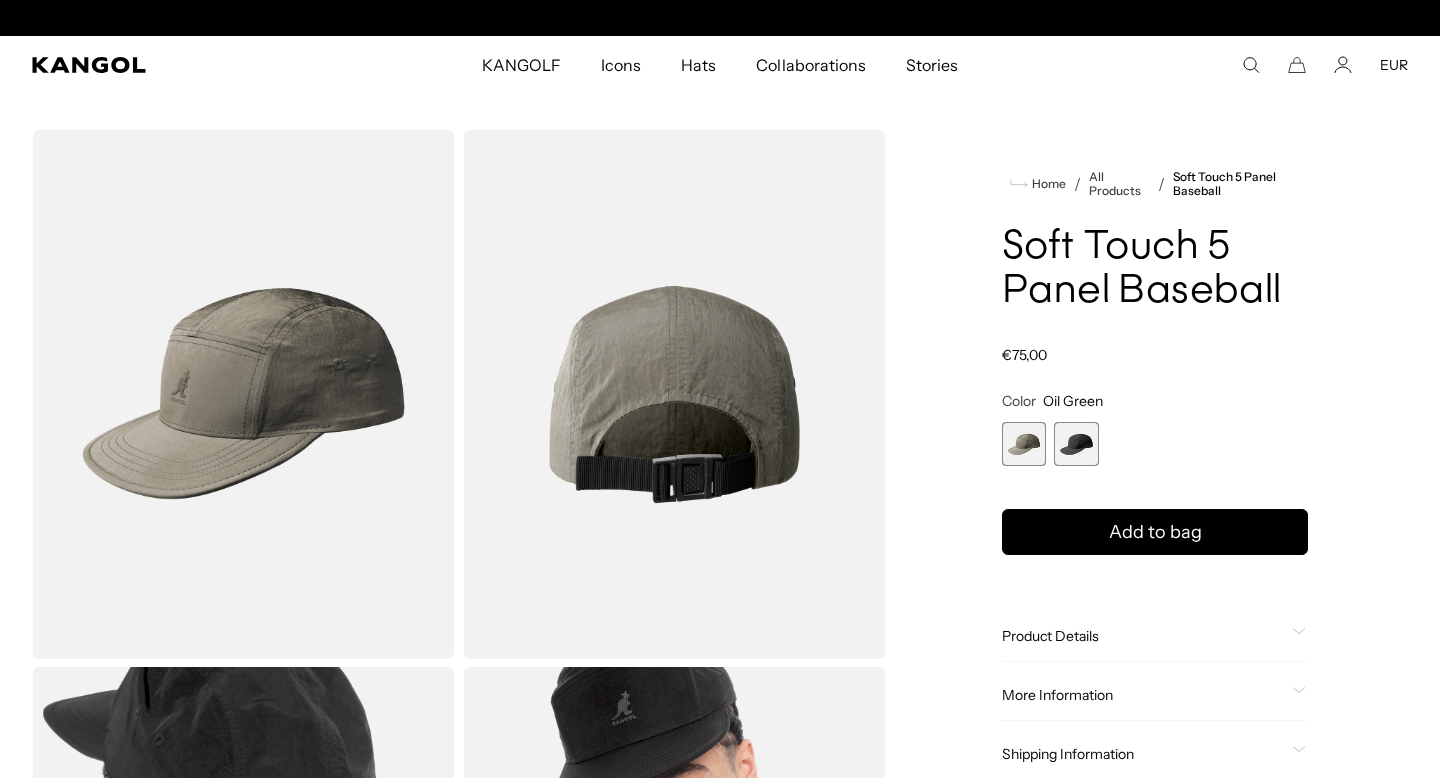 scroll, scrollTop: 0, scrollLeft: 0, axis: both 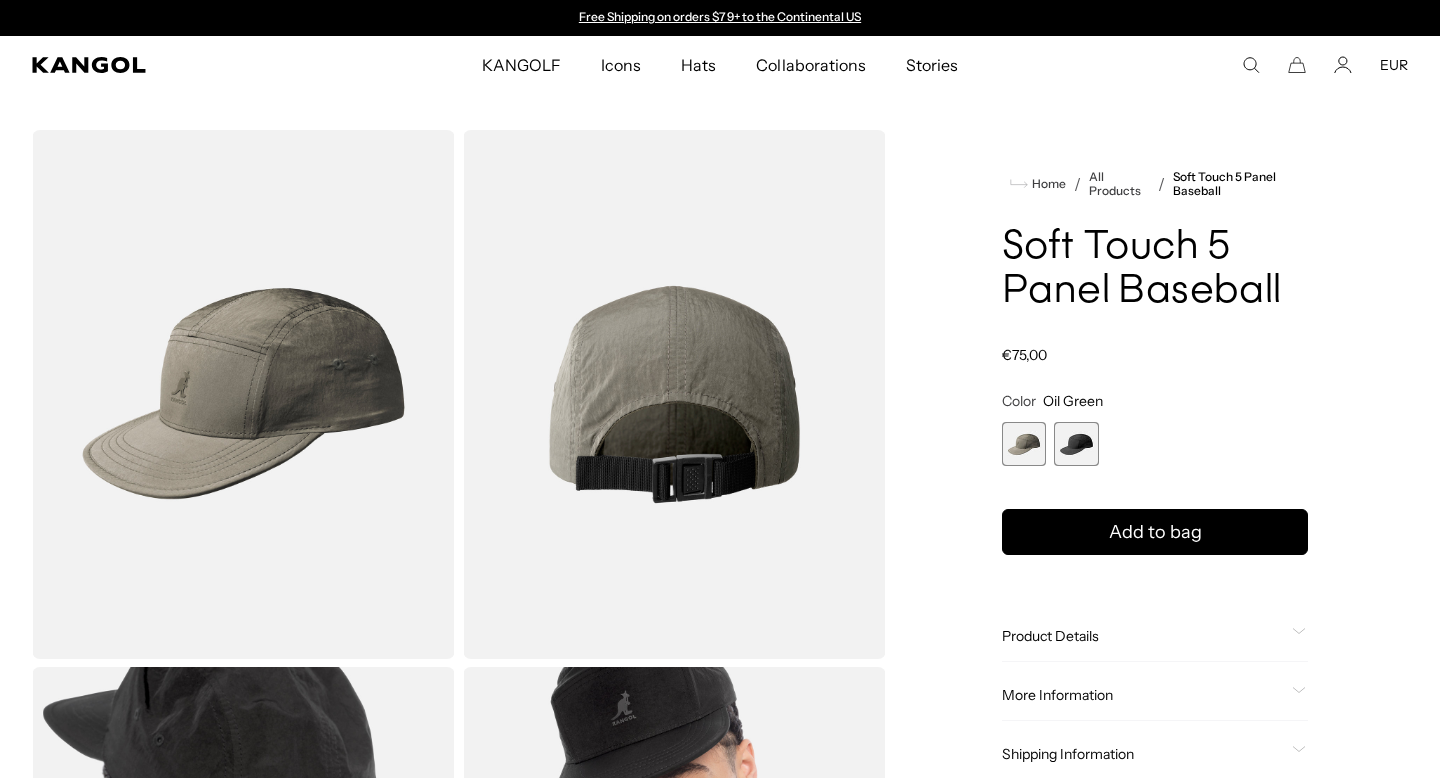 click on "Collaborations" at bounding box center [810, 65] 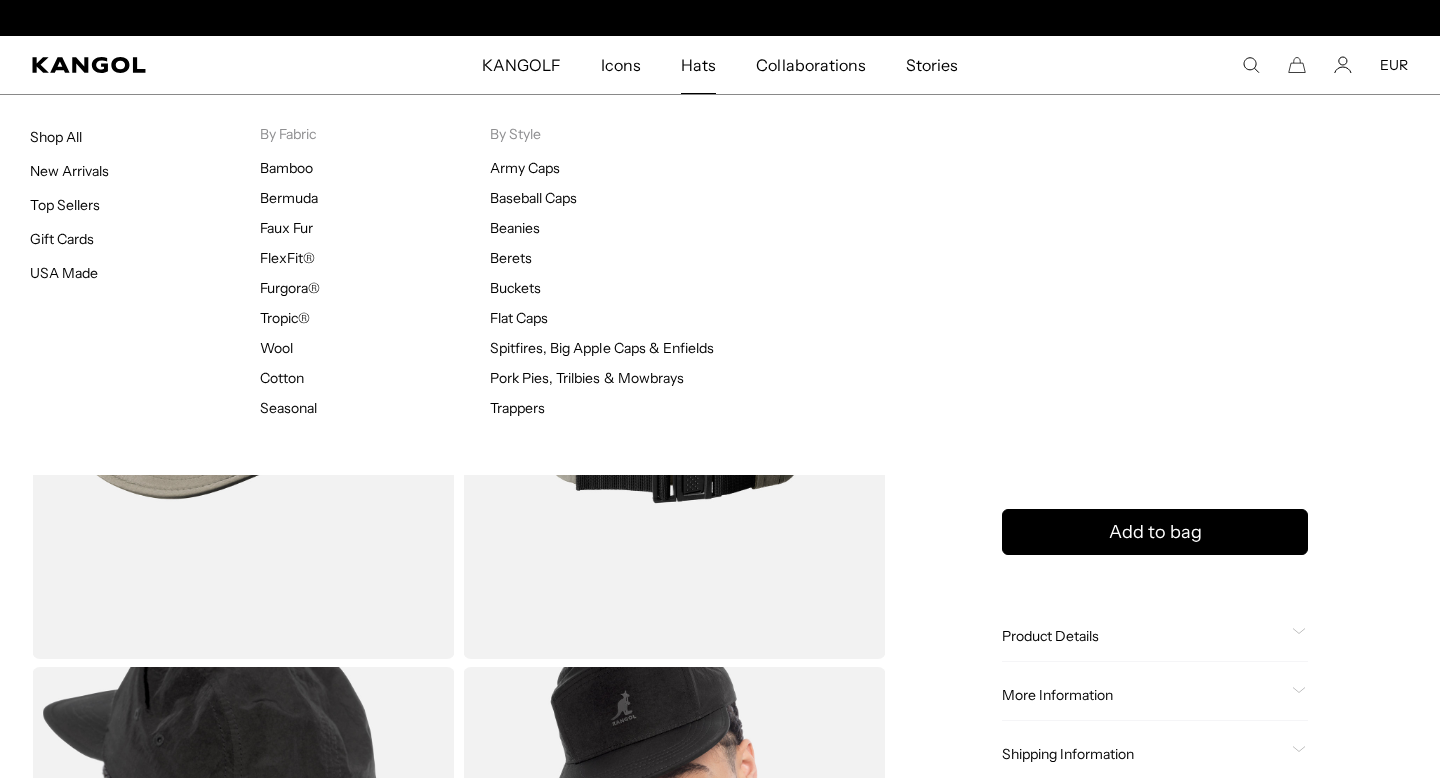 scroll, scrollTop: 0, scrollLeft: 412, axis: horizontal 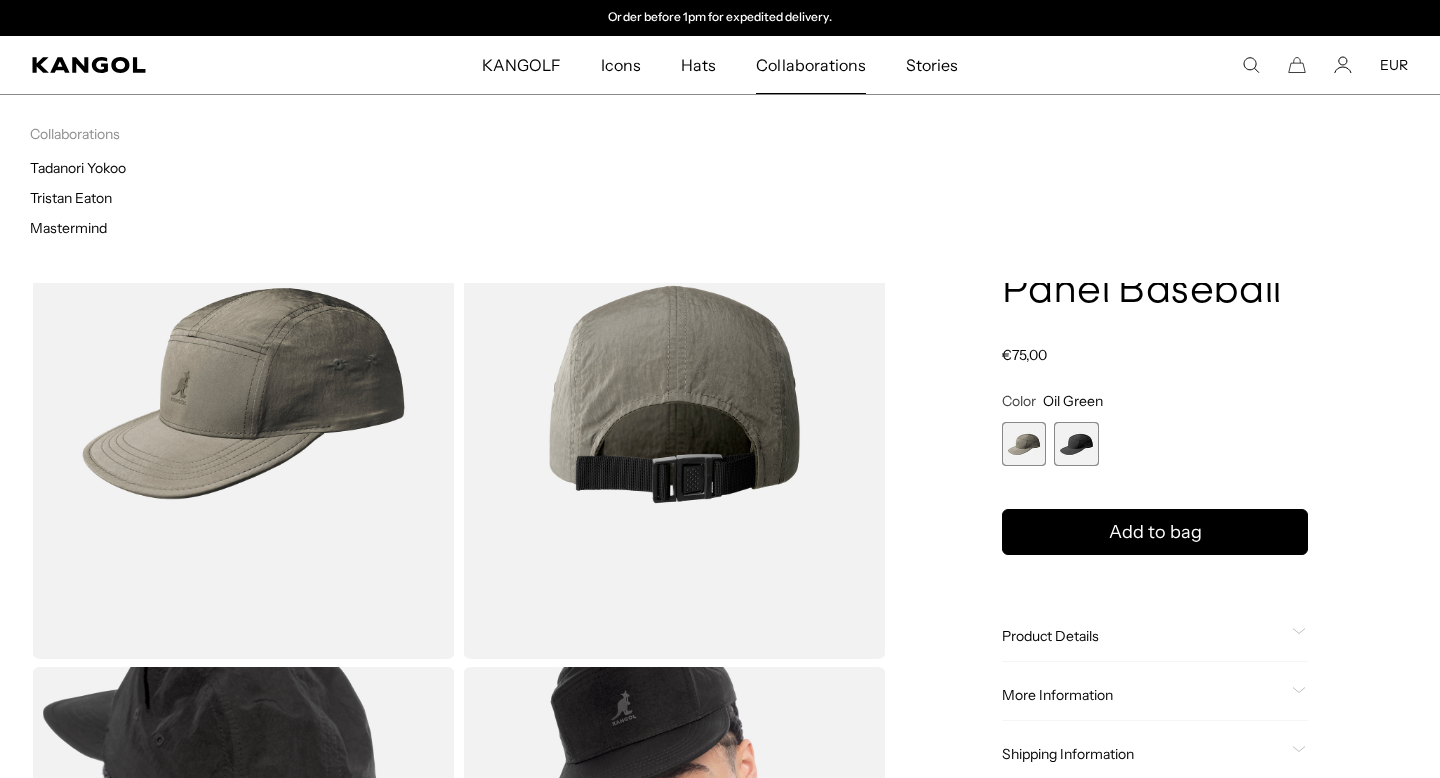 click on "Collaborations" at bounding box center [810, 65] 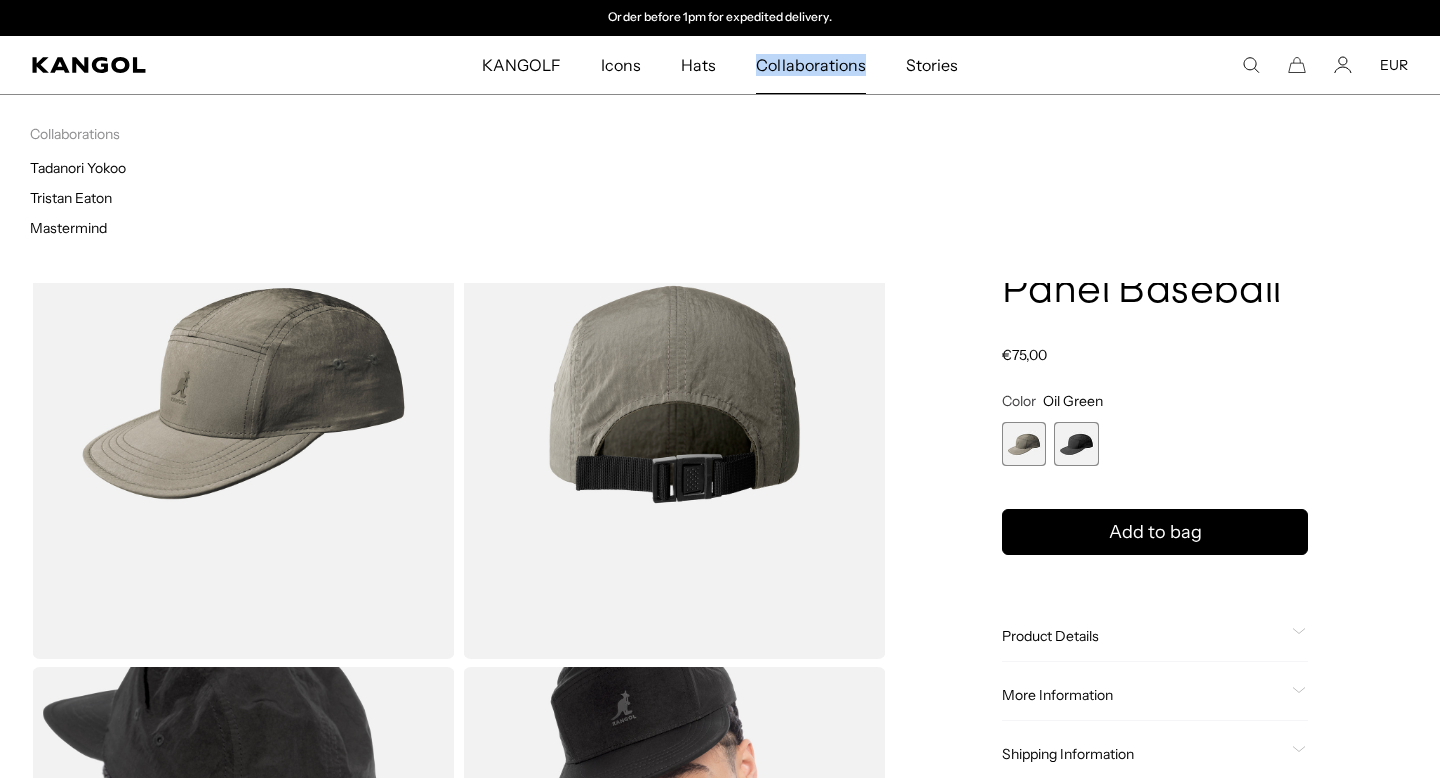 click on "Collaborations" at bounding box center [810, 65] 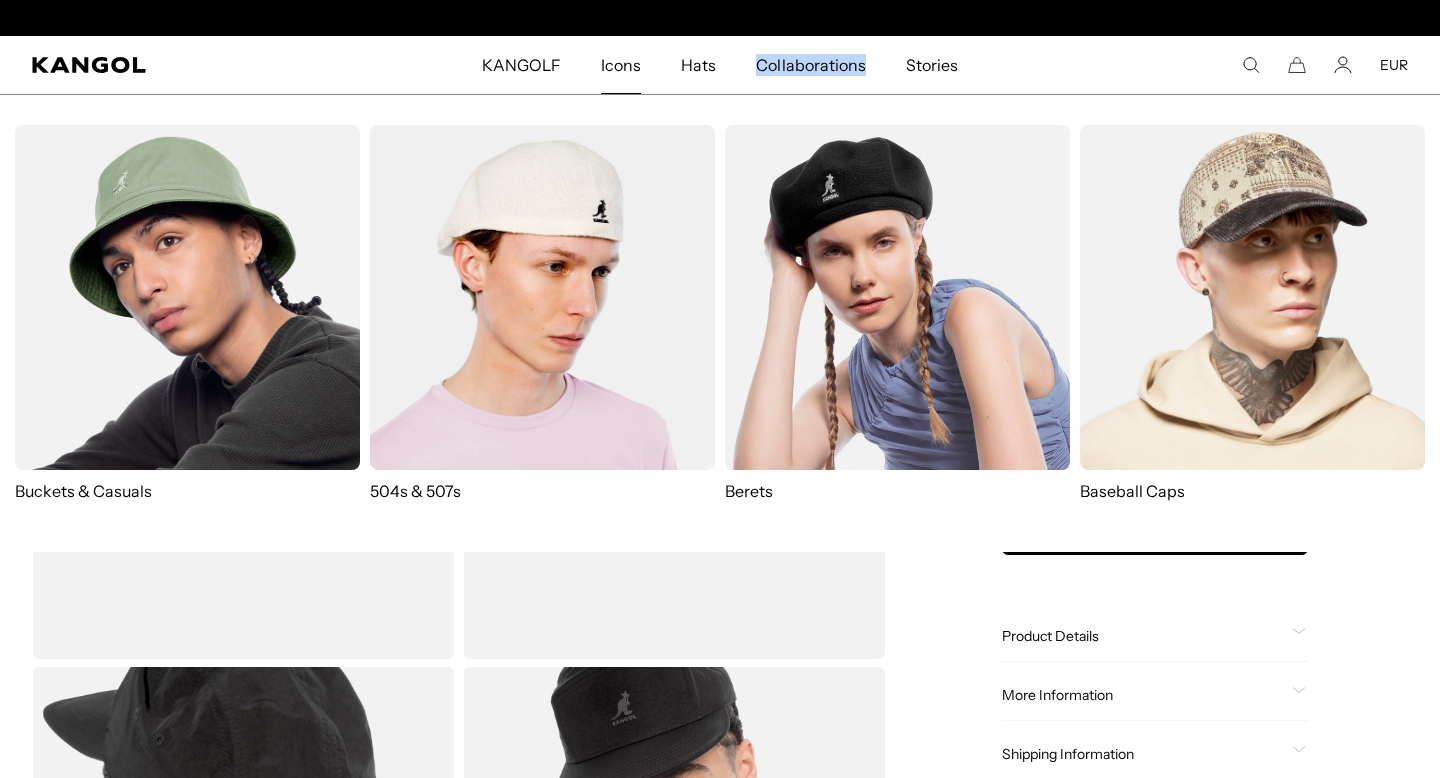 scroll, scrollTop: 0, scrollLeft: 0, axis: both 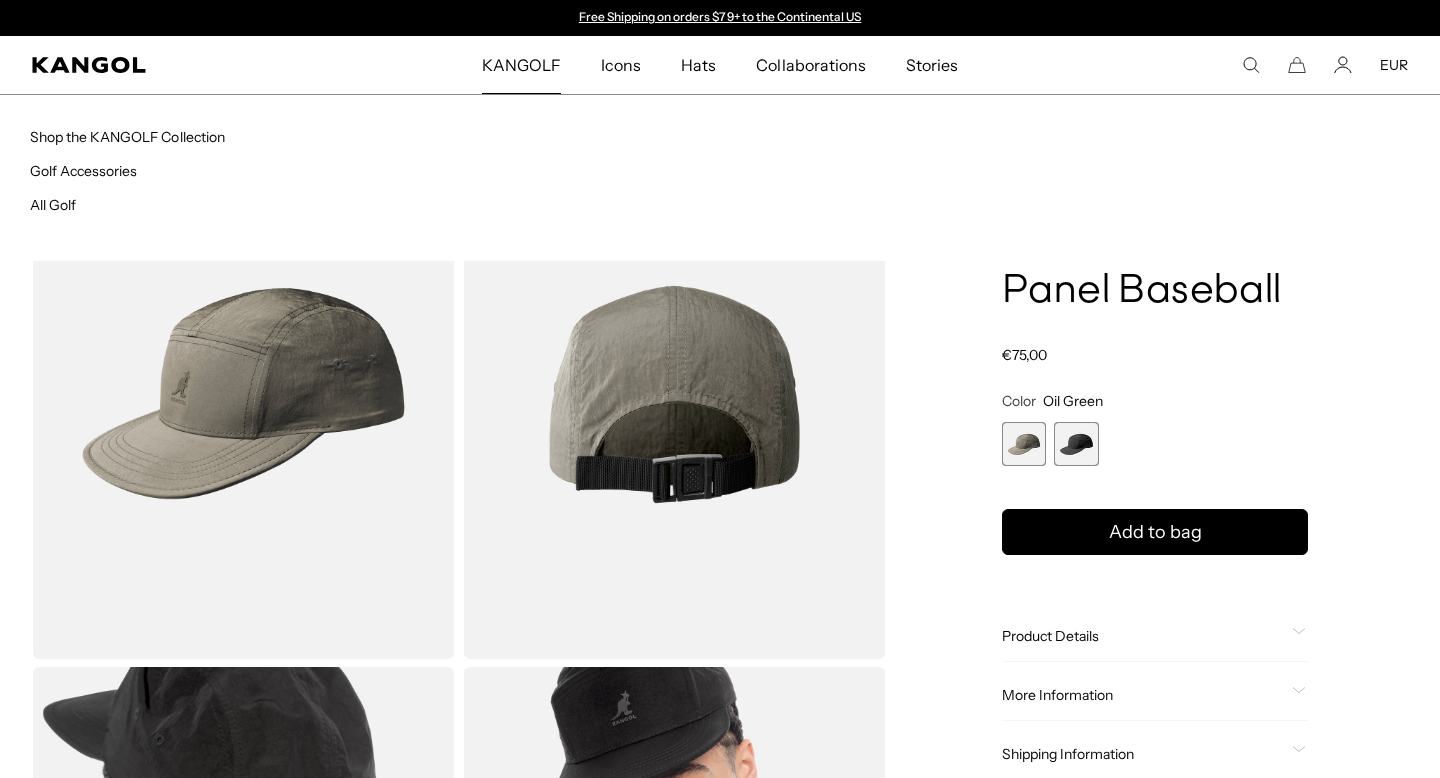 click on "KANGOLF" at bounding box center (521, 65) 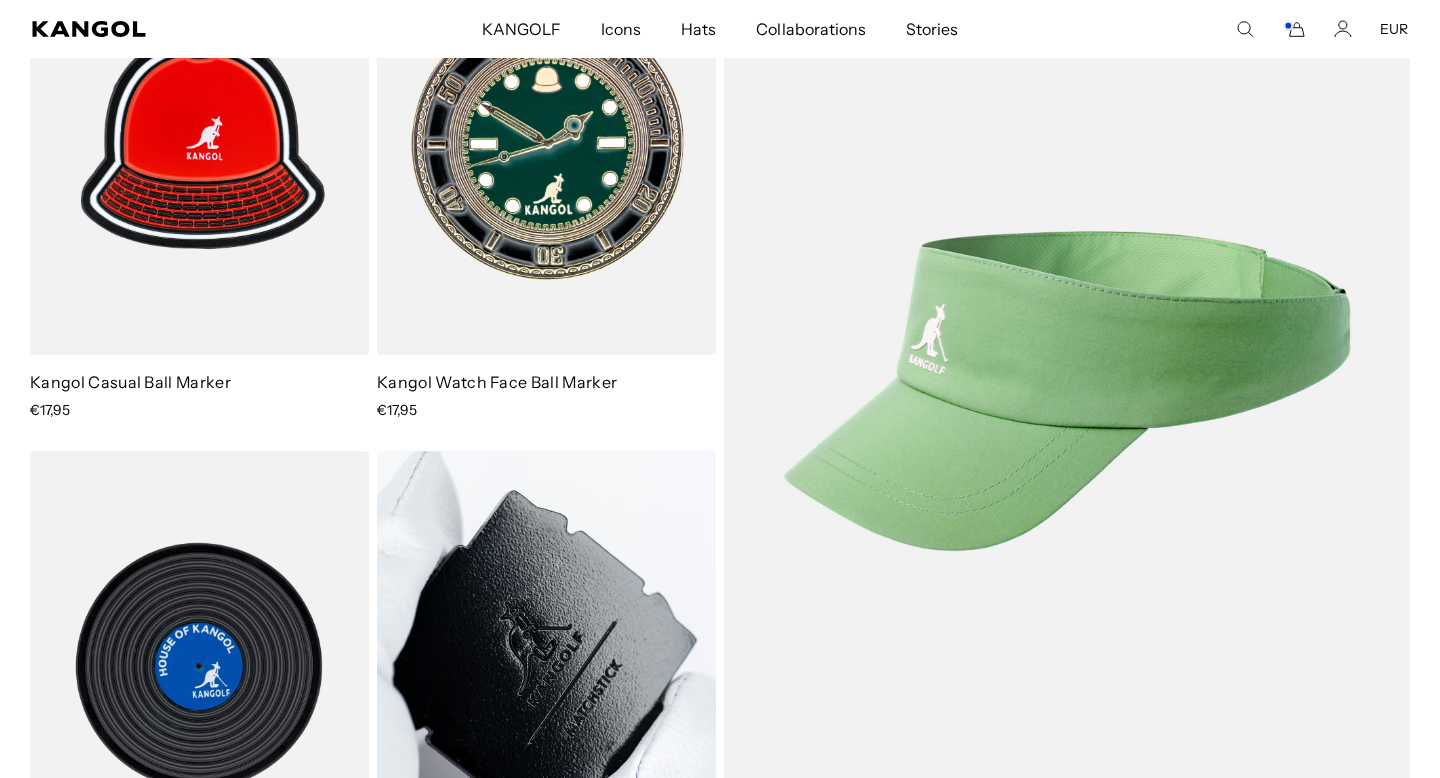 scroll, scrollTop: 1162, scrollLeft: 0, axis: vertical 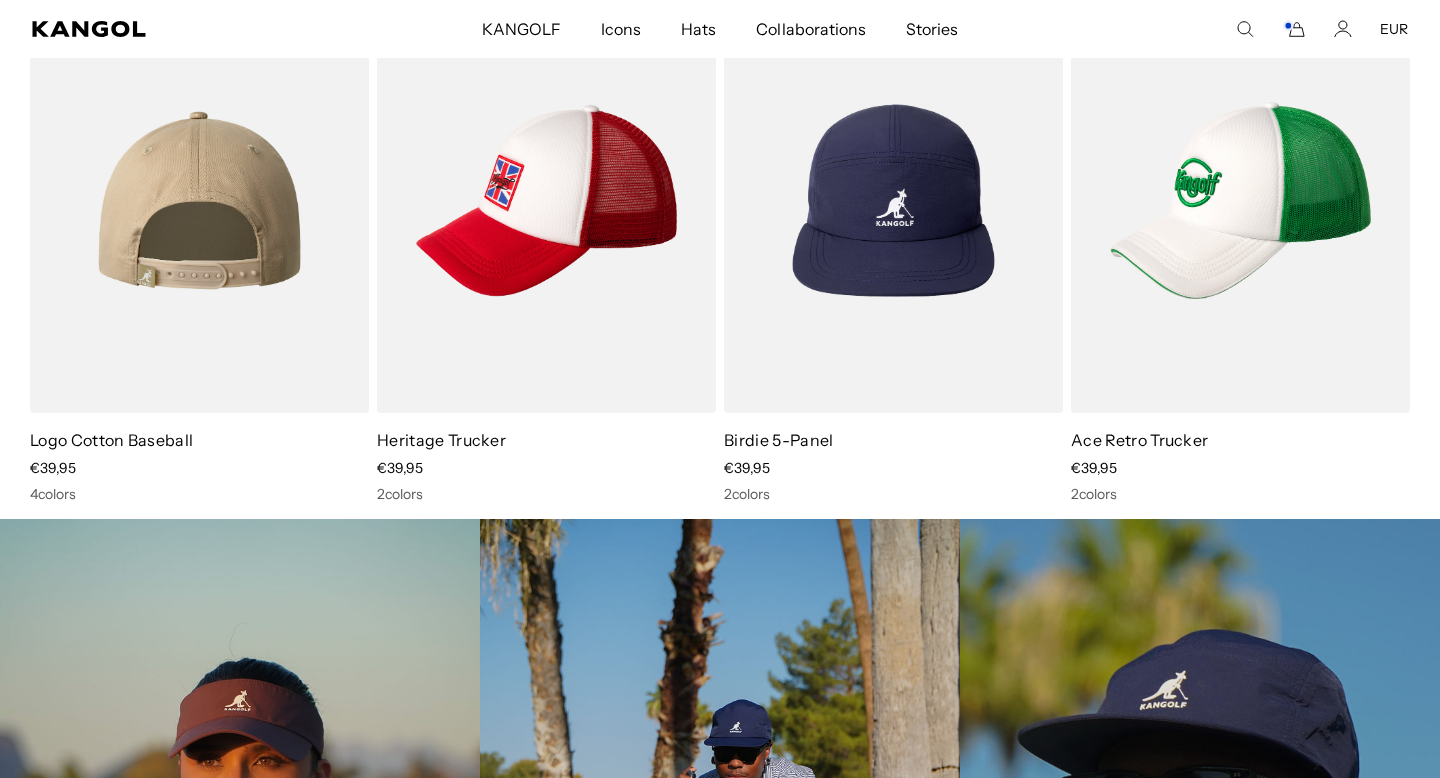 click at bounding box center [199, 201] 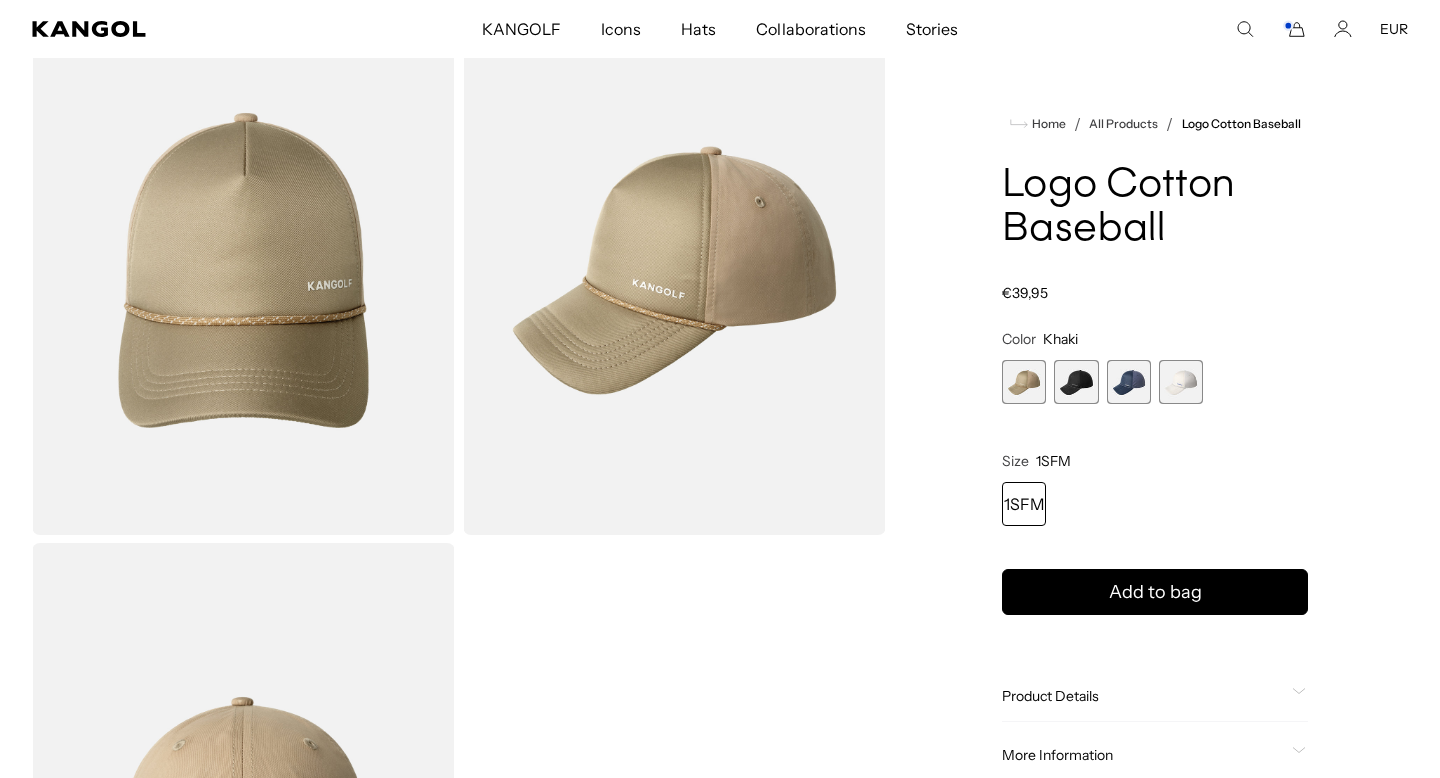 scroll, scrollTop: 92, scrollLeft: 0, axis: vertical 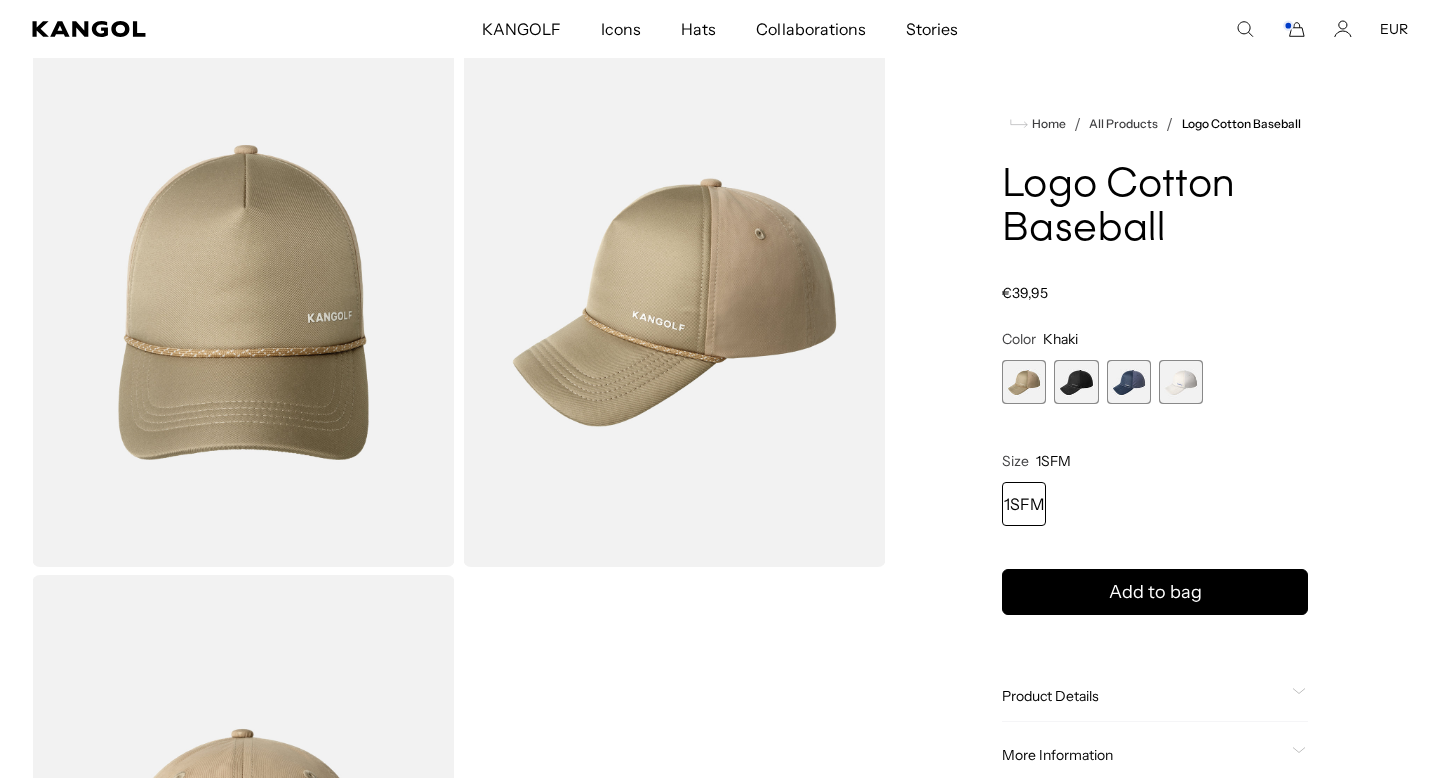click at bounding box center (1129, 382) 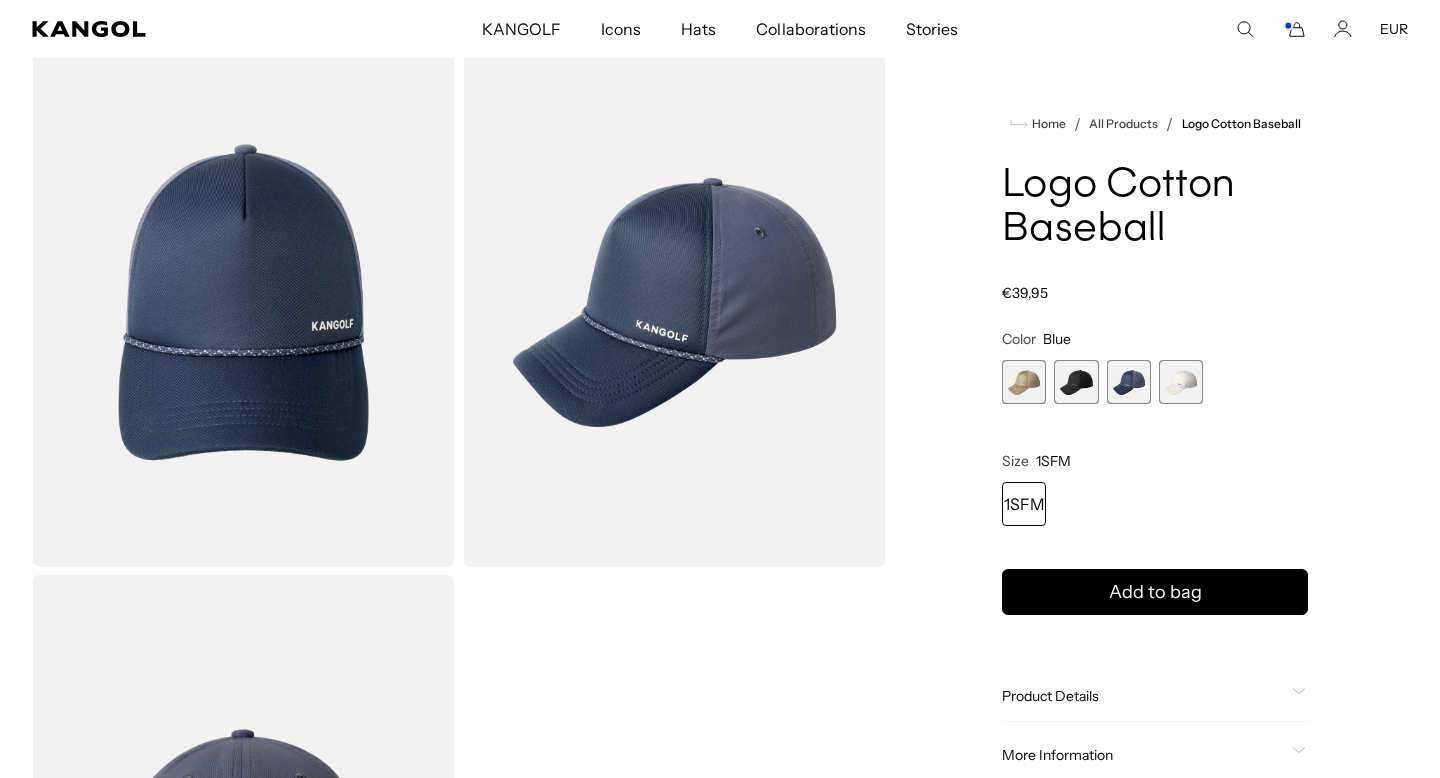 click at bounding box center [1076, 382] 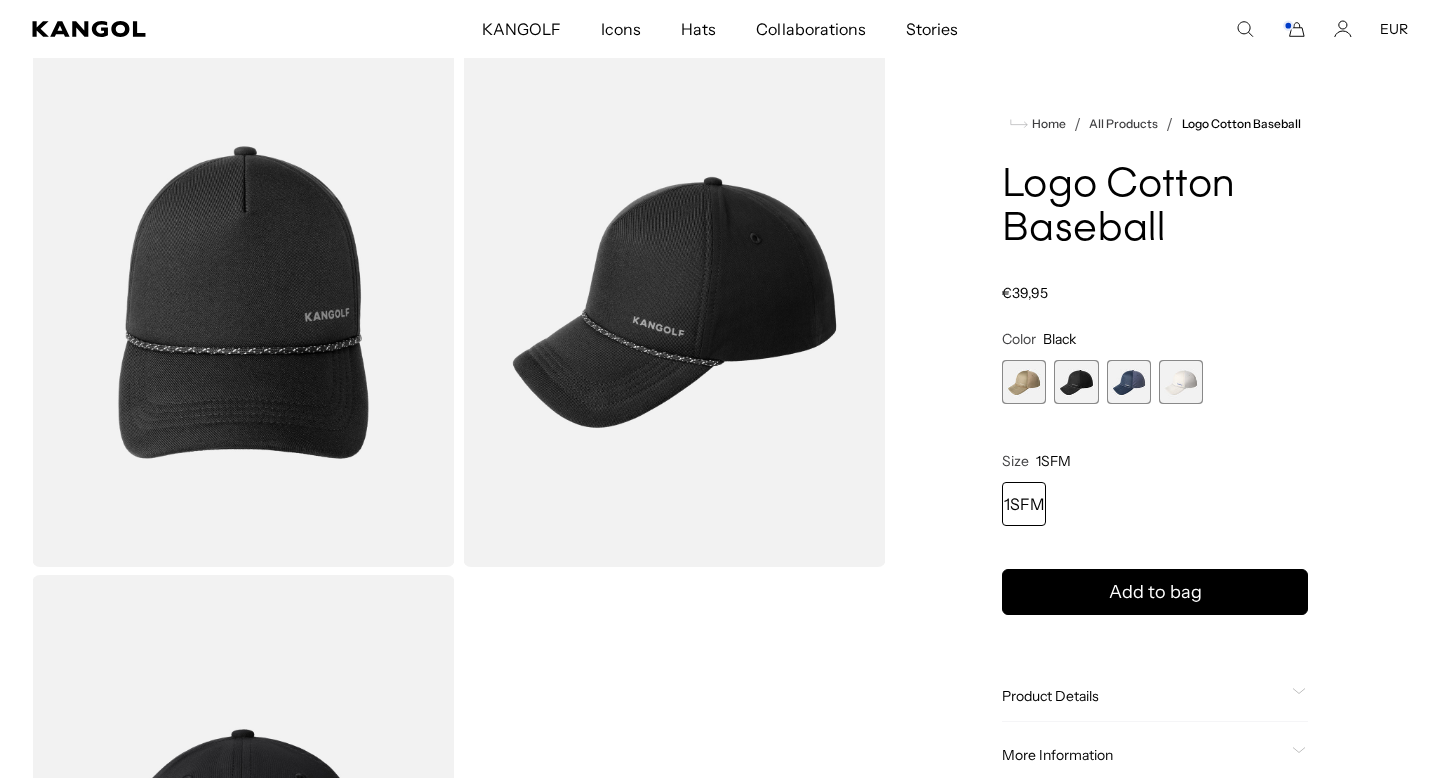 scroll, scrollTop: 0, scrollLeft: 0, axis: both 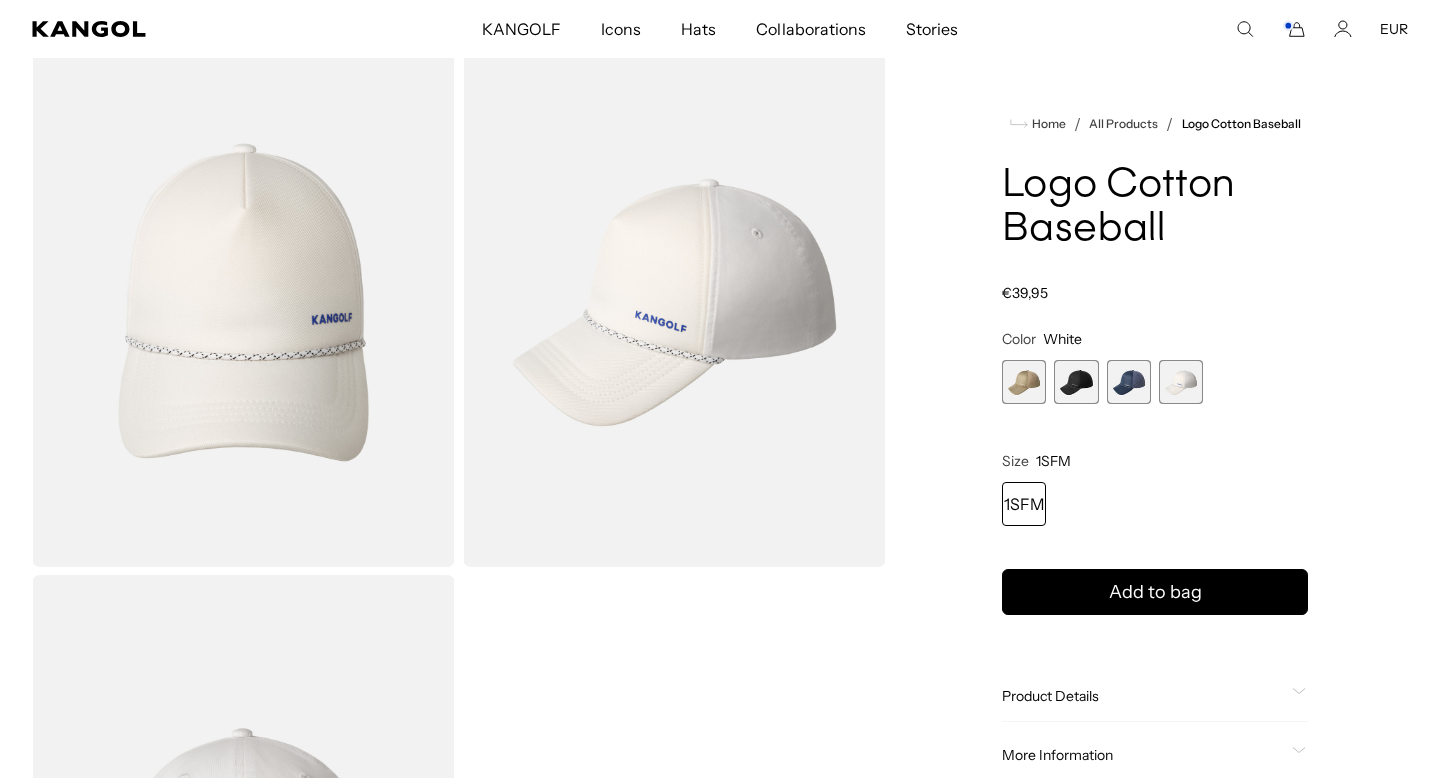 click at bounding box center (1024, 382) 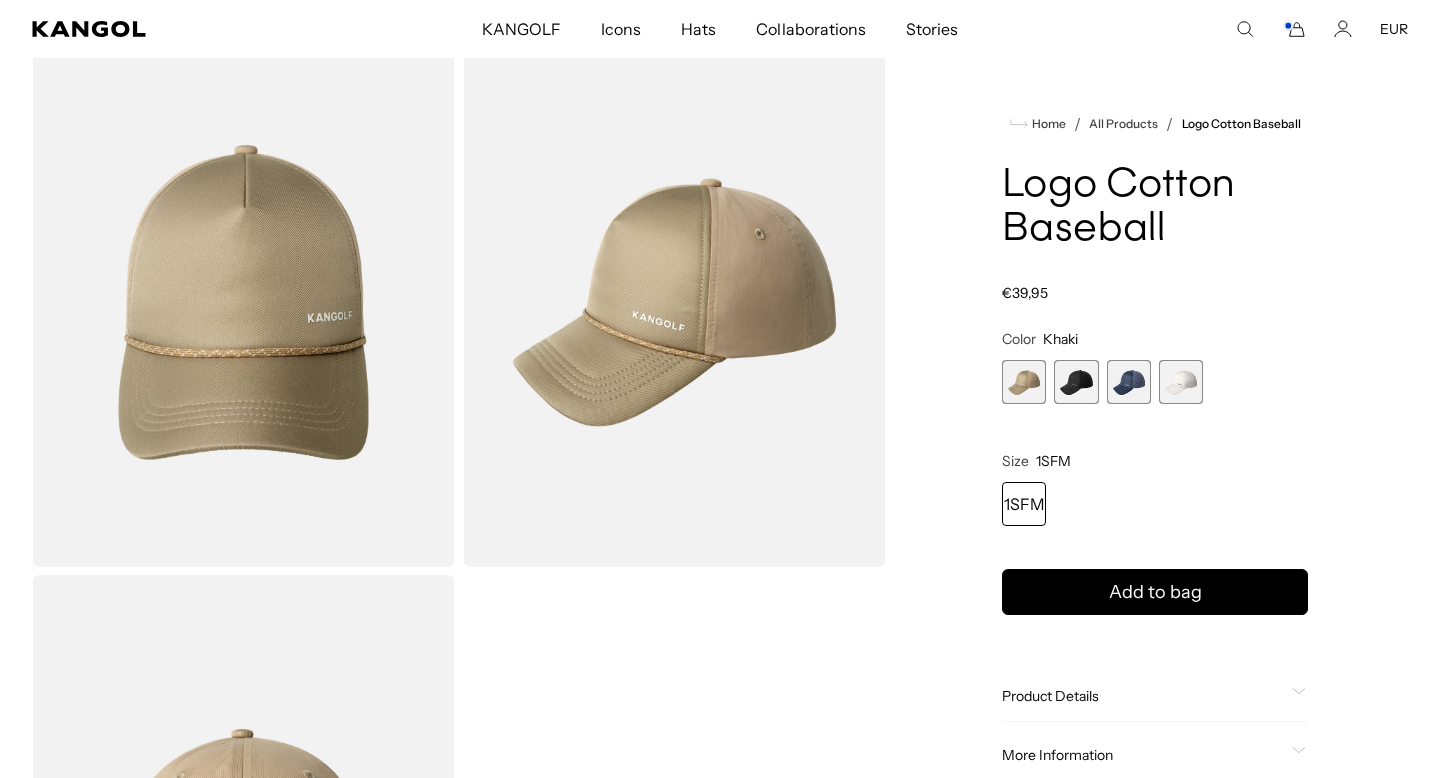 scroll, scrollTop: 0, scrollLeft: 412, axis: horizontal 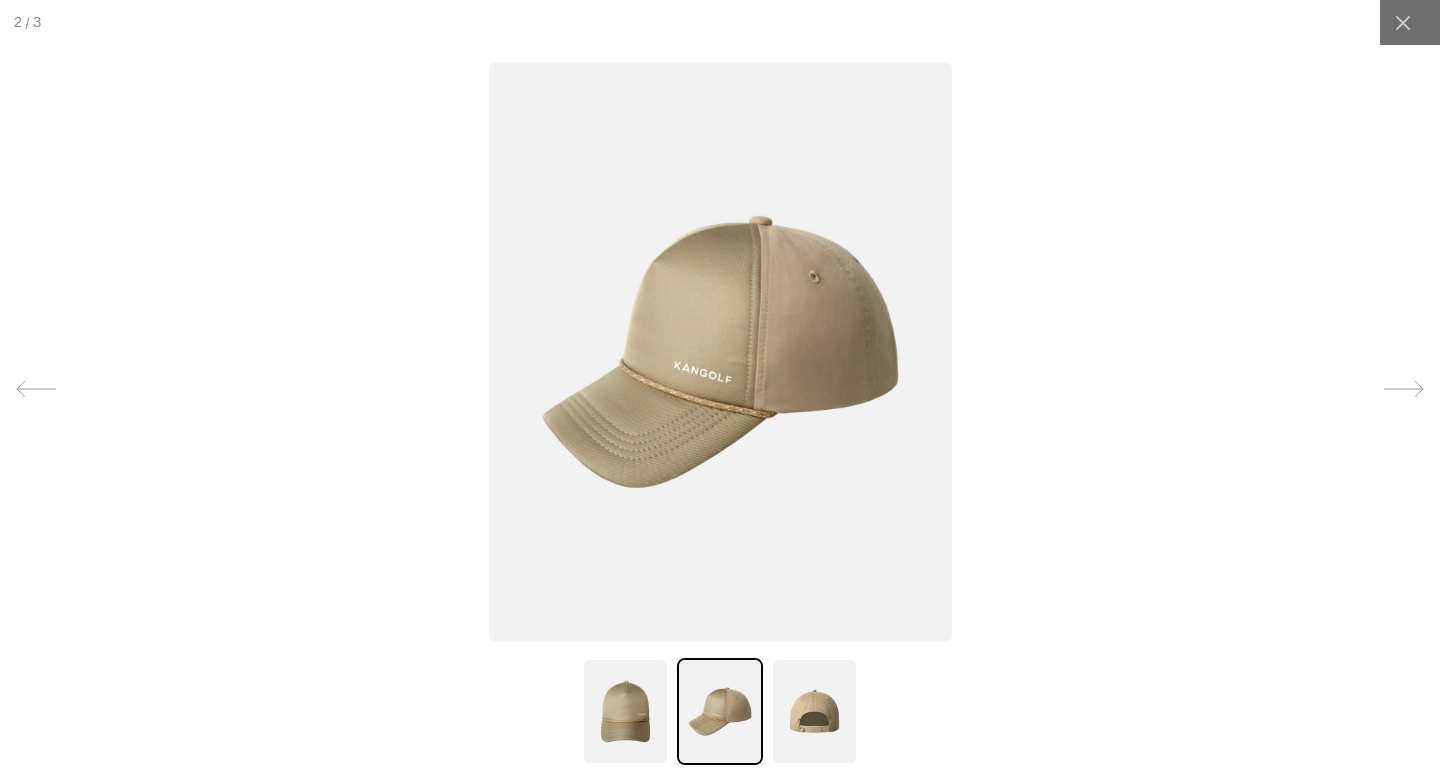 click at bounding box center [720, 352] 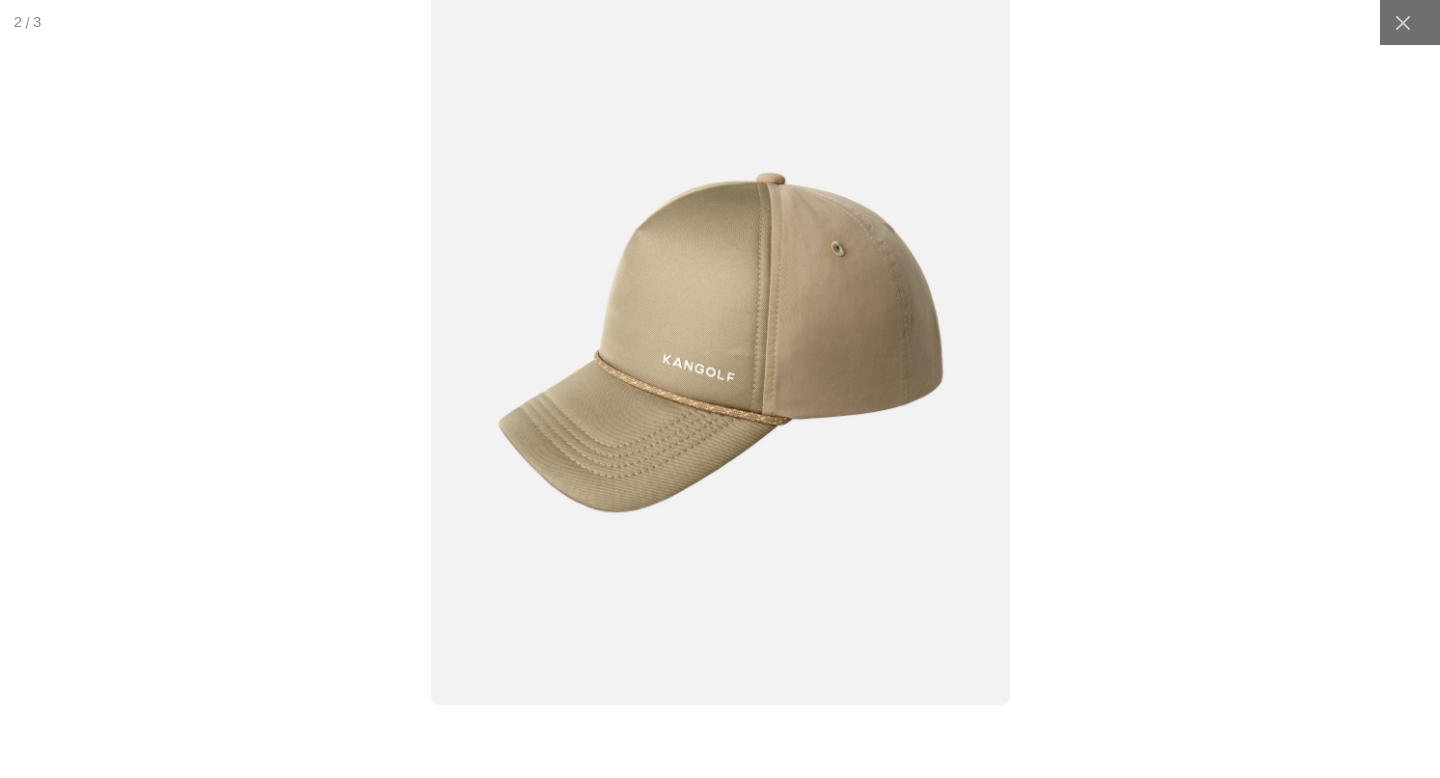 click at bounding box center [720, 342] 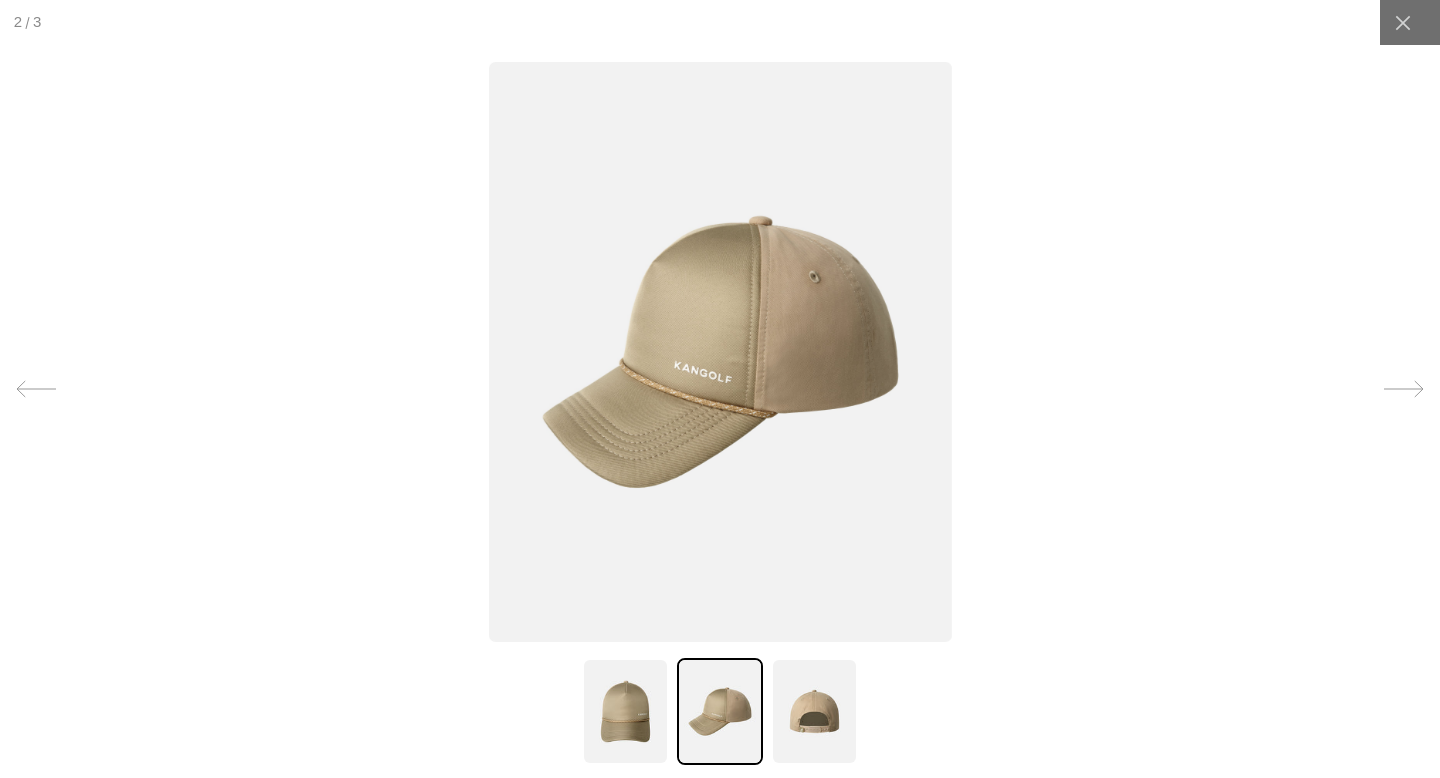 click at bounding box center (720, 352) 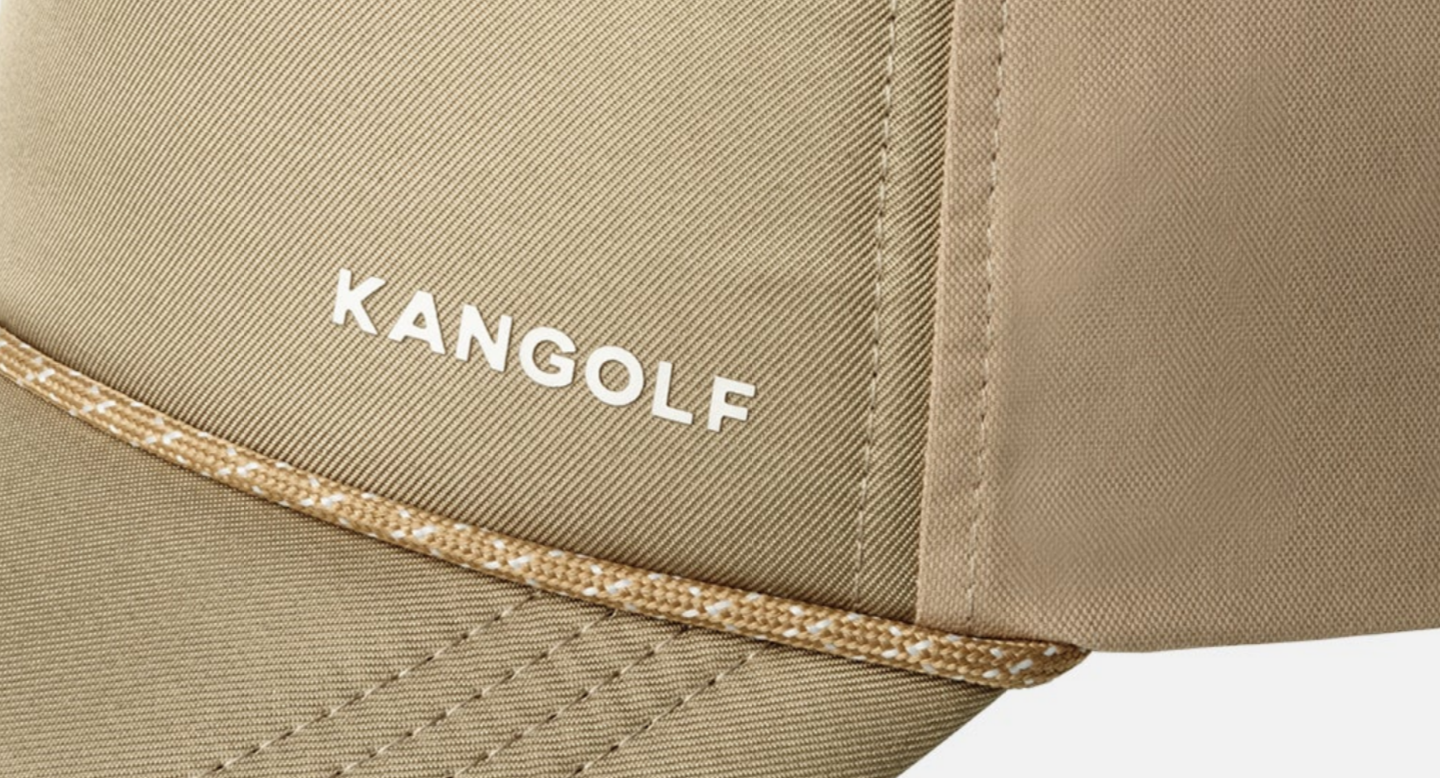 scroll, scrollTop: 0, scrollLeft: 412, axis: horizontal 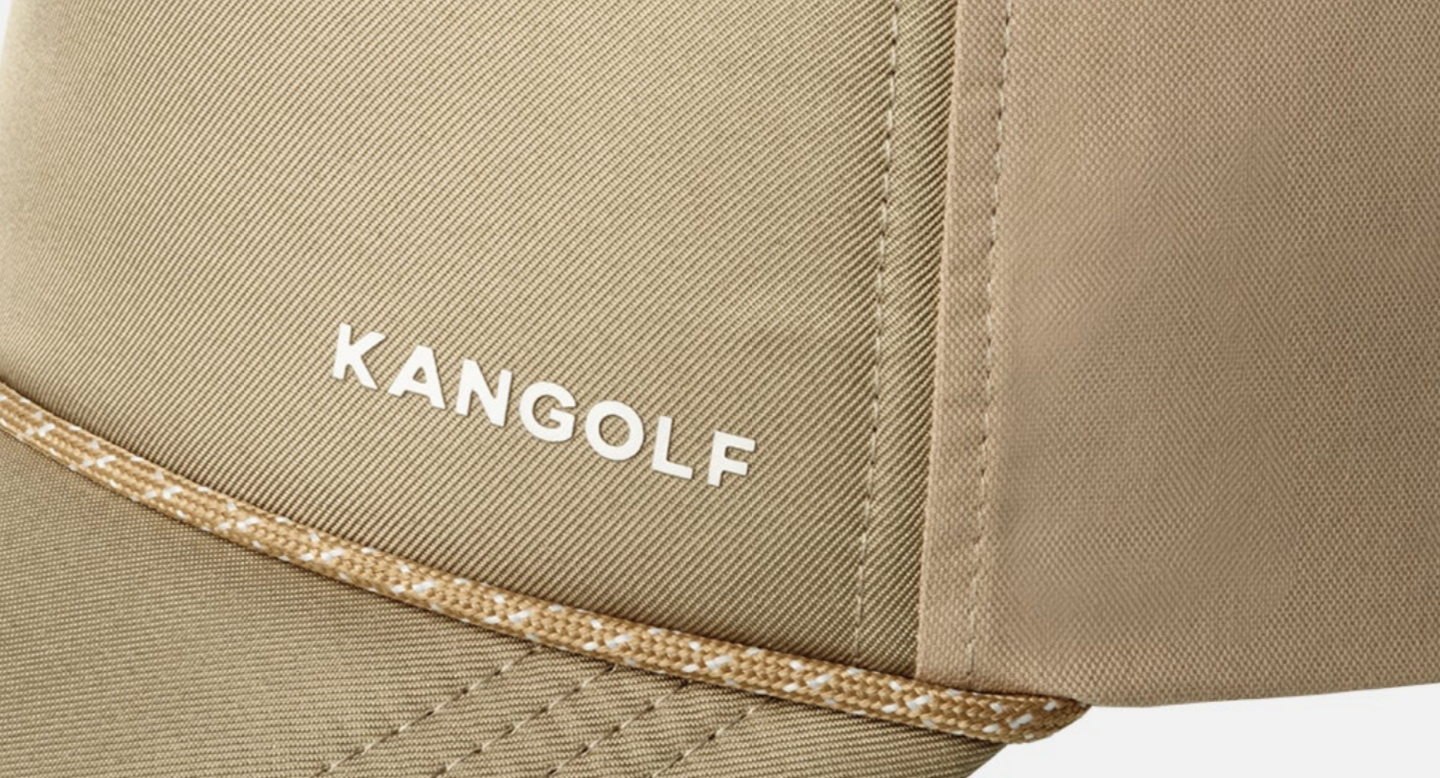 click at bounding box center [720, 283] 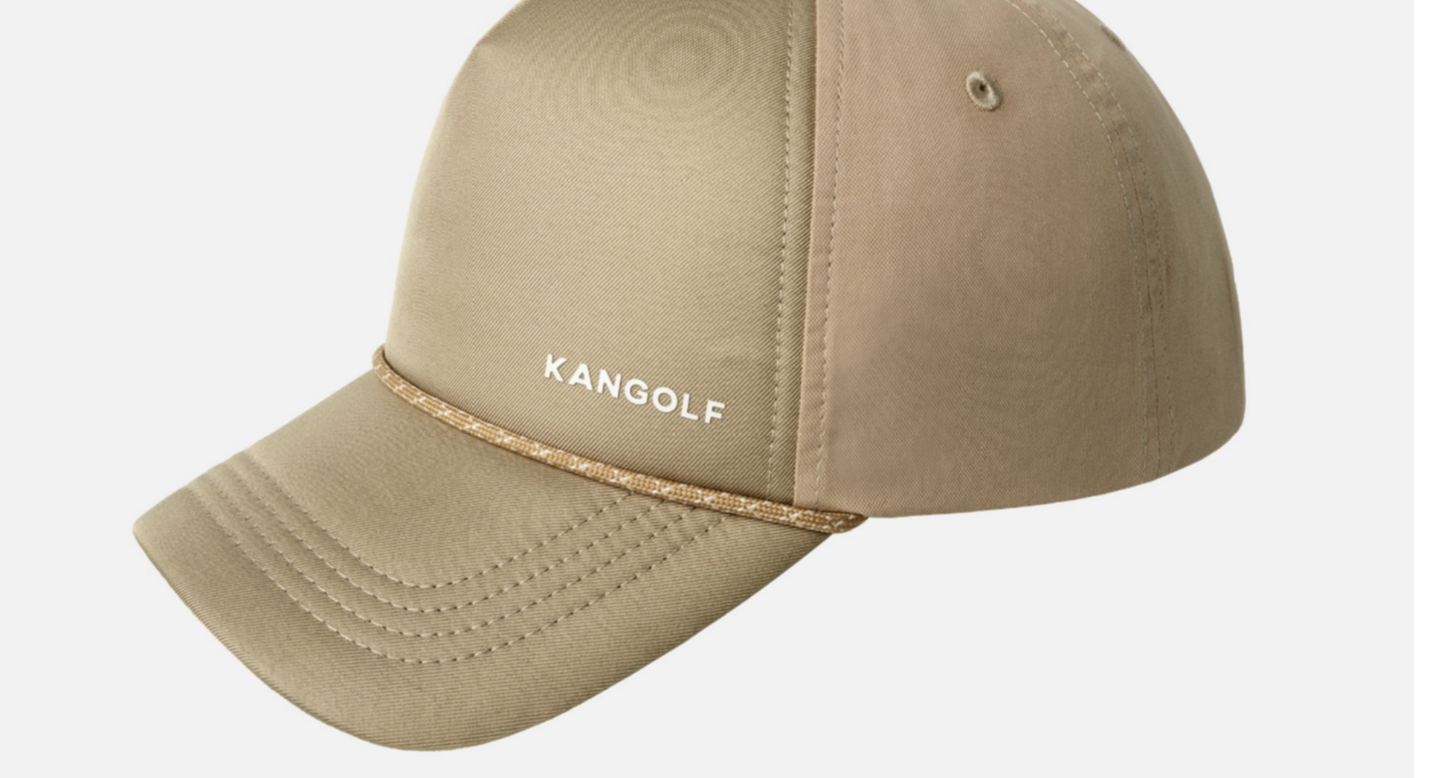 scroll, scrollTop: 0, scrollLeft: 0, axis: both 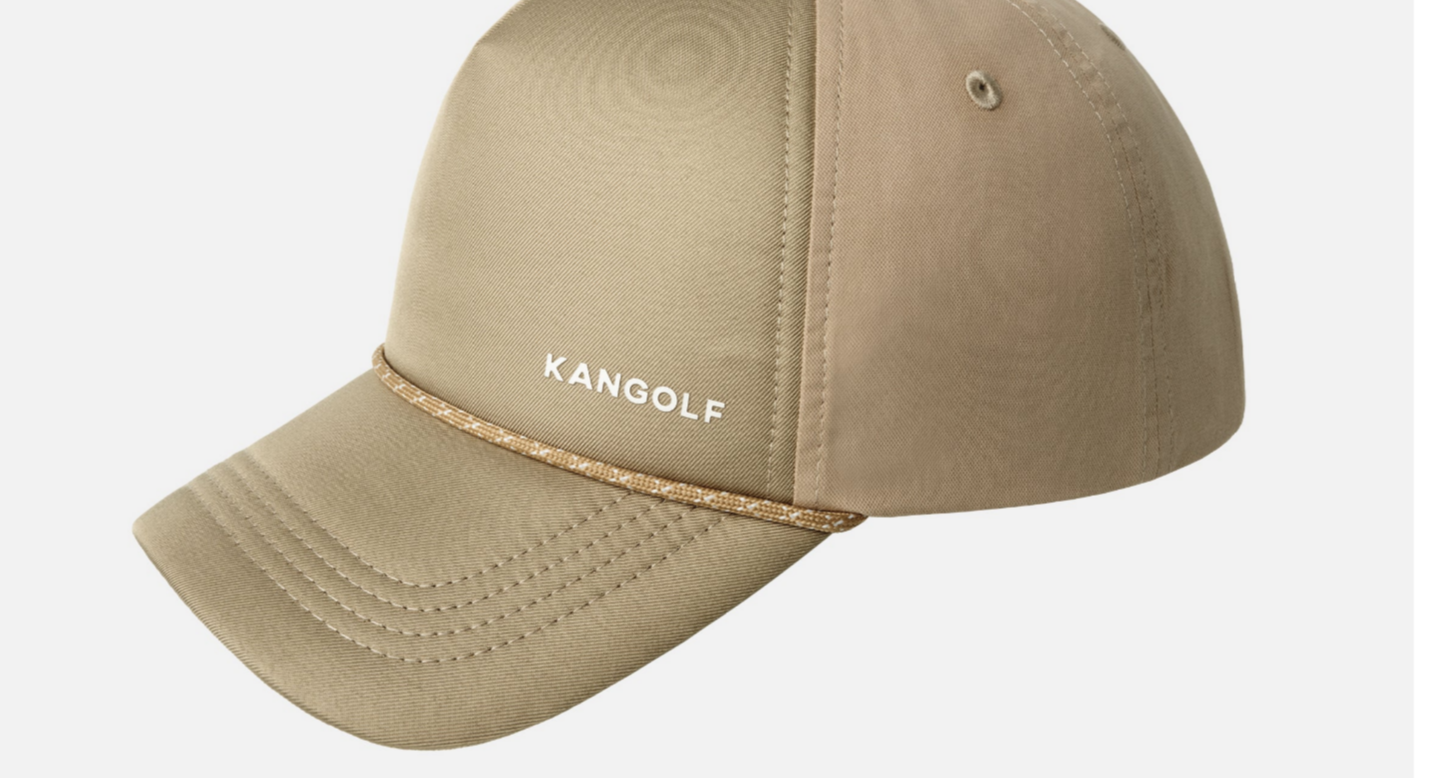 click at bounding box center [702, 325] 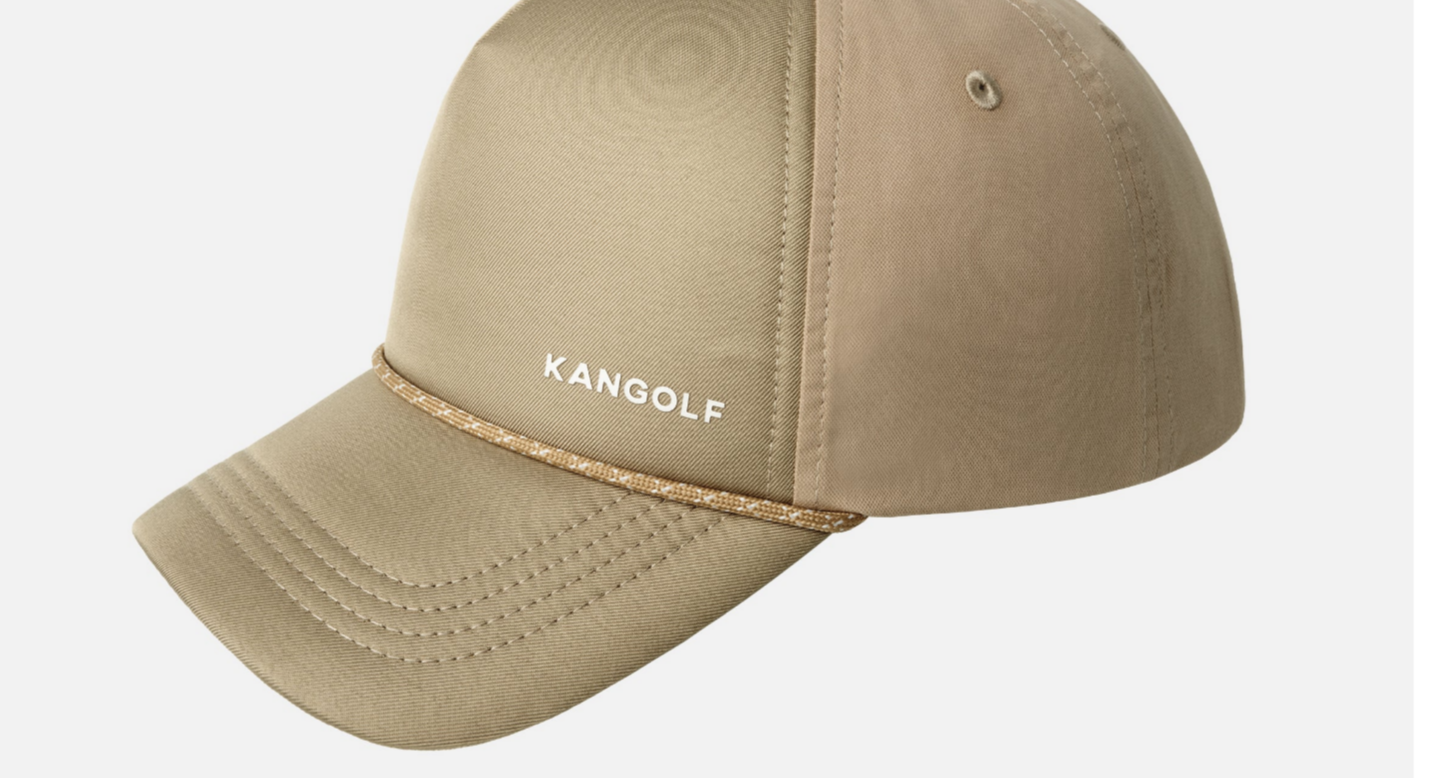 click at bounding box center [702, 325] 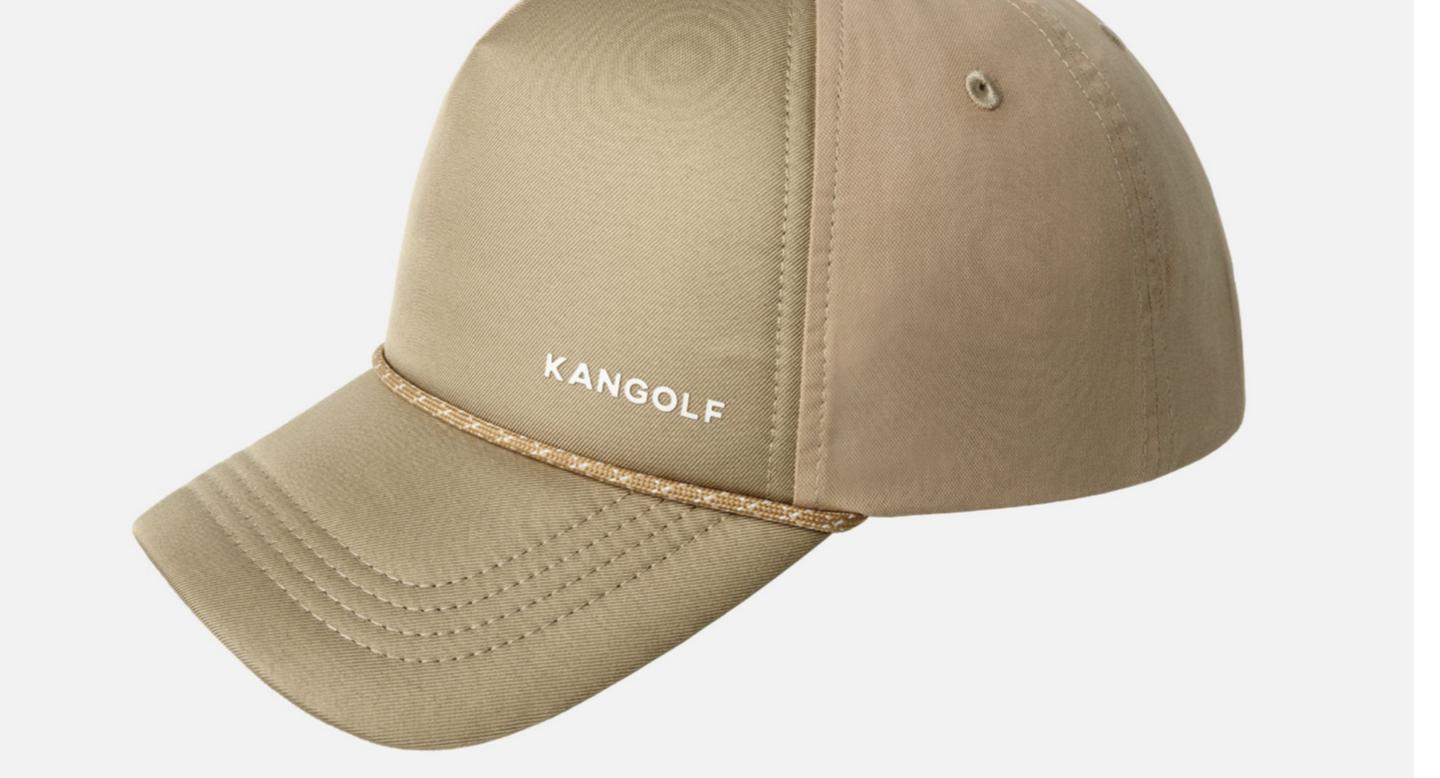 scroll, scrollTop: 0, scrollLeft: 412, axis: horizontal 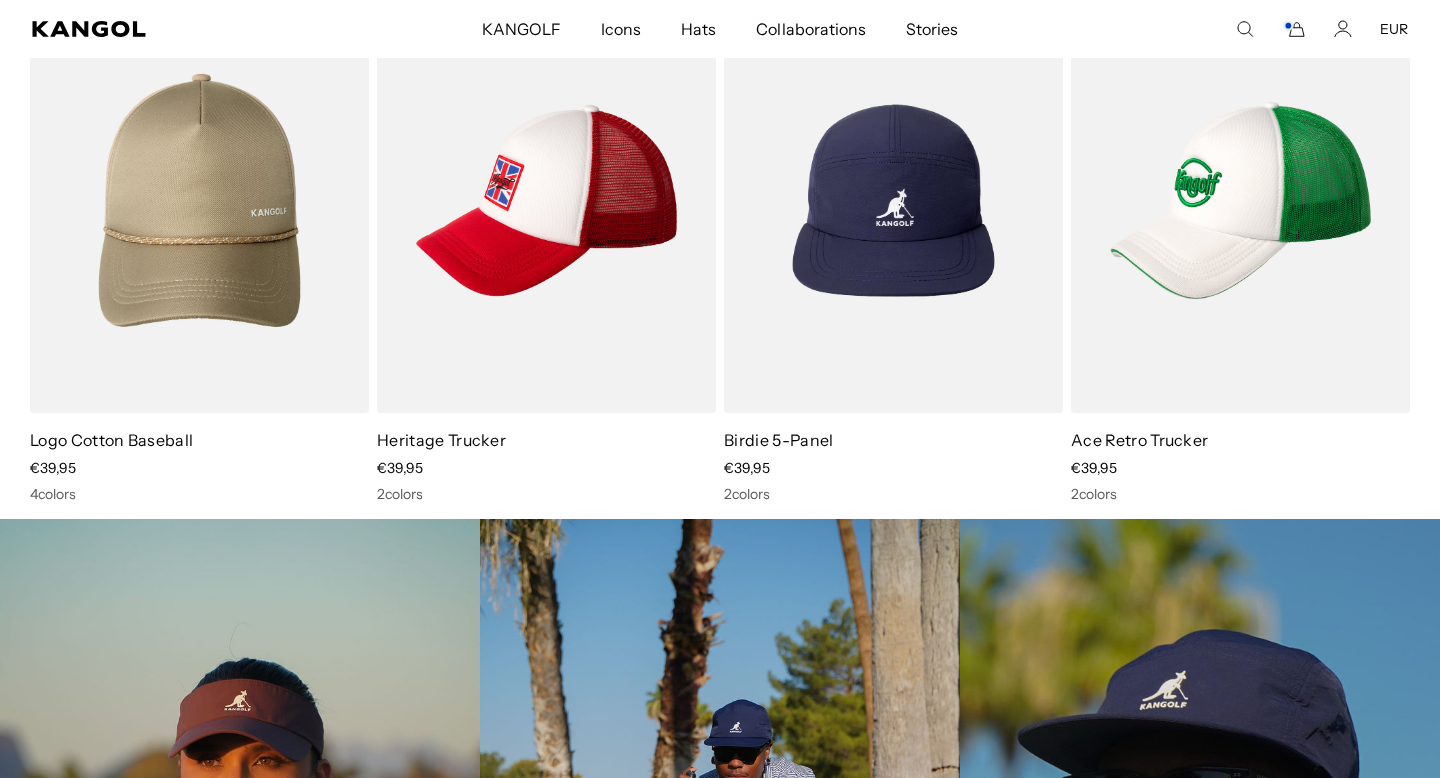 click 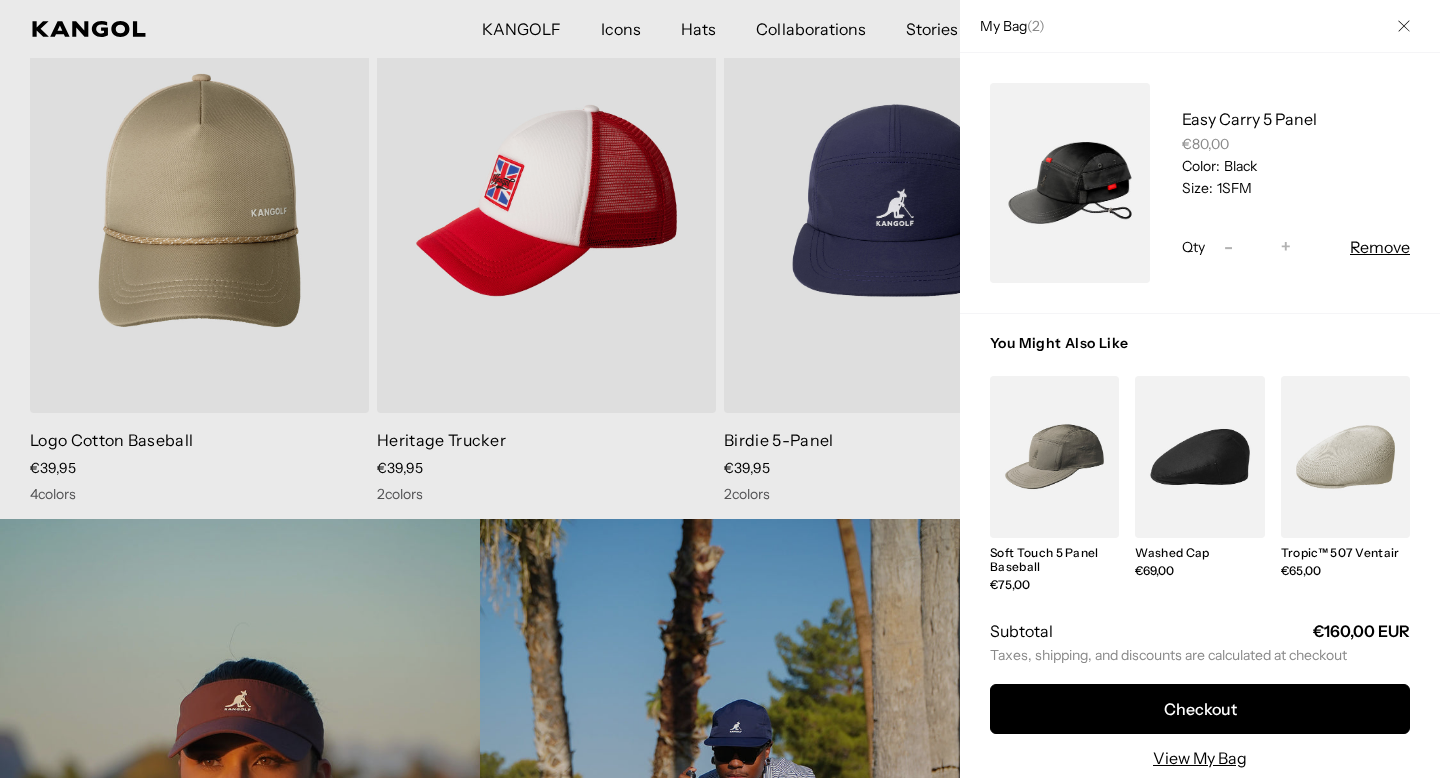 click at bounding box center (1070, 183) 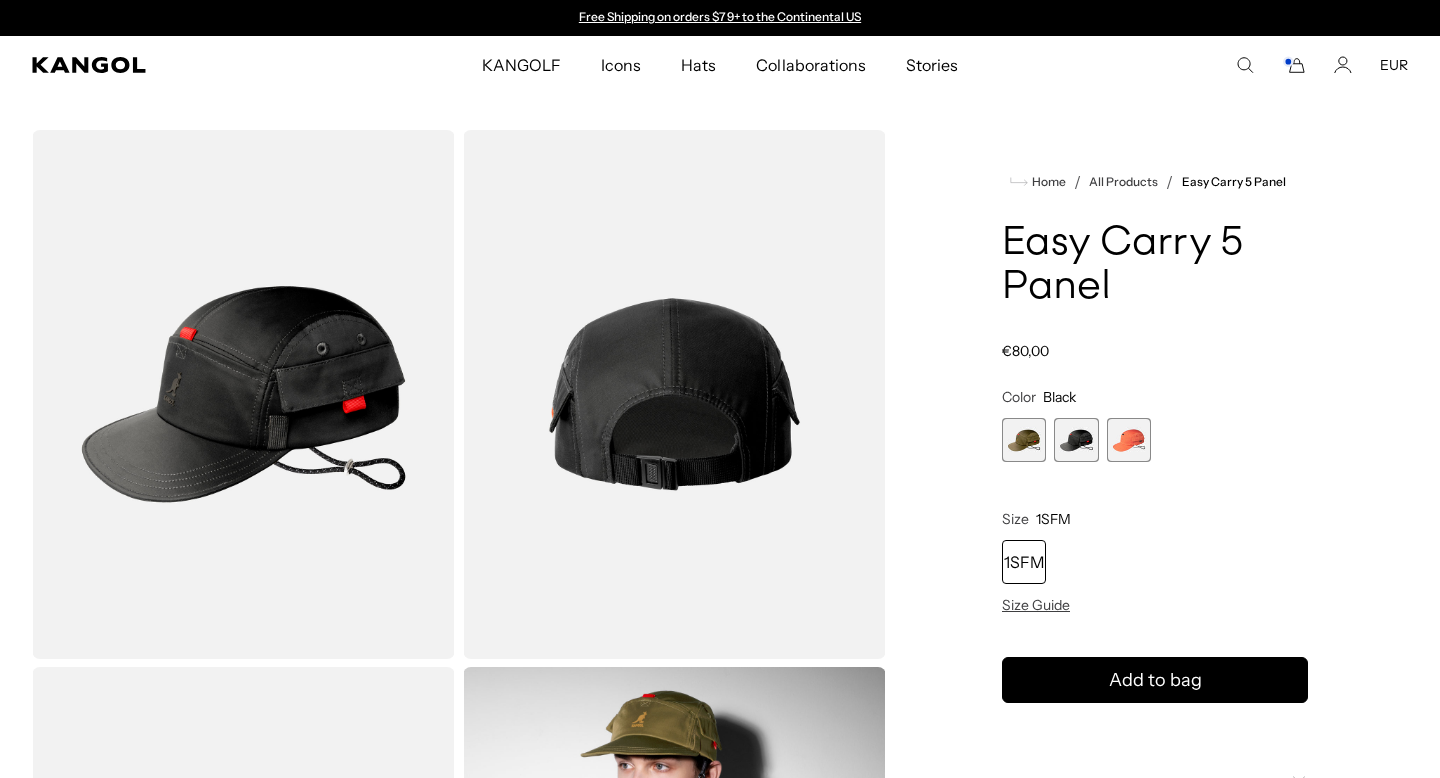 scroll, scrollTop: 0, scrollLeft: 0, axis: both 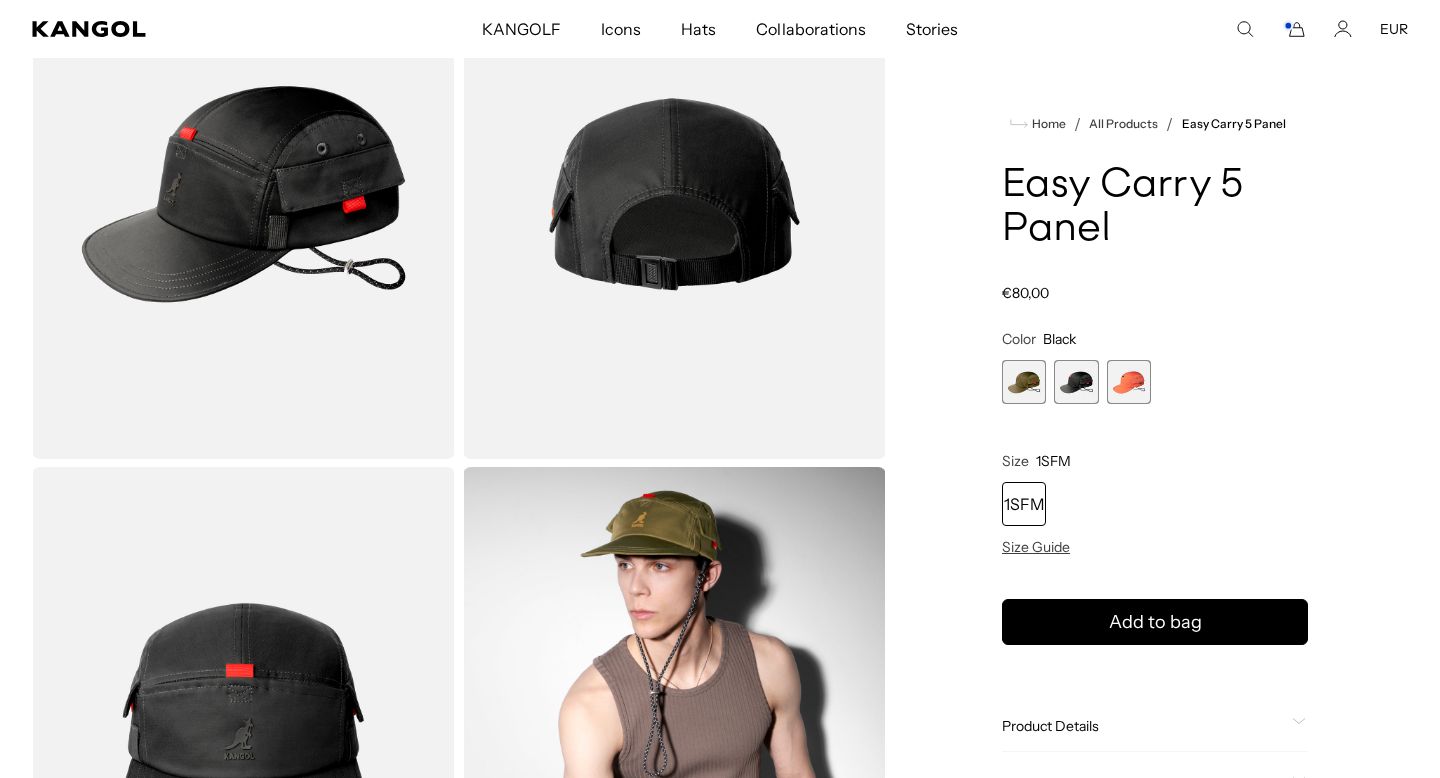 click at bounding box center (1024, 382) 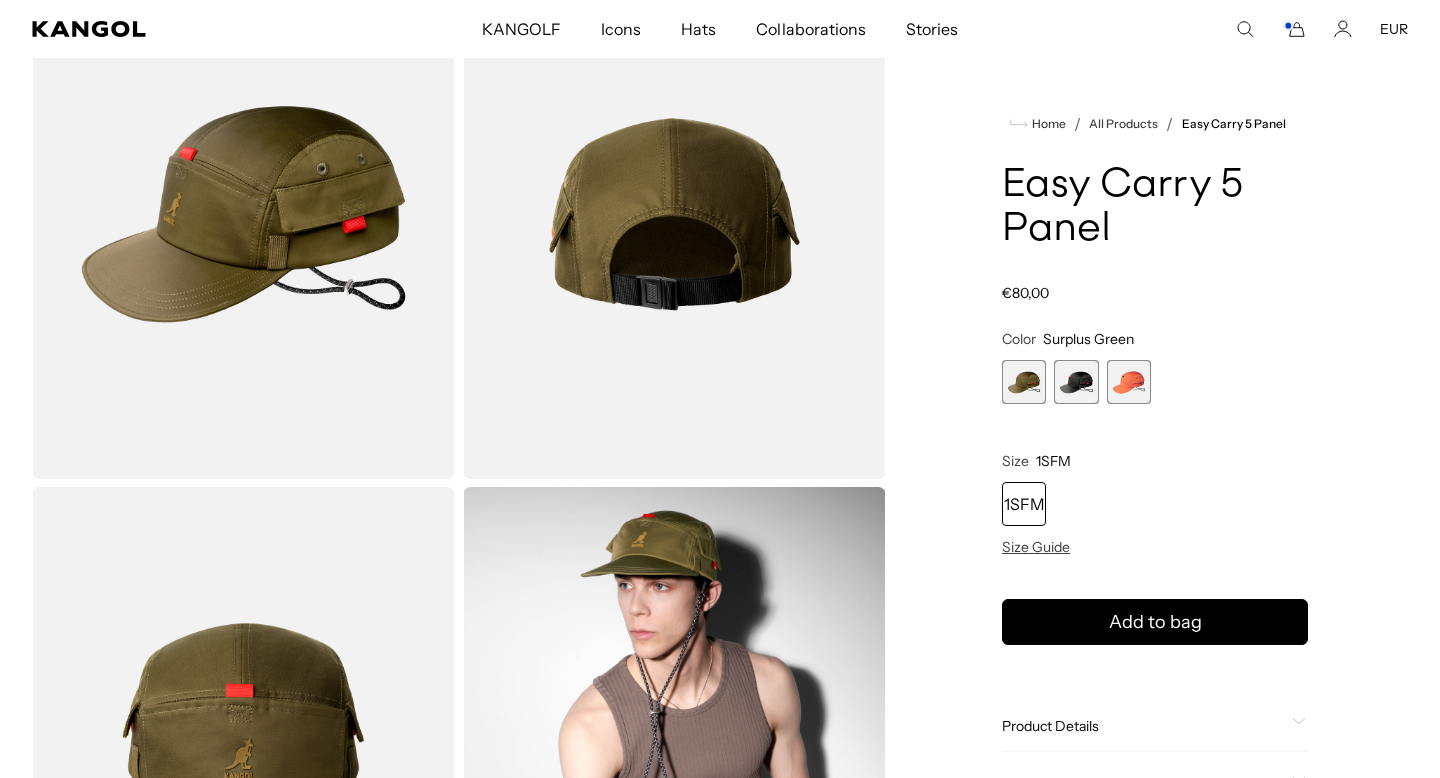 scroll, scrollTop: 118, scrollLeft: 0, axis: vertical 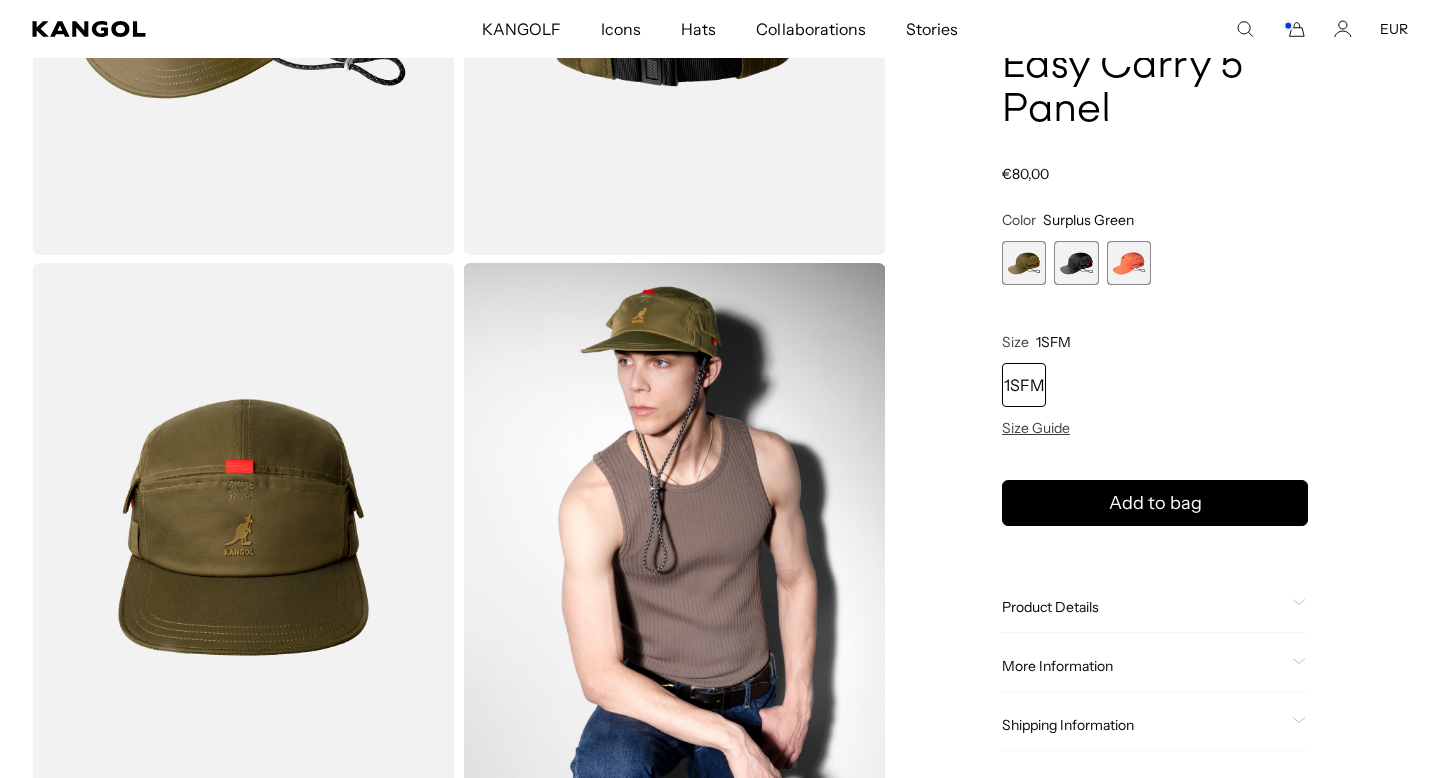 click at bounding box center (674, 527) 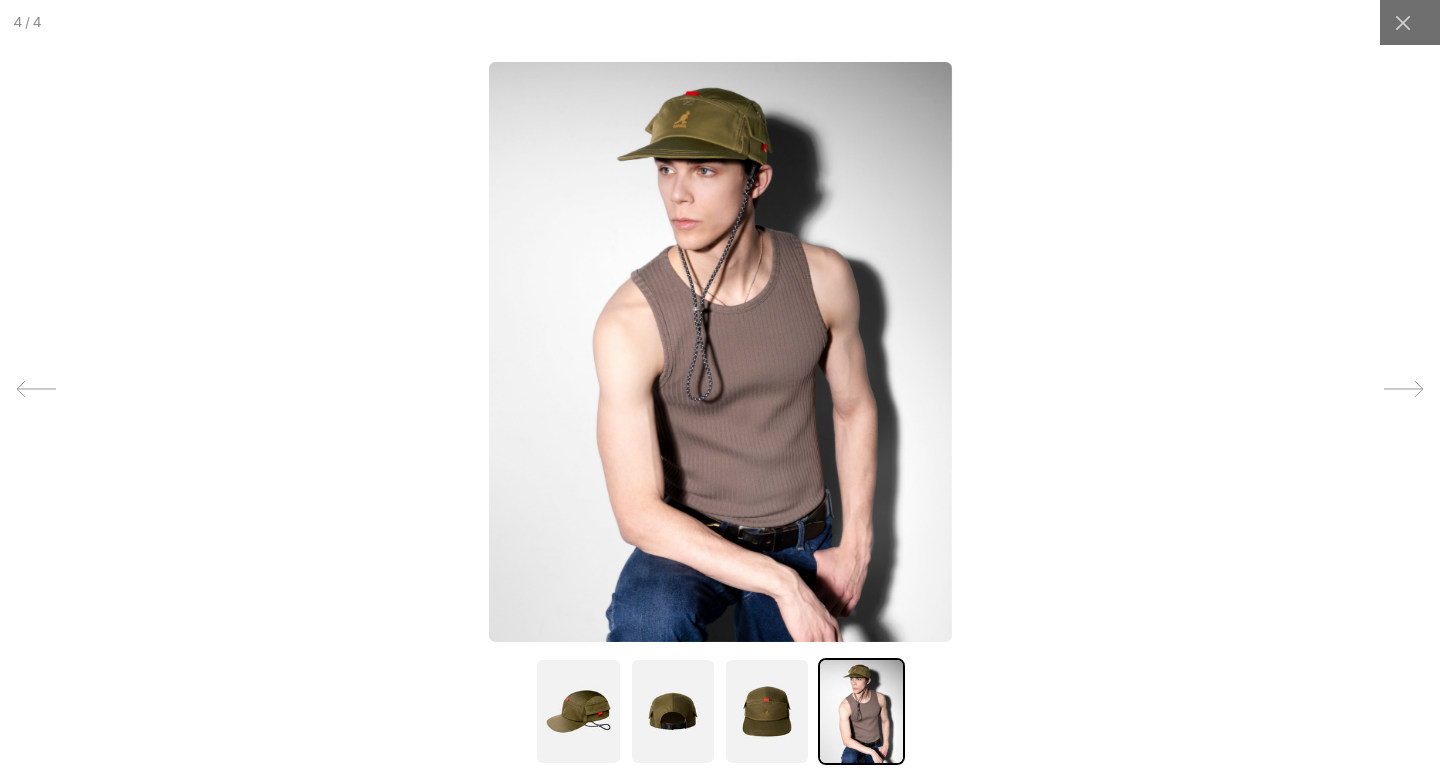 scroll, scrollTop: 0, scrollLeft: 412, axis: horizontal 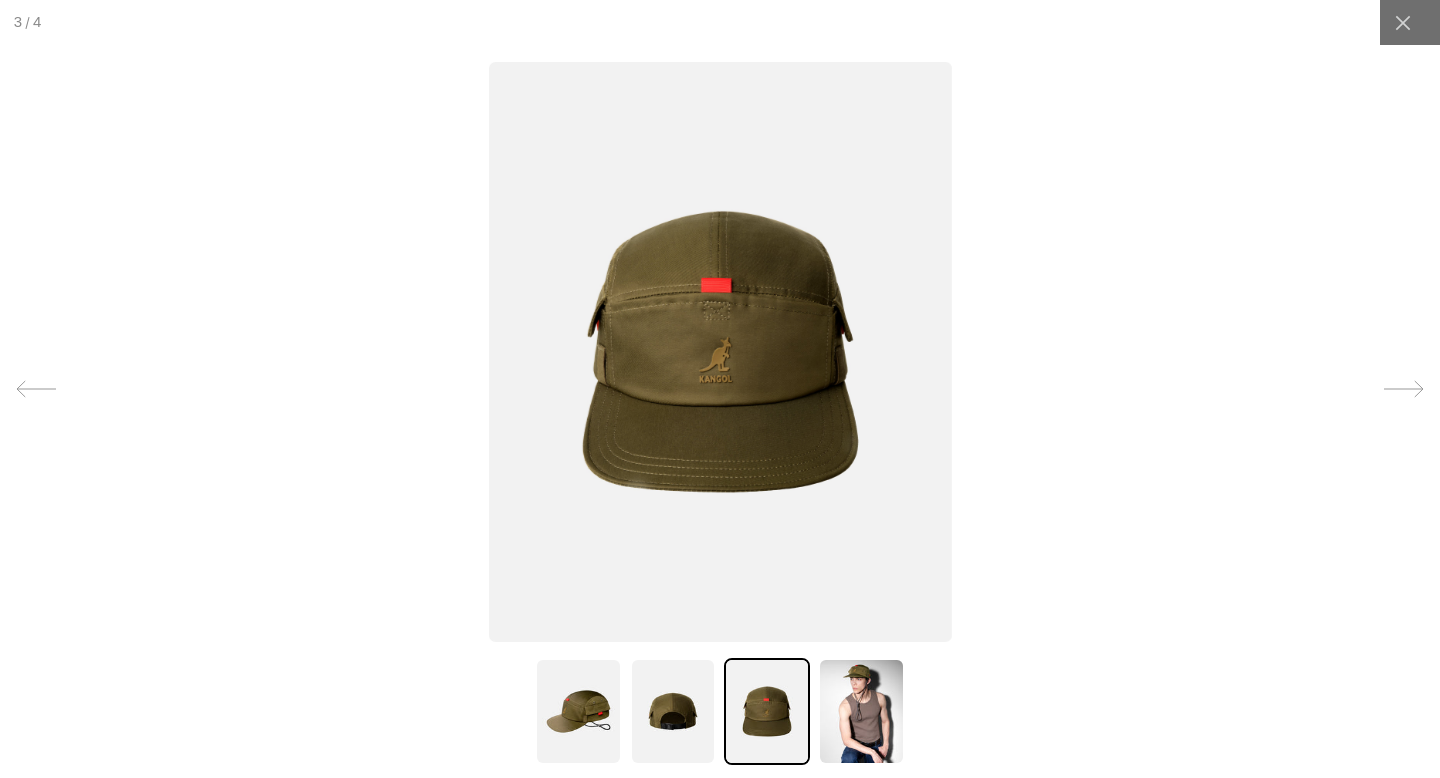 click at bounding box center (861, 711) 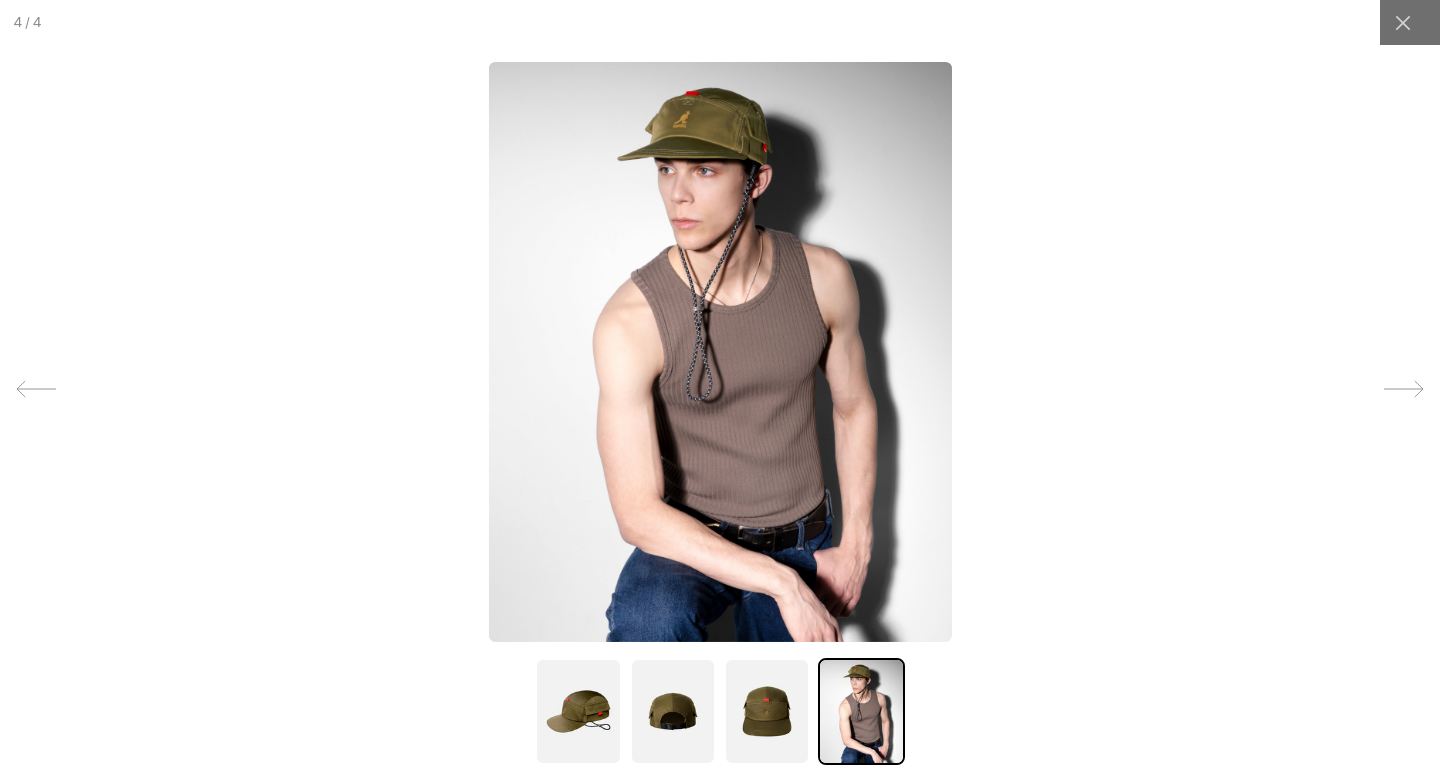 scroll, scrollTop: 0, scrollLeft: 0, axis: both 